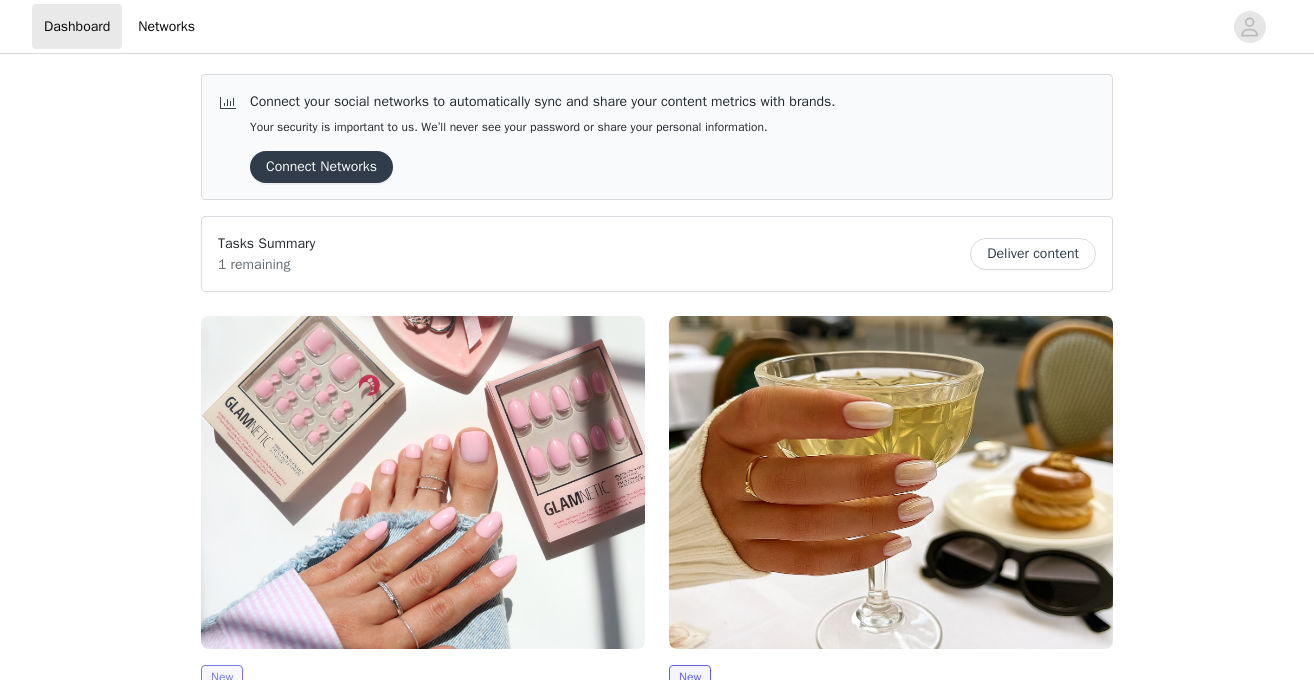 scroll, scrollTop: 196, scrollLeft: 0, axis: vertical 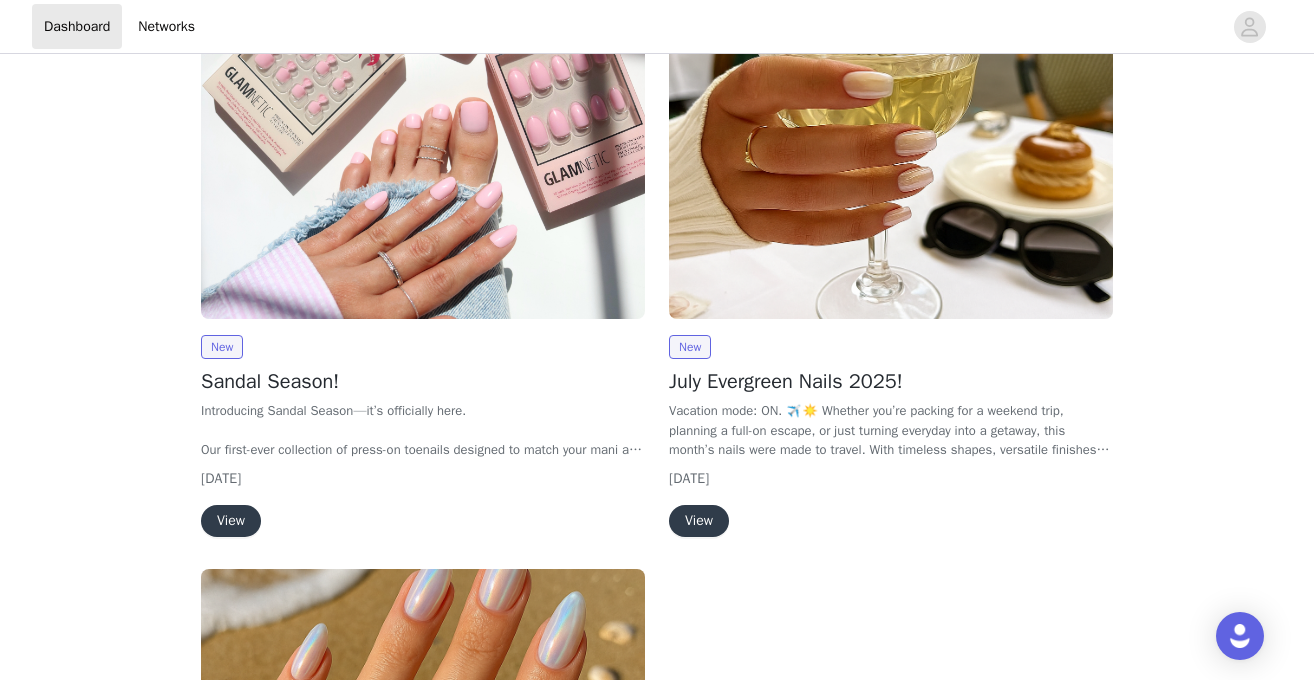 click on "View" at bounding box center [699, 521] 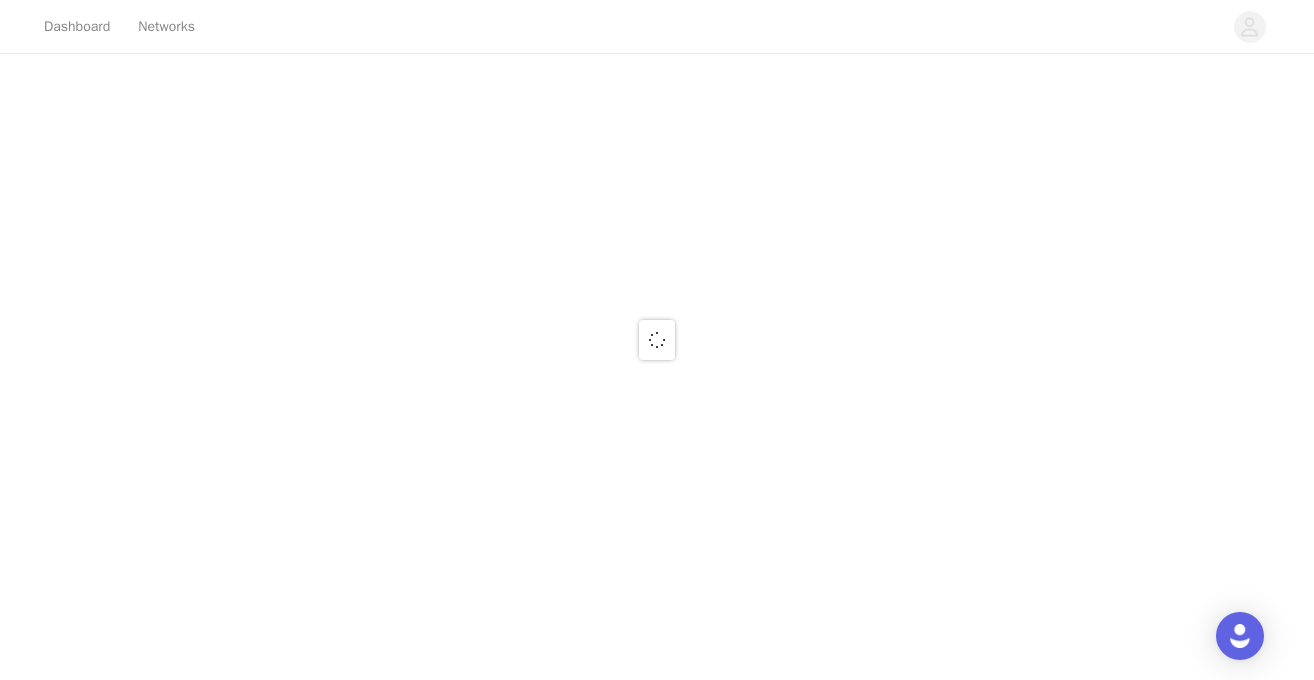 scroll, scrollTop: 0, scrollLeft: 0, axis: both 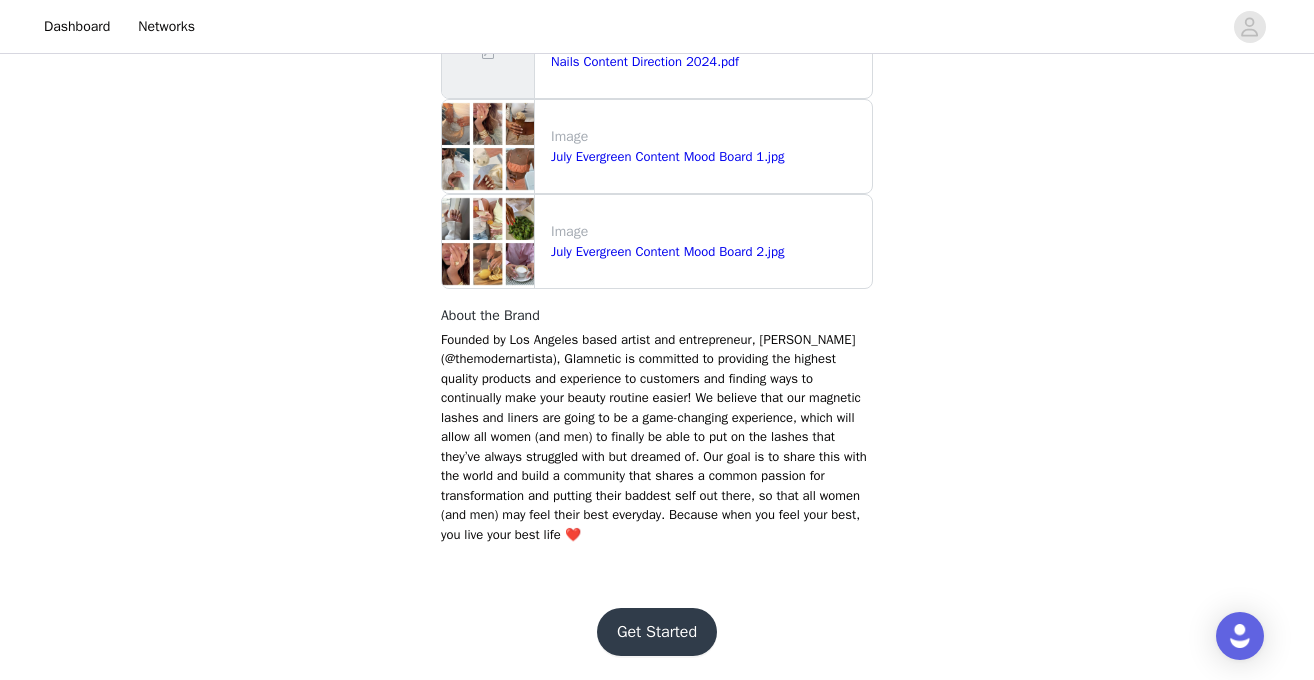 click on "Get Started" at bounding box center (657, 632) 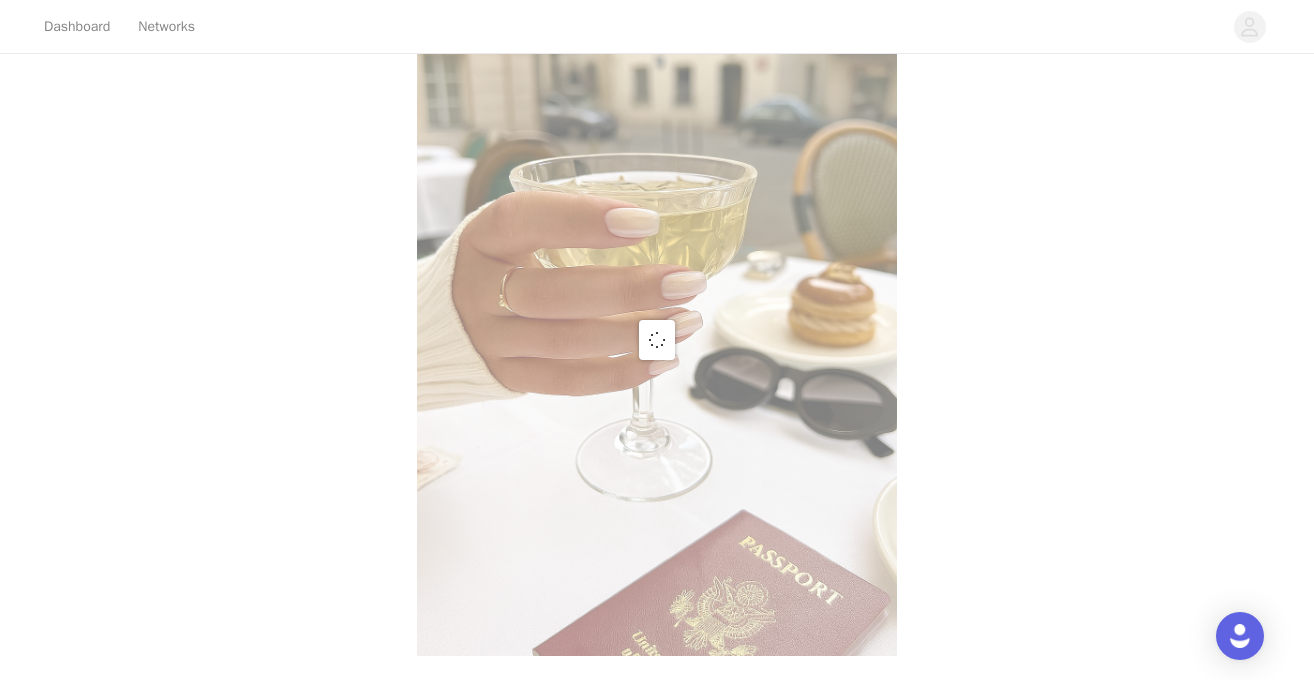 scroll, scrollTop: 1438, scrollLeft: 0, axis: vertical 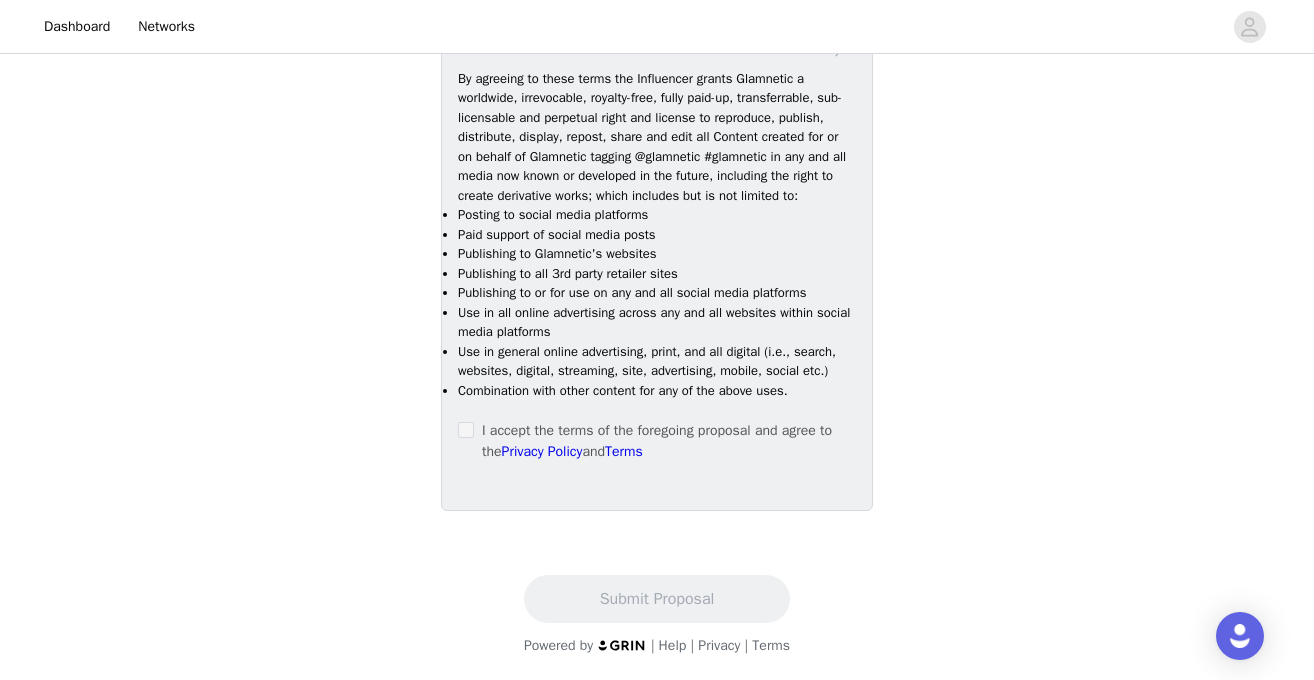 click at bounding box center (466, 430) 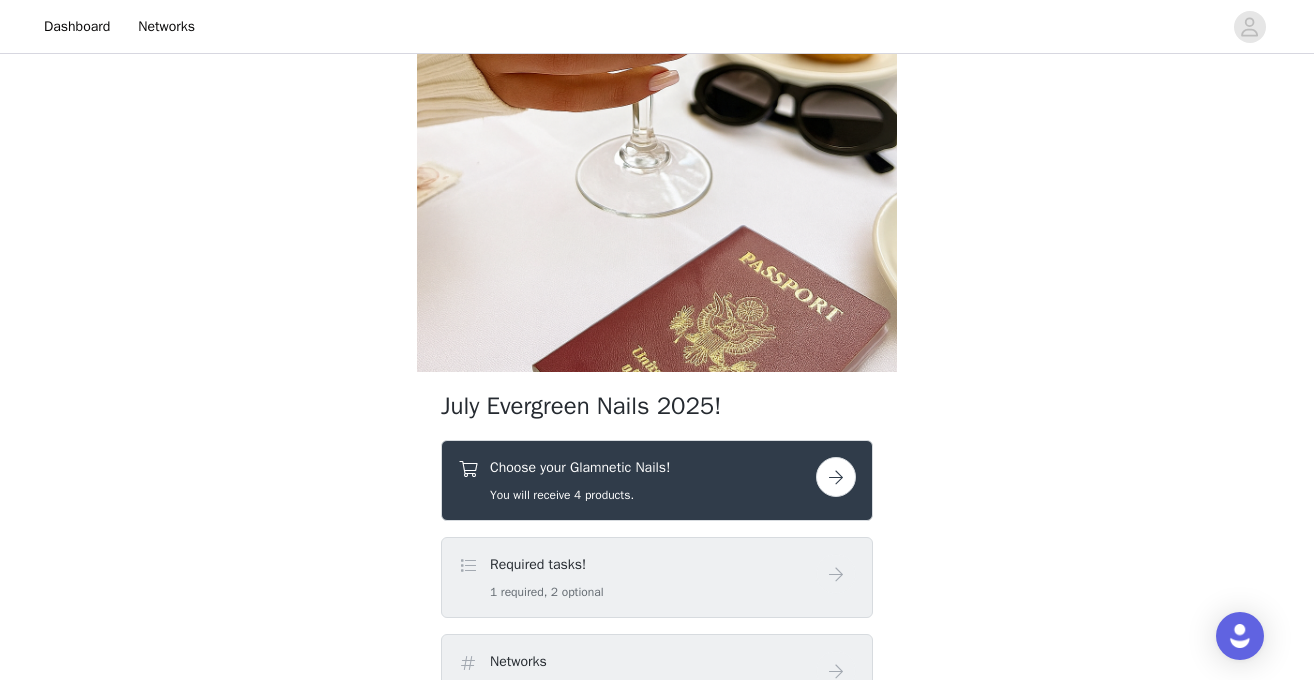 scroll, scrollTop: 413, scrollLeft: 0, axis: vertical 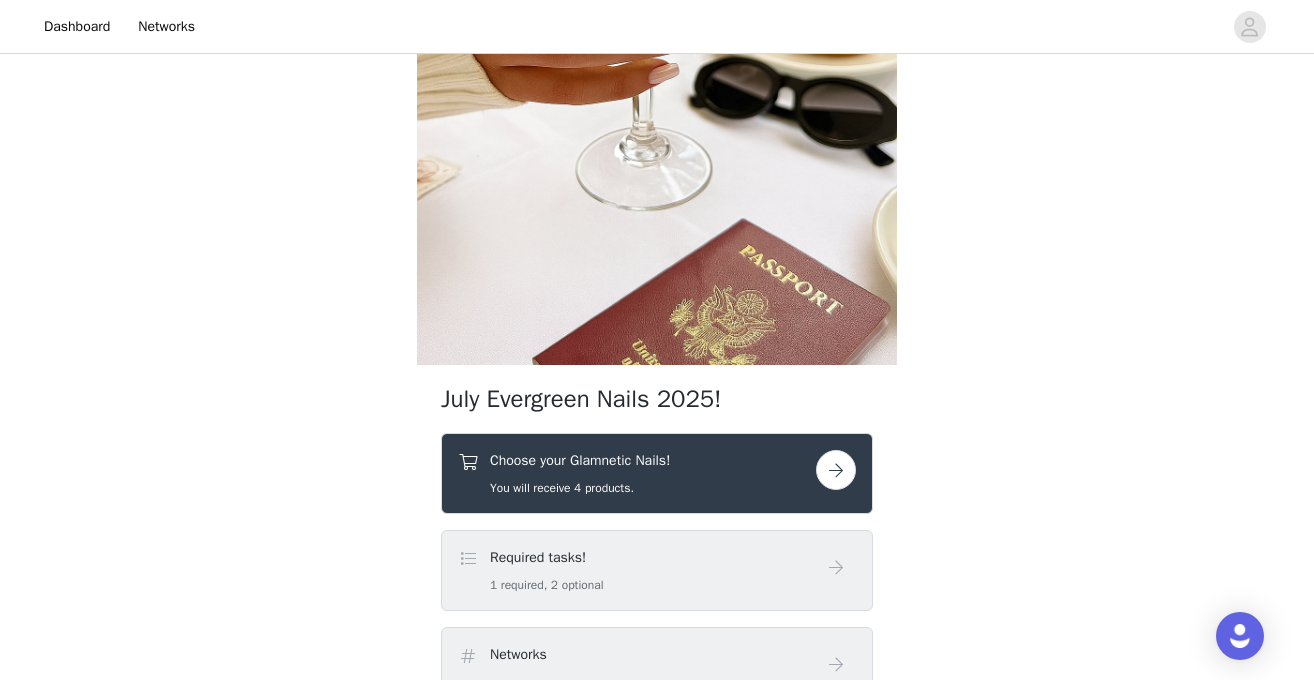 click on "You will receive 4 products." at bounding box center (580, 488) 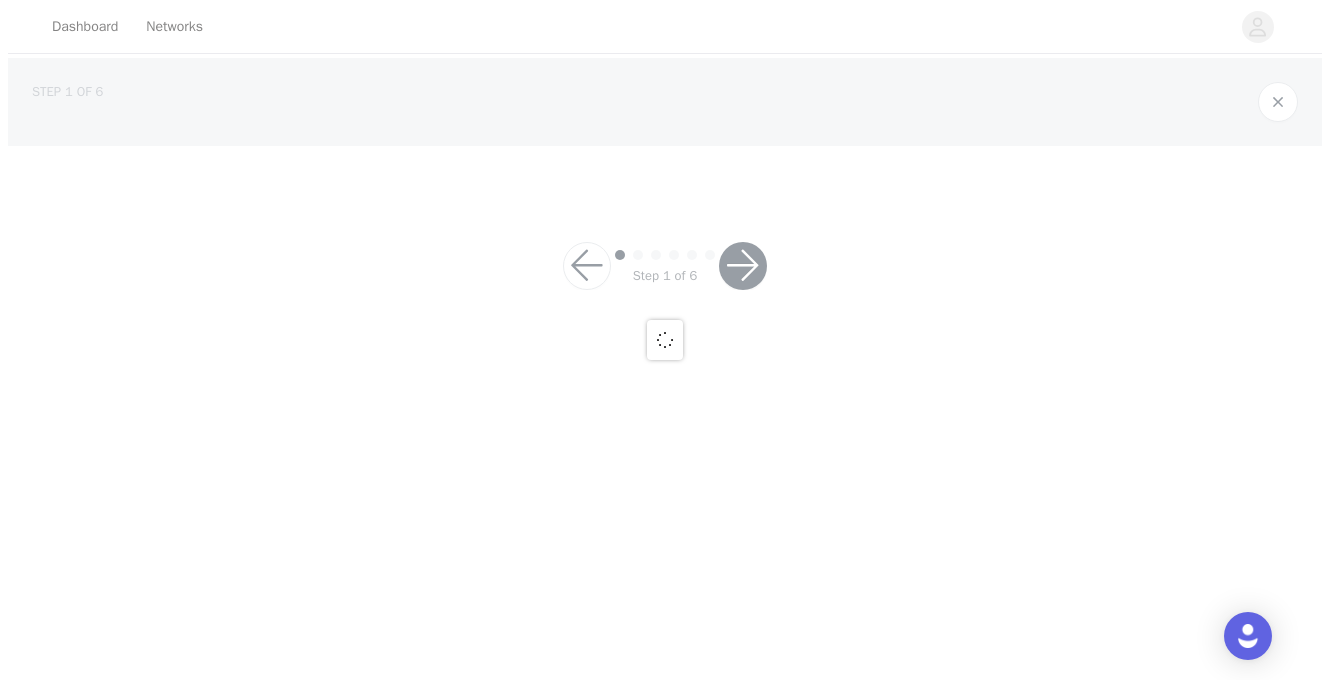 scroll, scrollTop: 0, scrollLeft: 0, axis: both 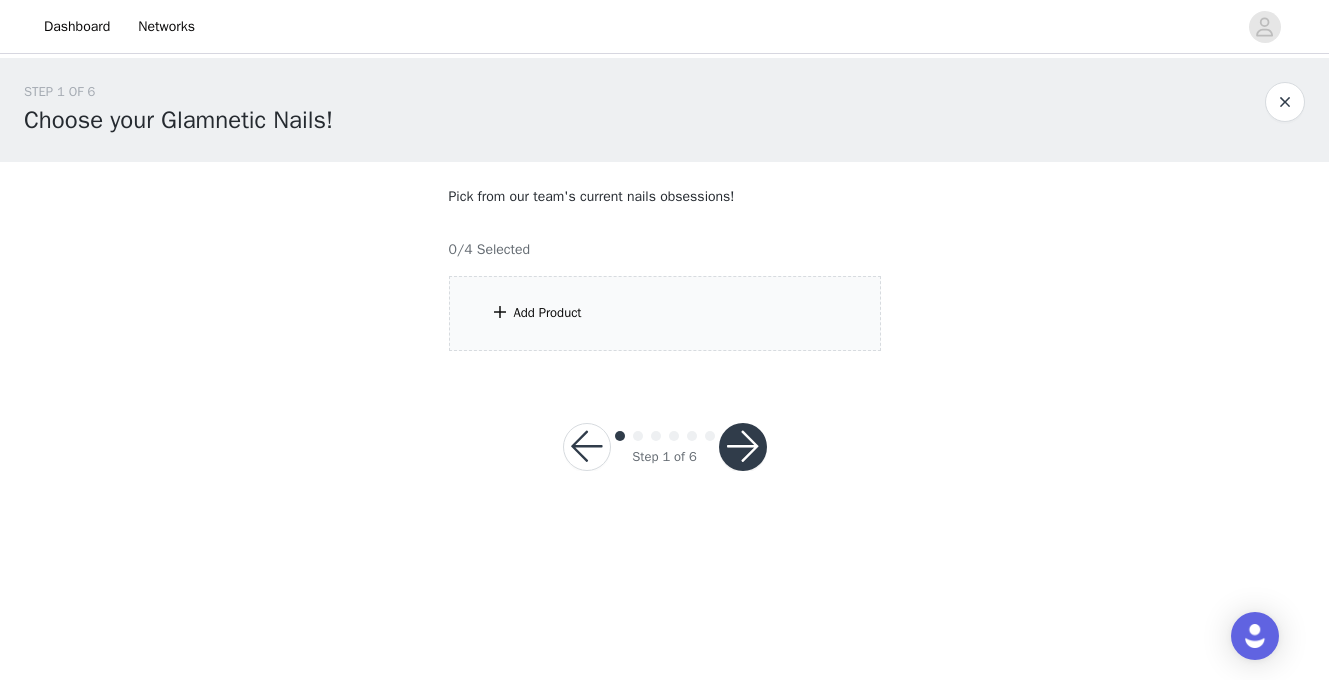 click on "Add Product" at bounding box center [665, 313] 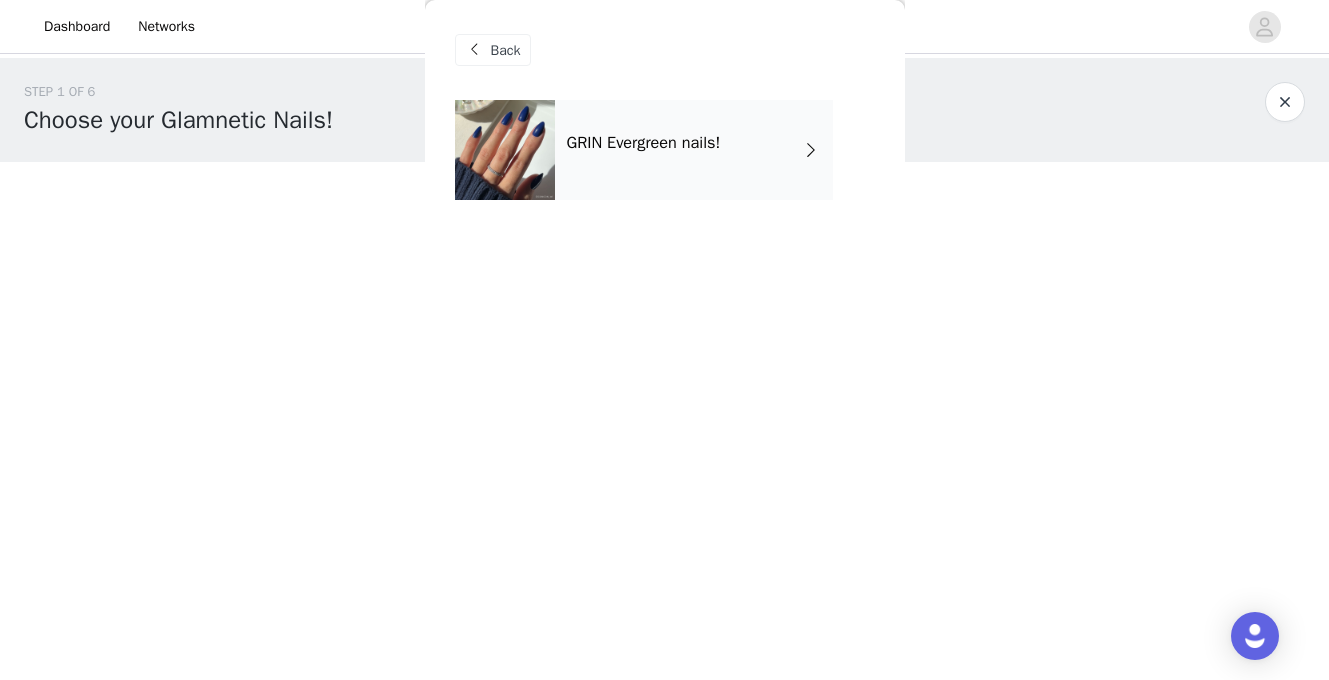 click on "GRIN Evergreen nails!" at bounding box center [694, 150] 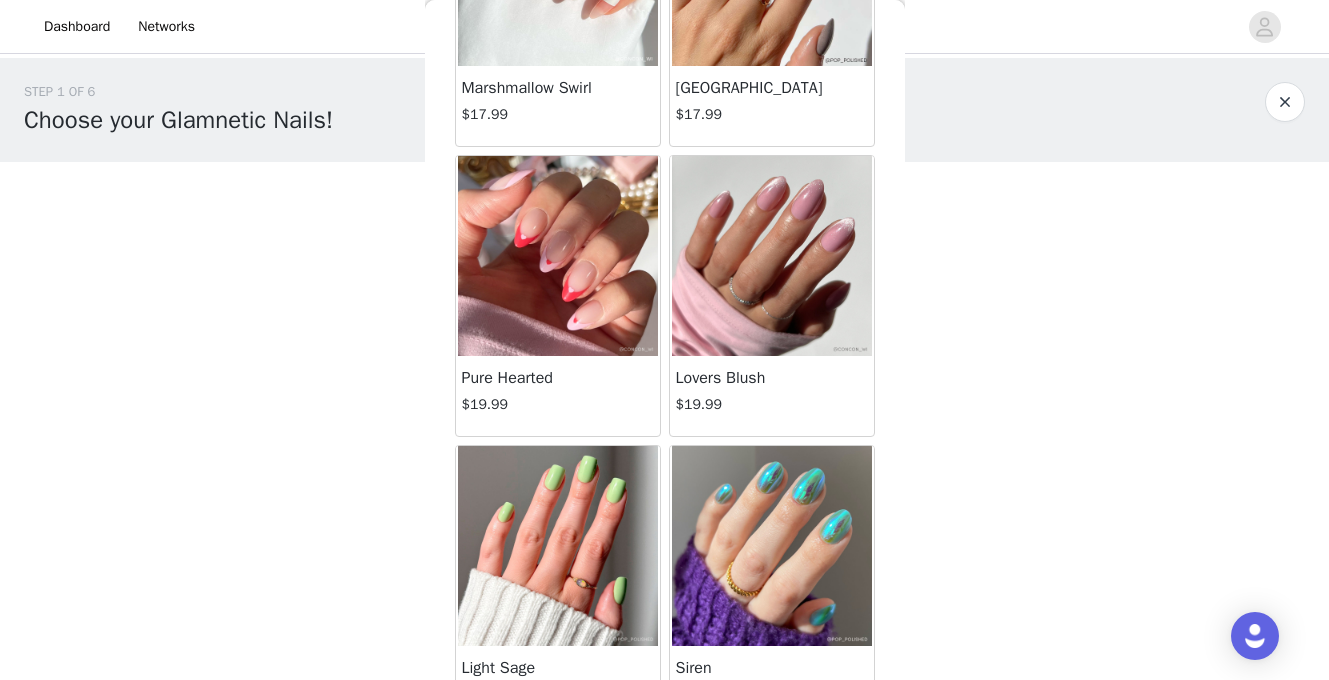 scroll, scrollTop: 2380, scrollLeft: 0, axis: vertical 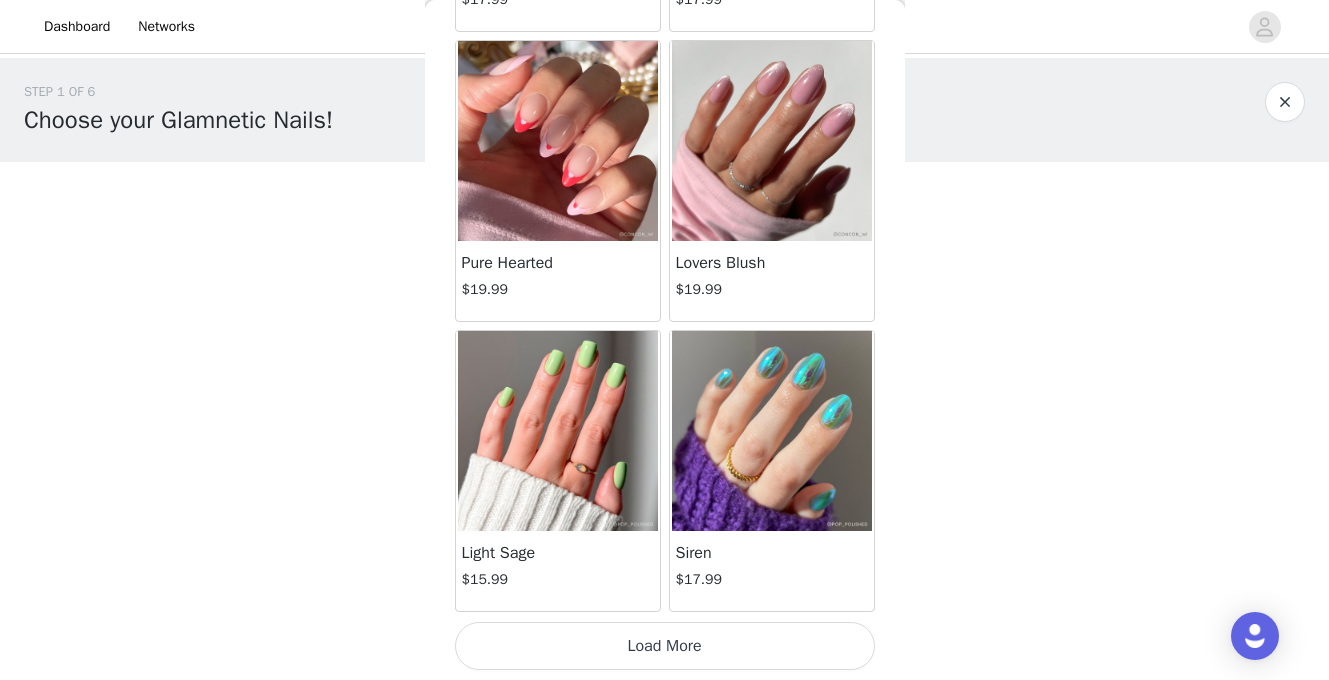 drag, startPoint x: 709, startPoint y: 639, endPoint x: 658, endPoint y: 584, distance: 75.00667 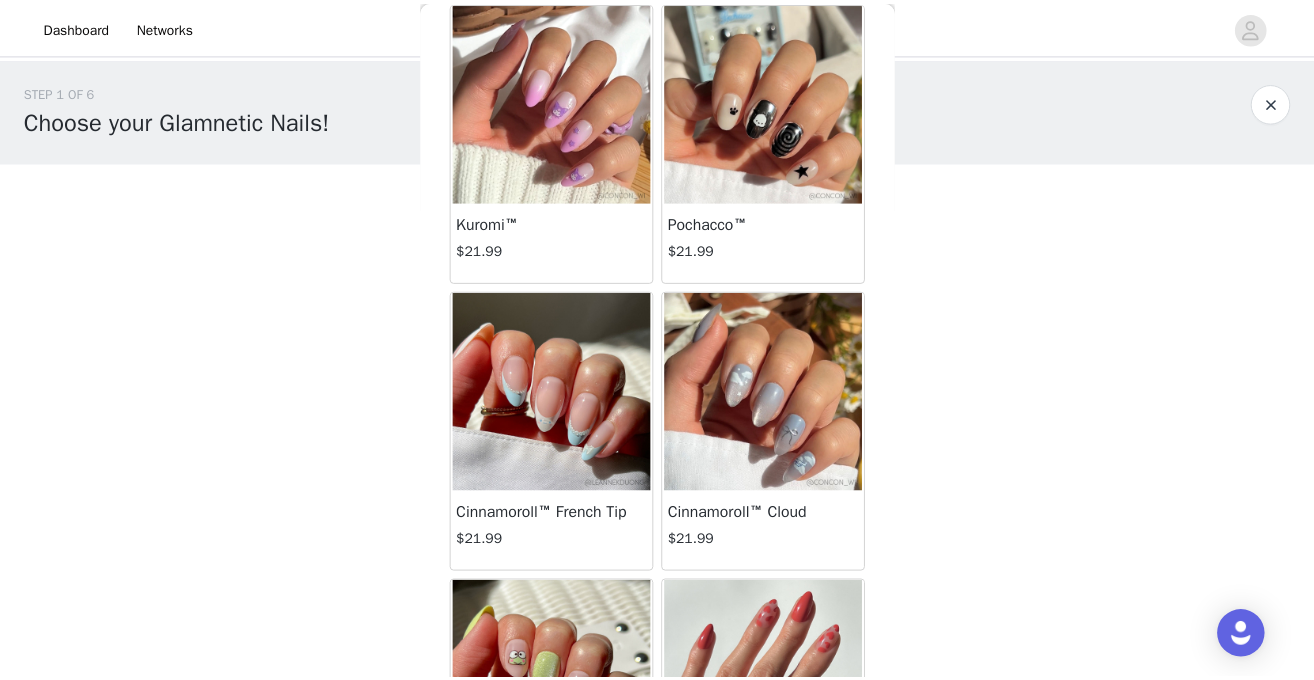 scroll, scrollTop: 4156, scrollLeft: 0, axis: vertical 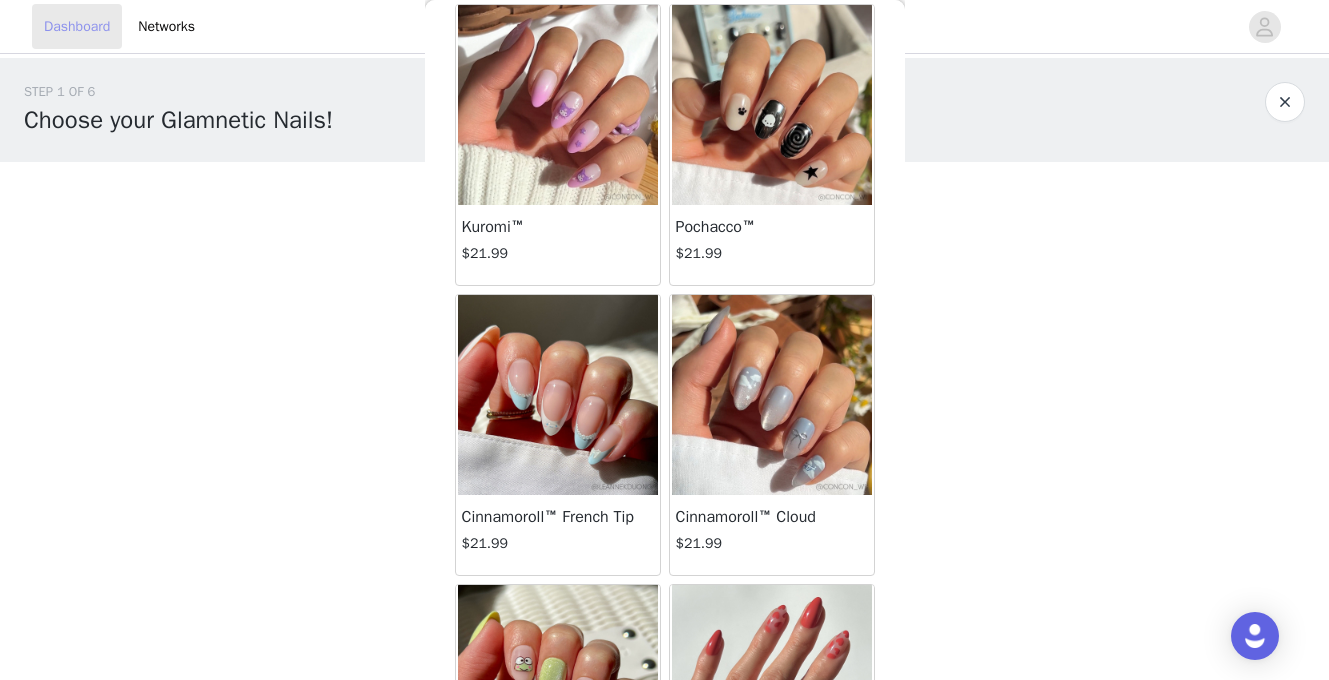 click on "Dashboard" at bounding box center [77, 26] 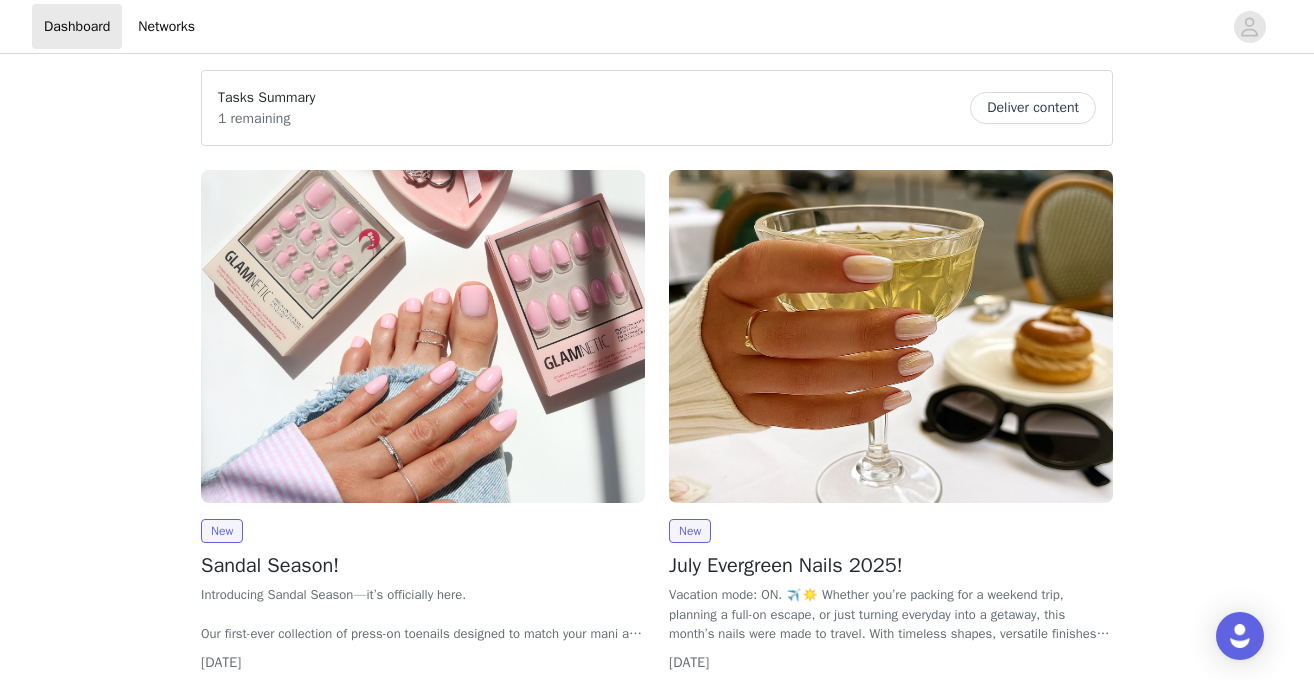 click at bounding box center [423, 336] 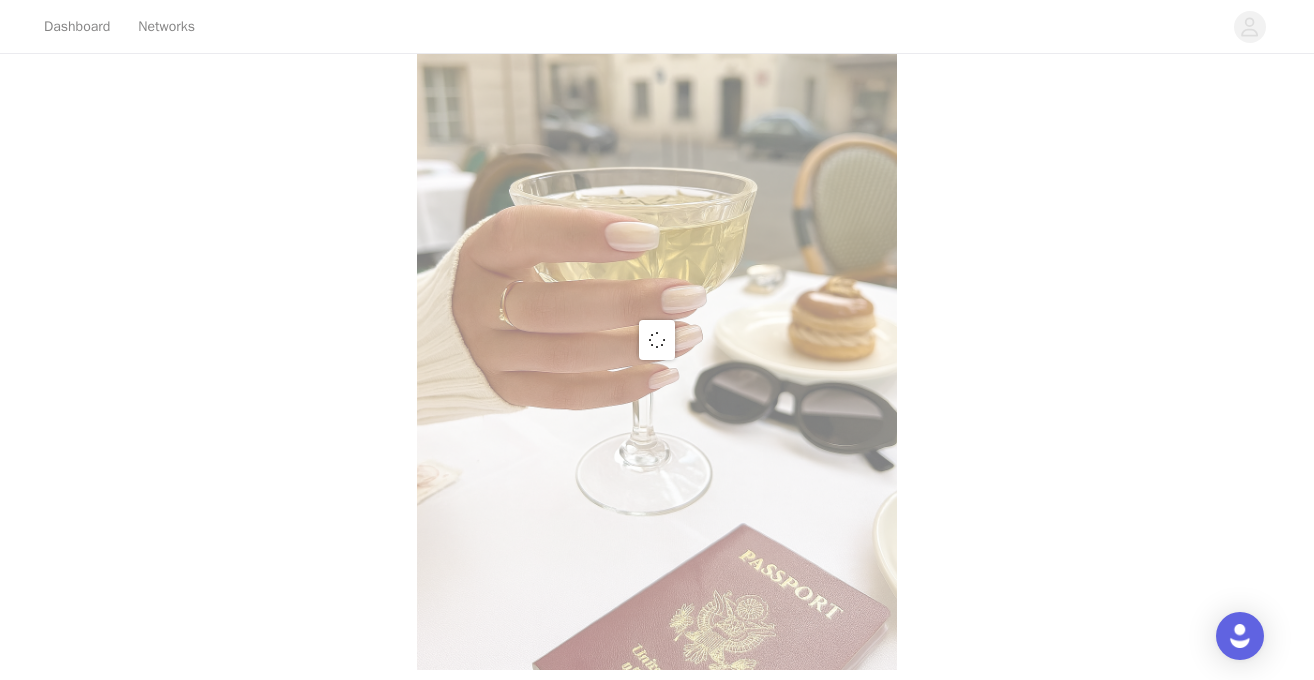 scroll, scrollTop: 122, scrollLeft: 0, axis: vertical 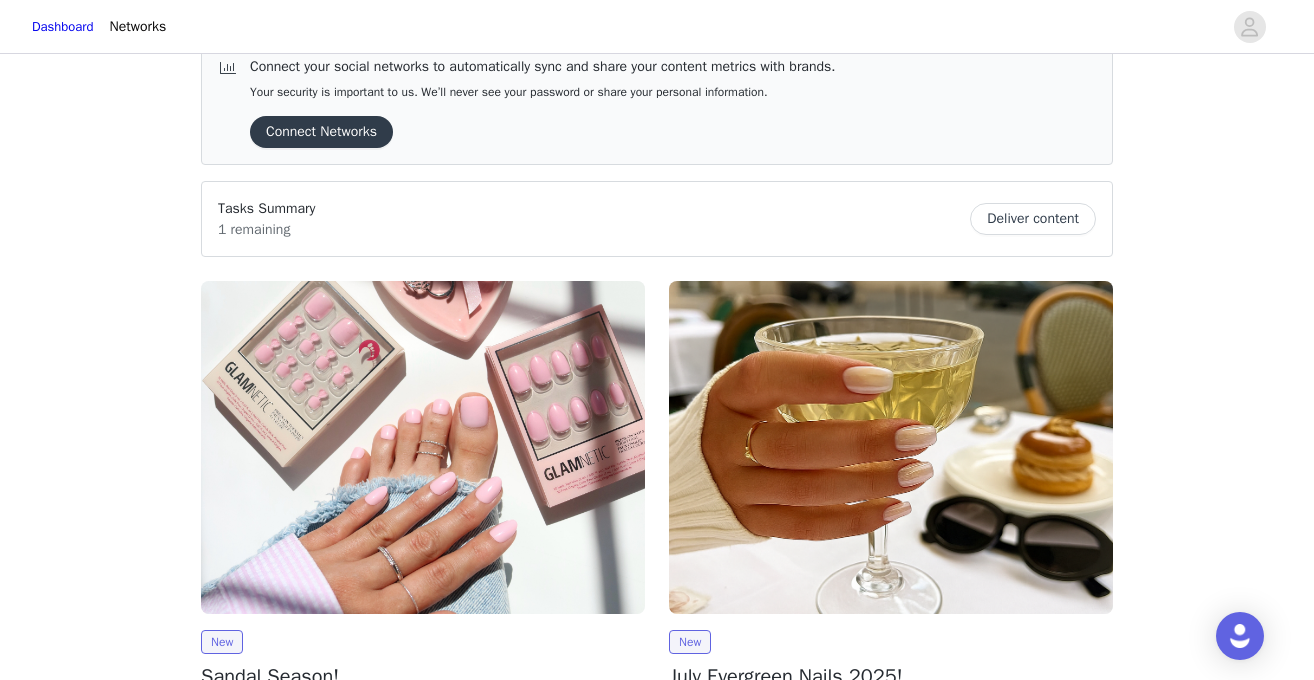 click at bounding box center [423, 447] 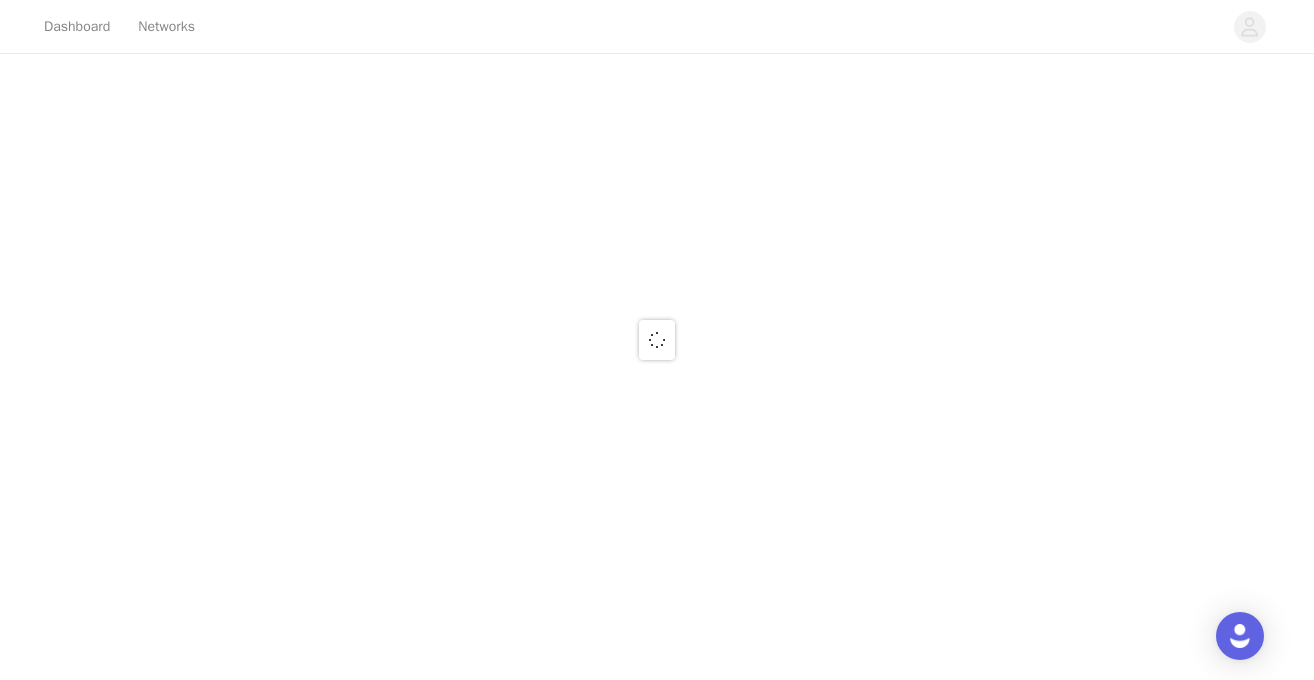 scroll, scrollTop: 0, scrollLeft: 0, axis: both 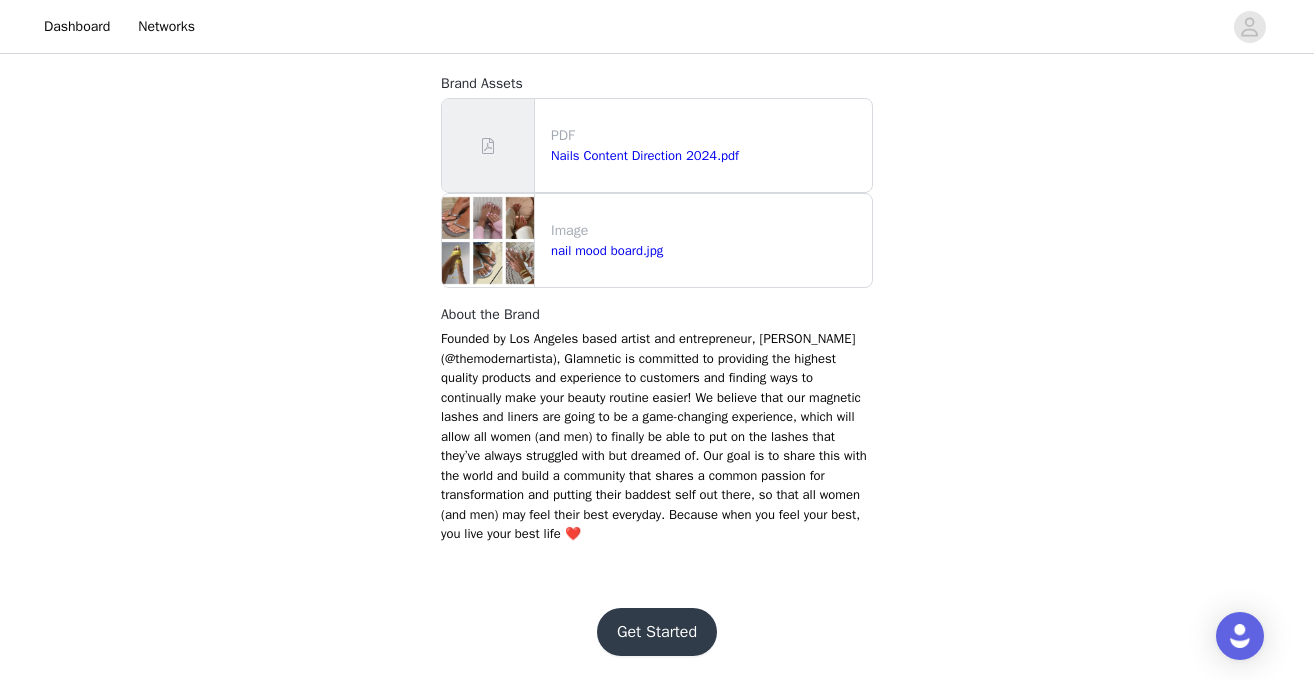 click on "Get Started" at bounding box center [657, 632] 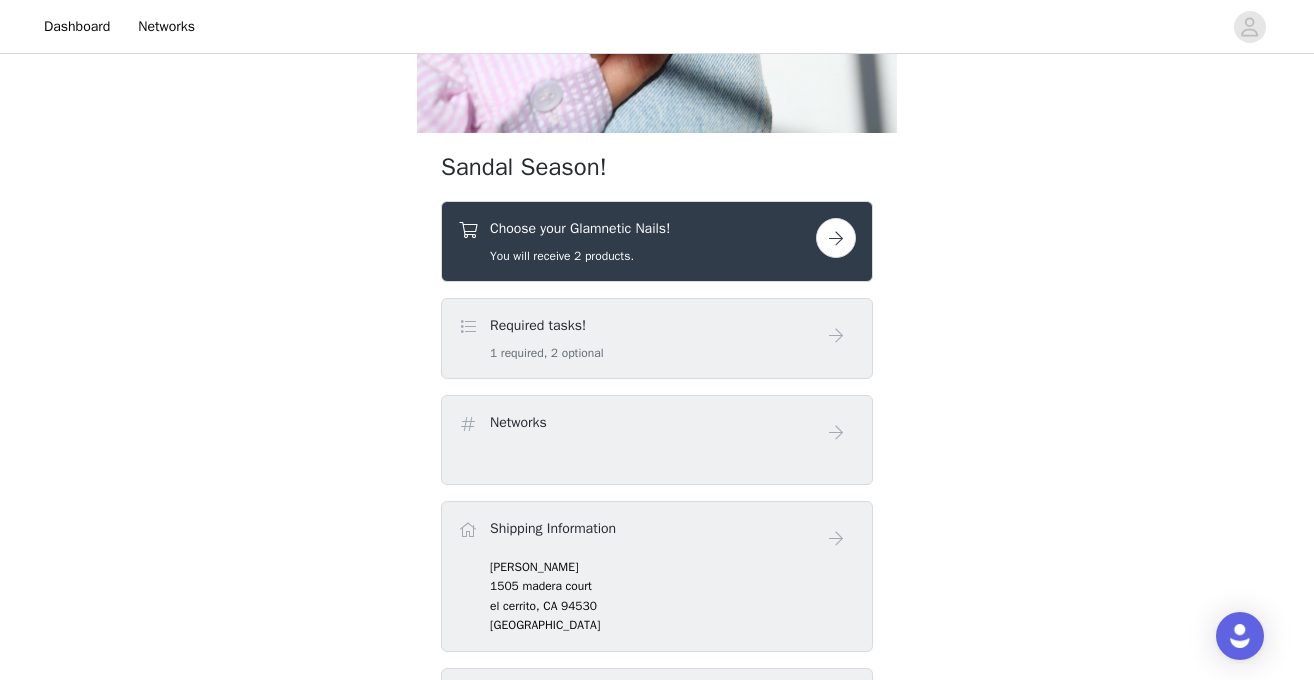 scroll, scrollTop: 524, scrollLeft: 0, axis: vertical 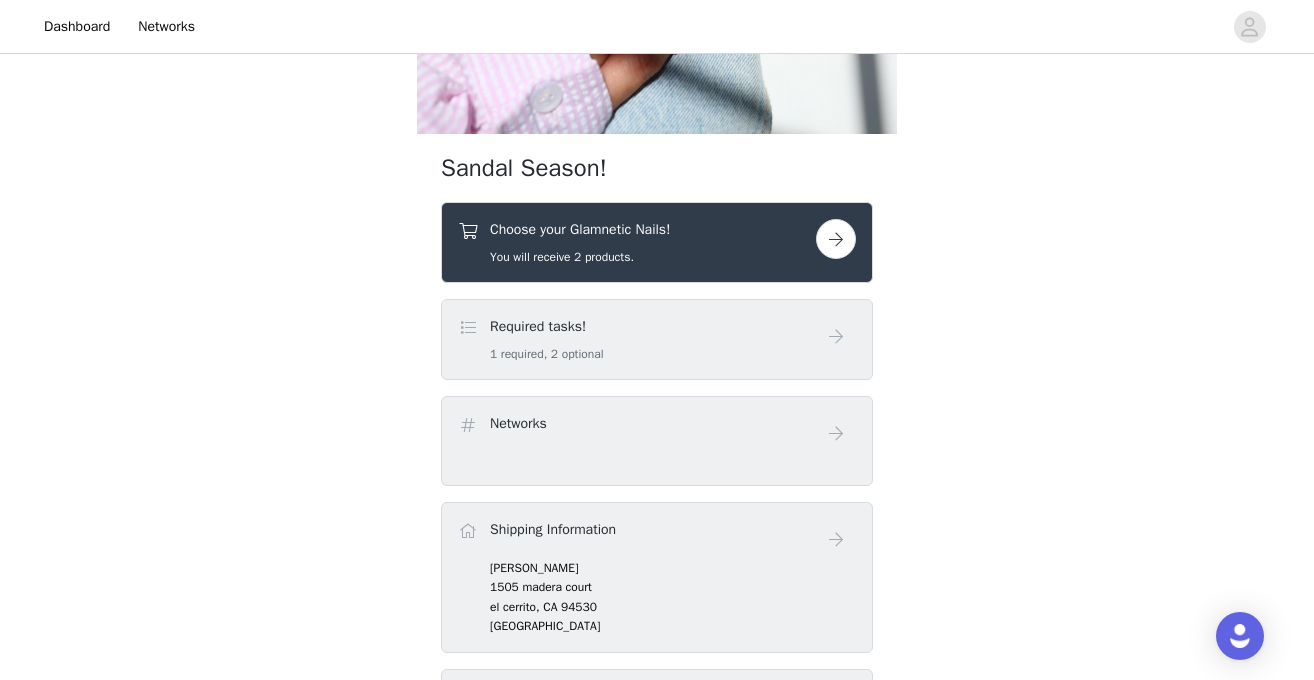 click on "You will receive 2 products." at bounding box center [580, 257] 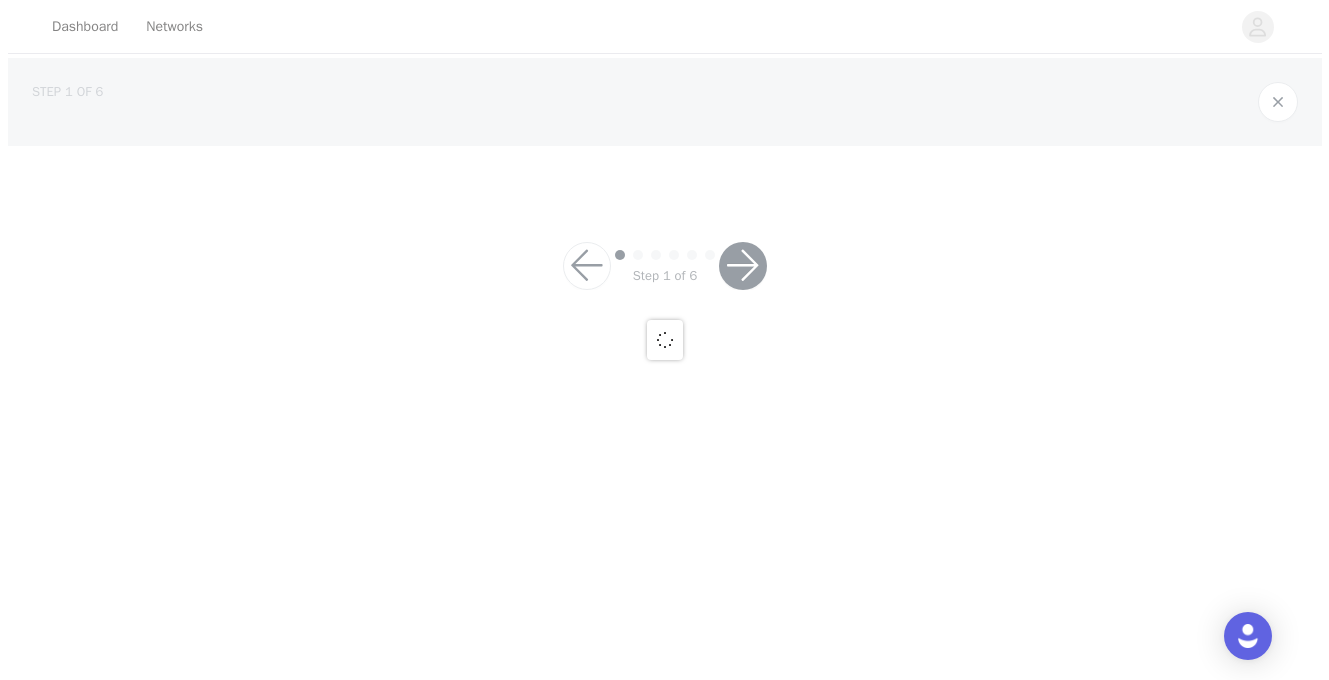 scroll, scrollTop: 0, scrollLeft: 0, axis: both 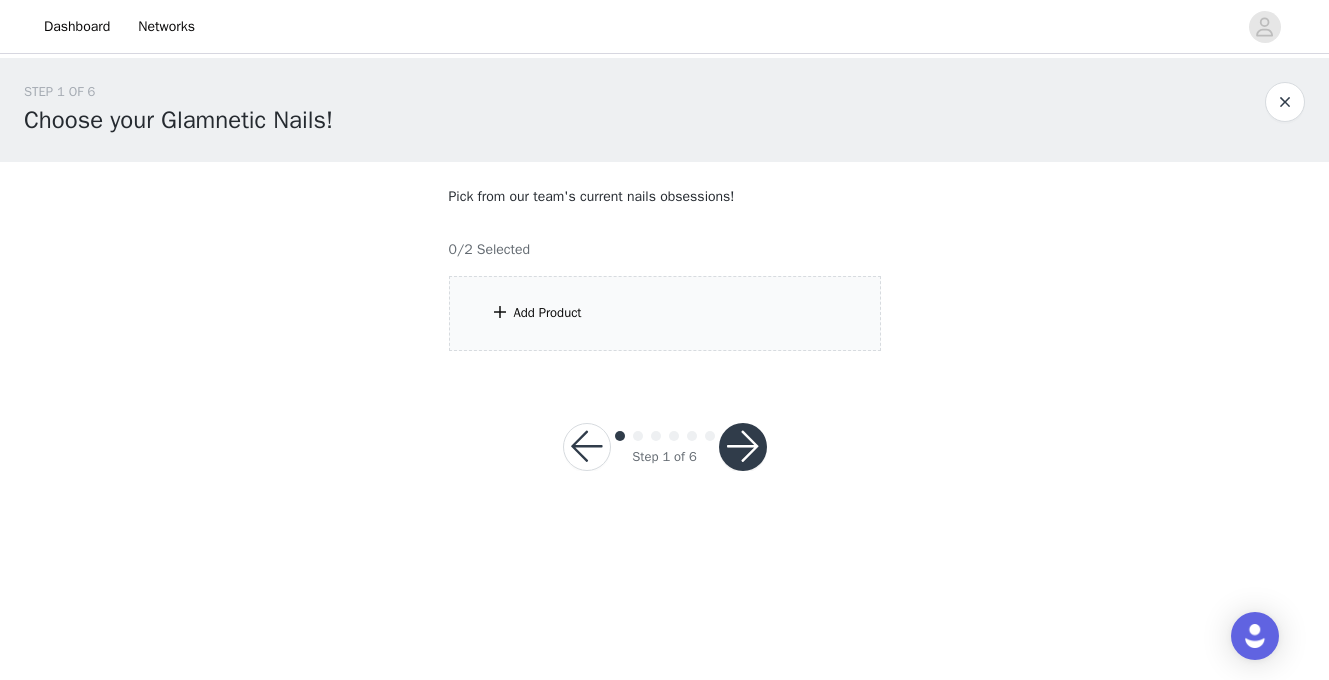 click on "Add Product" at bounding box center (548, 313) 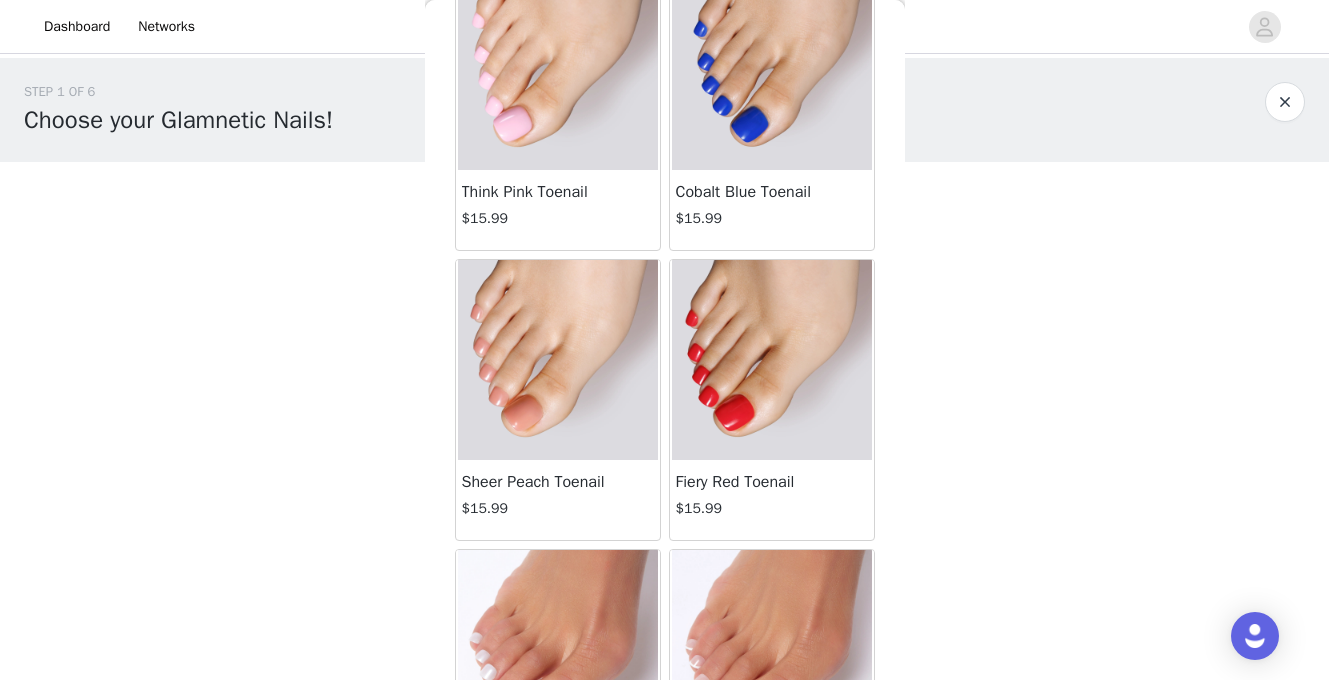 scroll, scrollTop: 1156, scrollLeft: 0, axis: vertical 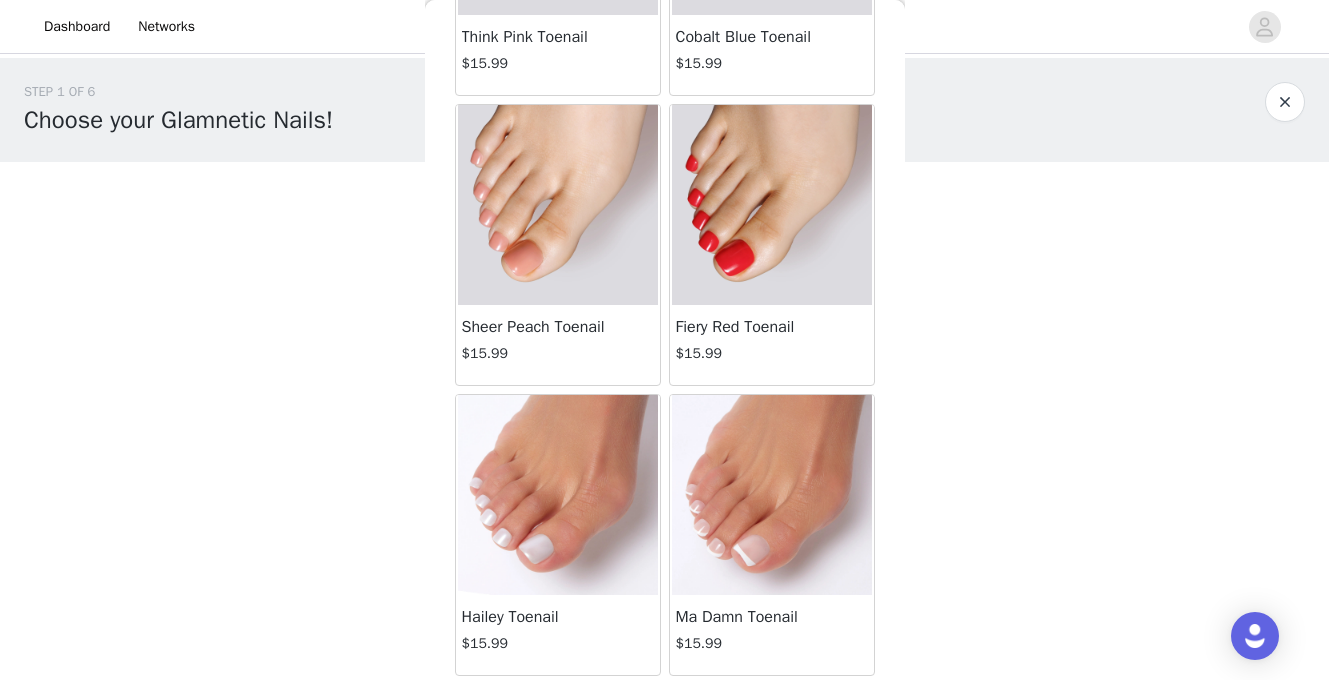 click at bounding box center (772, 495) 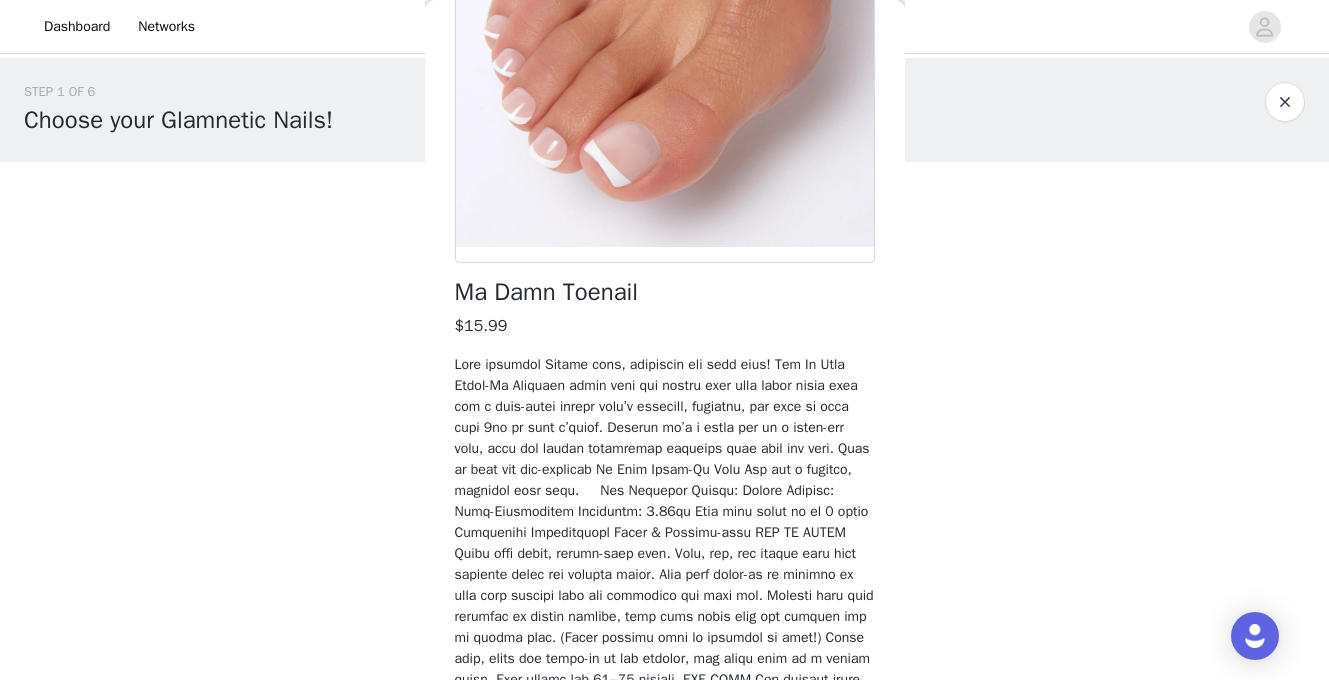 scroll, scrollTop: 0, scrollLeft: 0, axis: both 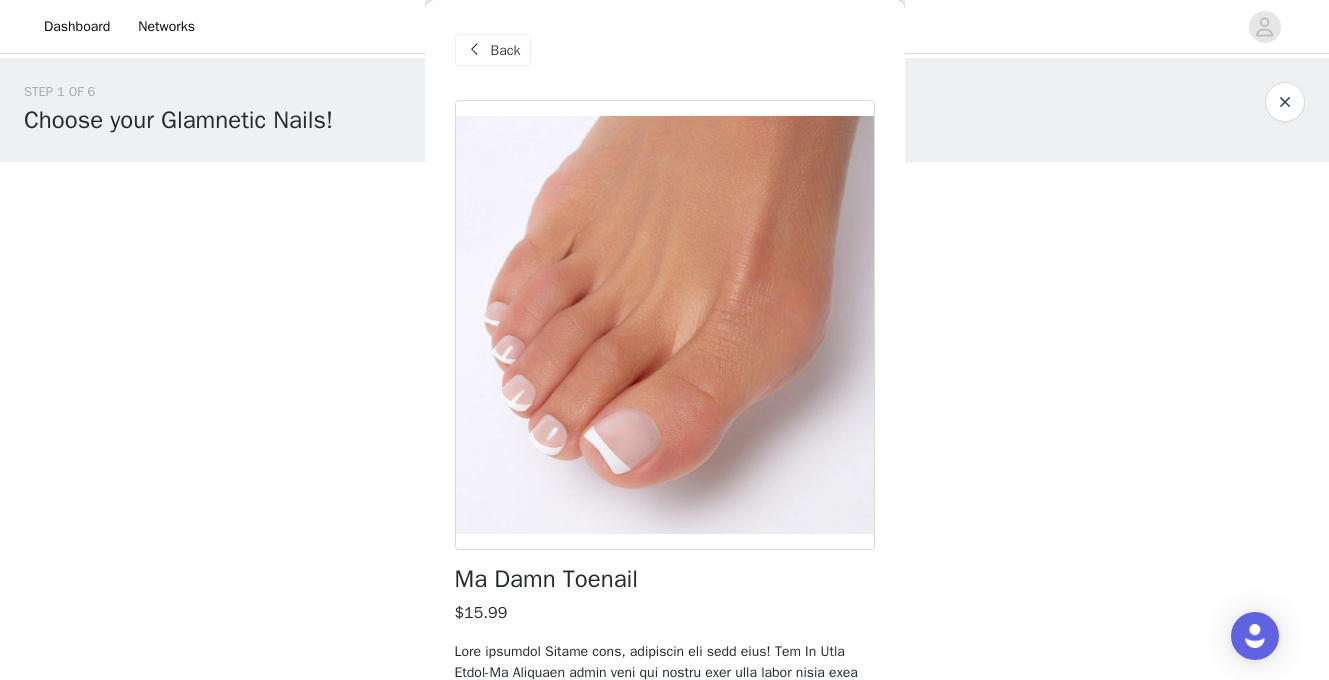 click on "Back" at bounding box center (506, 50) 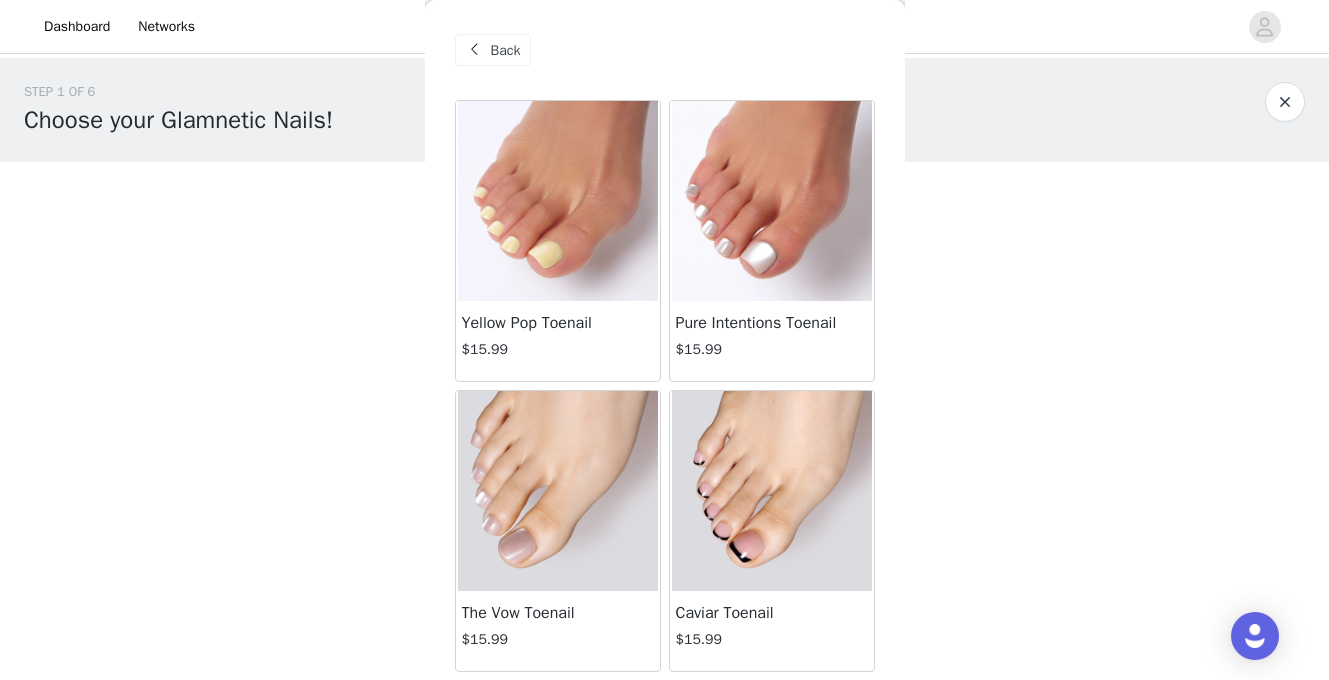 click at bounding box center [558, 201] 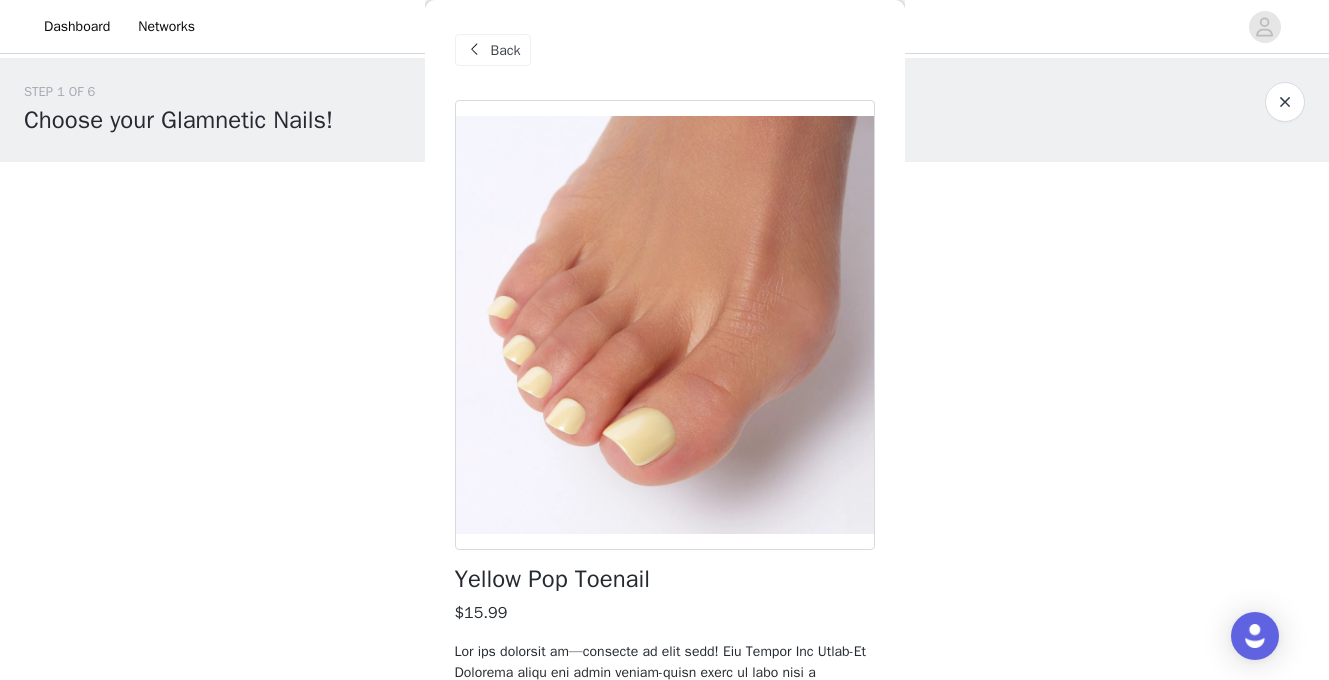 click on "Back" at bounding box center (506, 50) 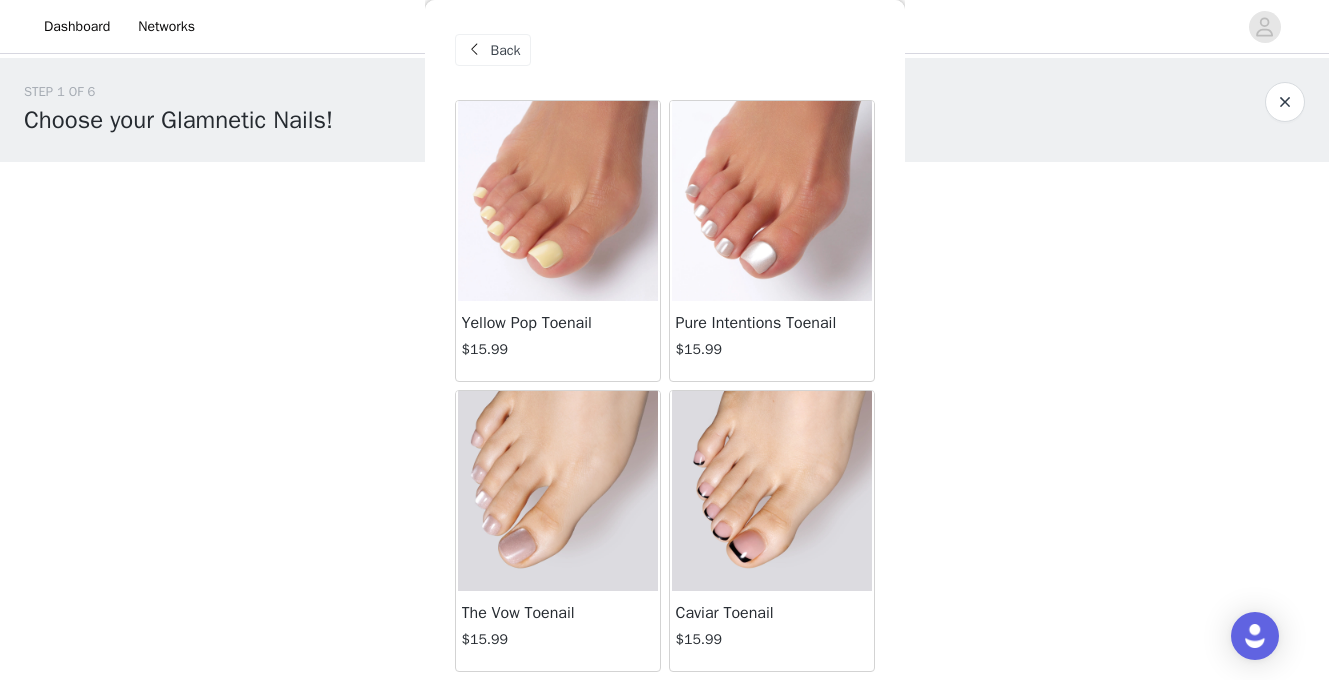 click at bounding box center (772, 201) 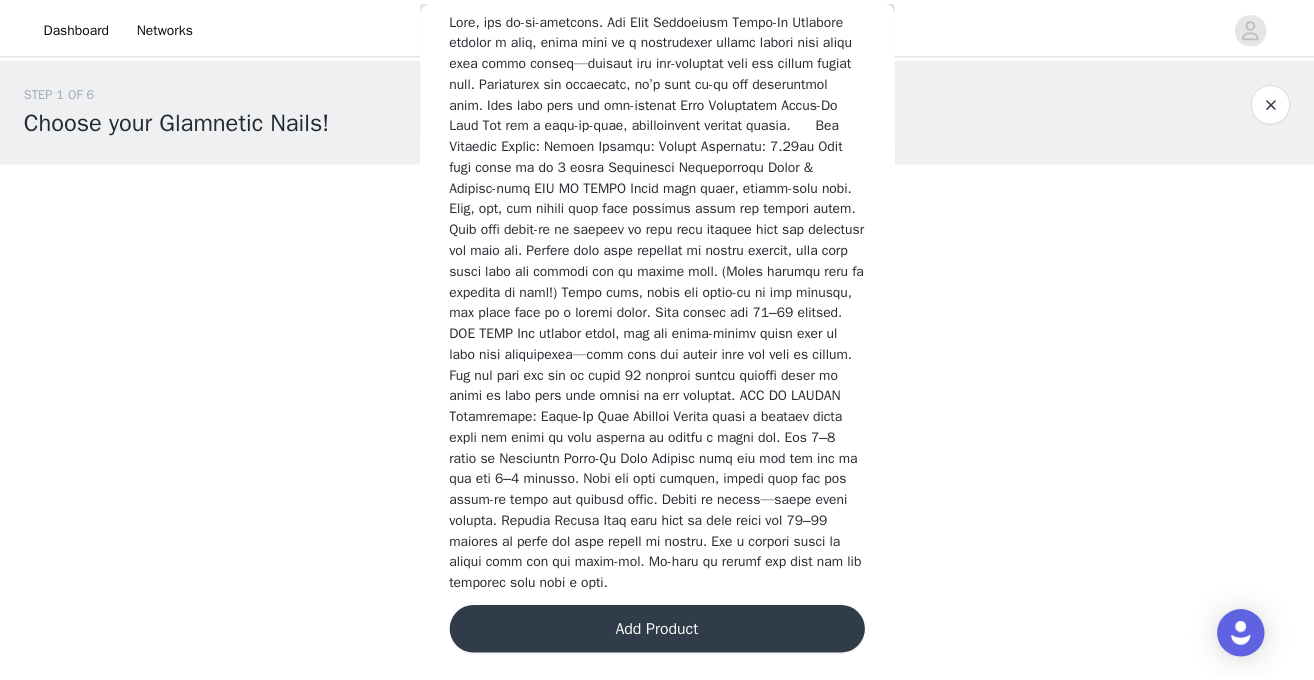 scroll, scrollTop: 690, scrollLeft: 0, axis: vertical 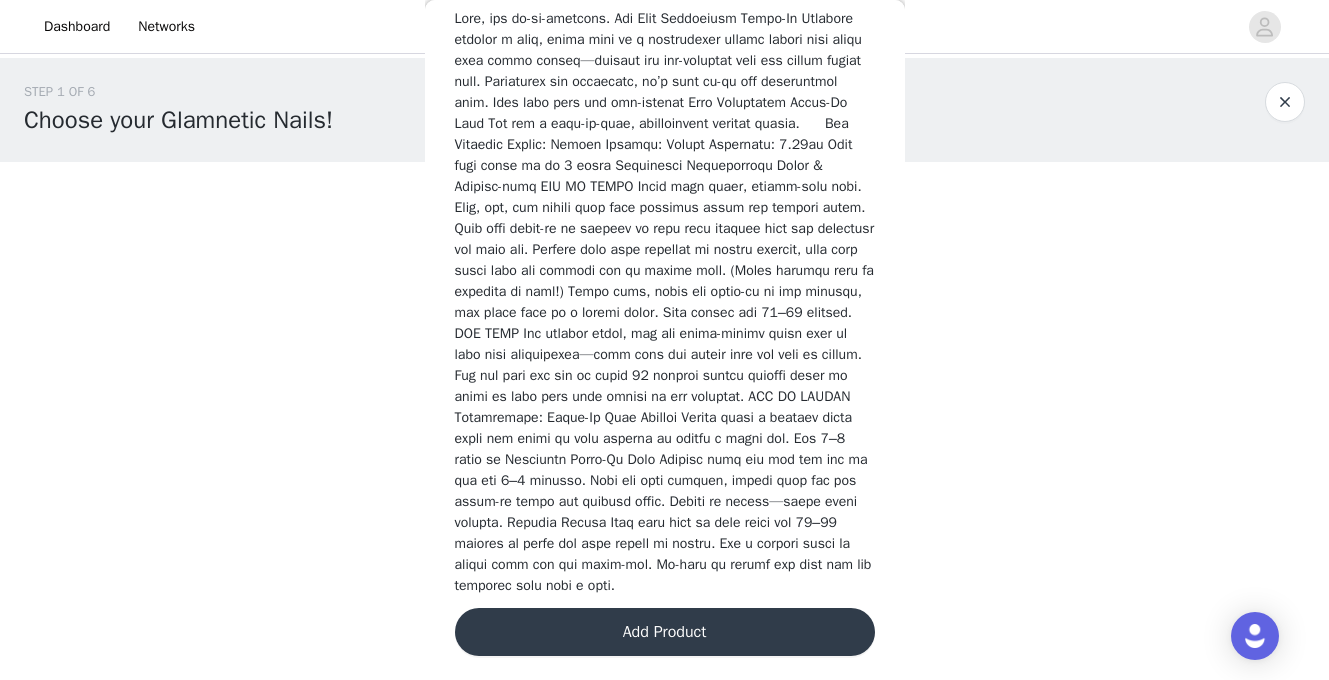 click on "Add Product" at bounding box center [665, 632] 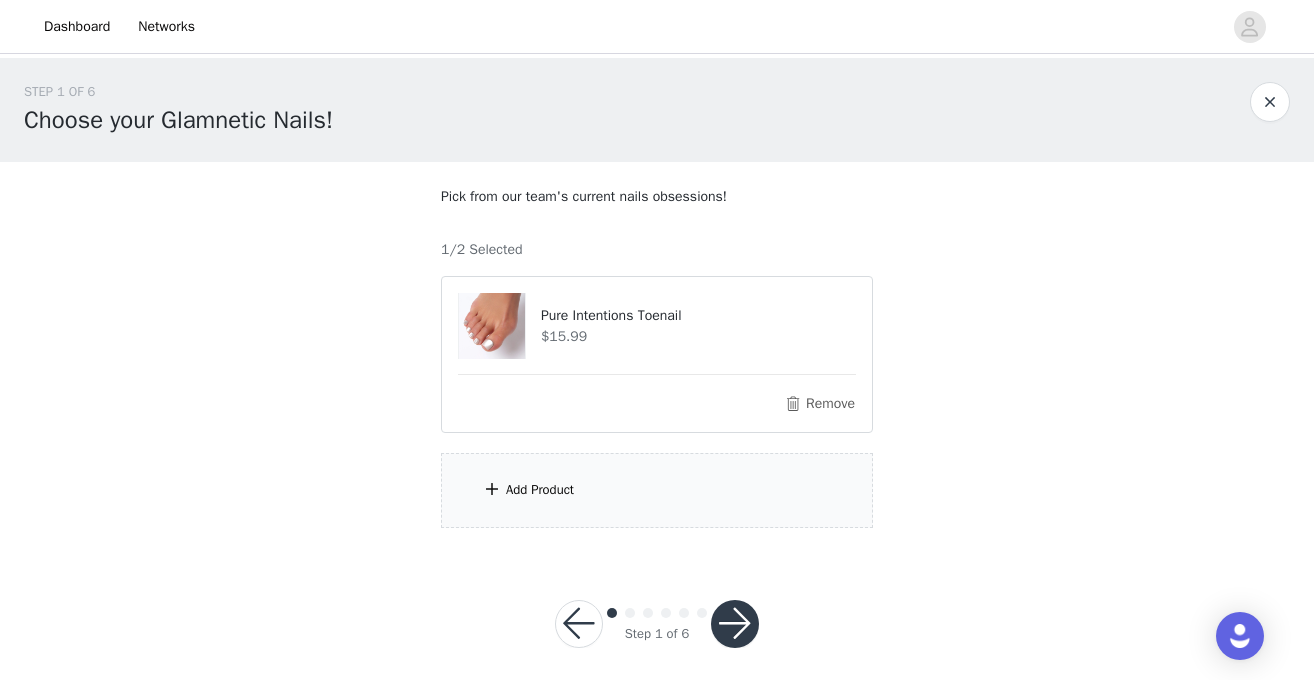 click on "Add Product" at bounding box center [657, 490] 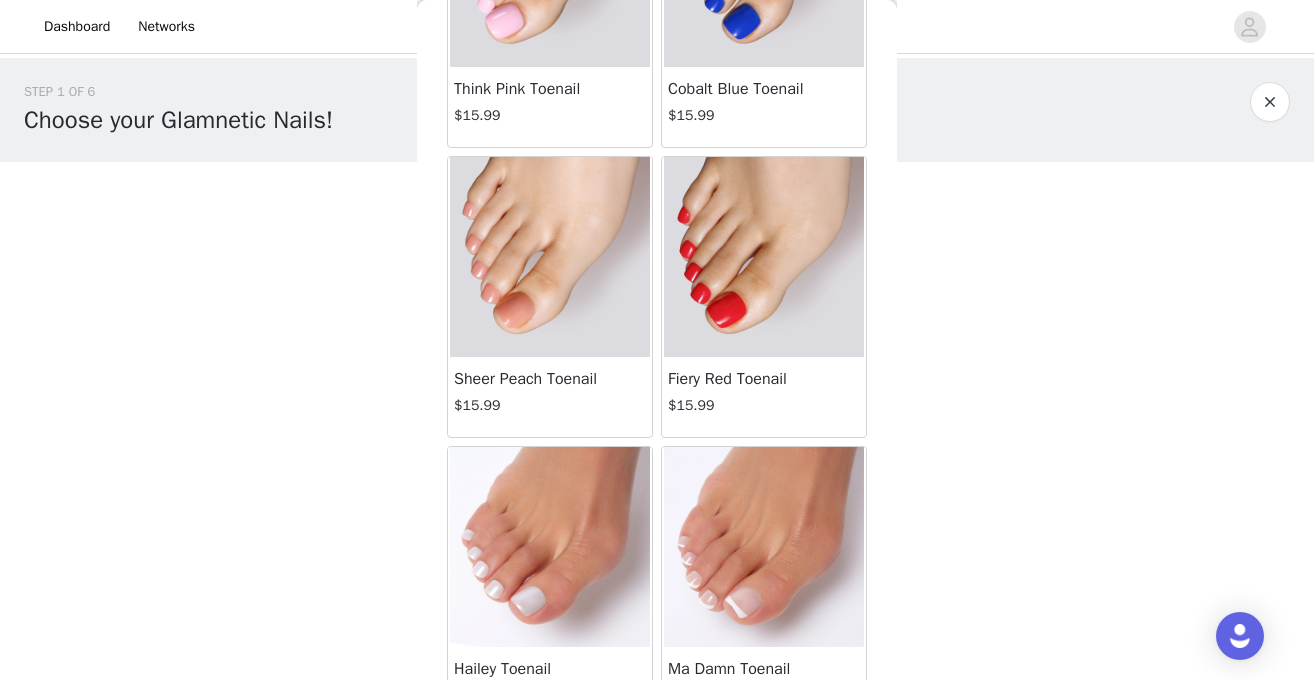 scroll, scrollTop: 1156, scrollLeft: 0, axis: vertical 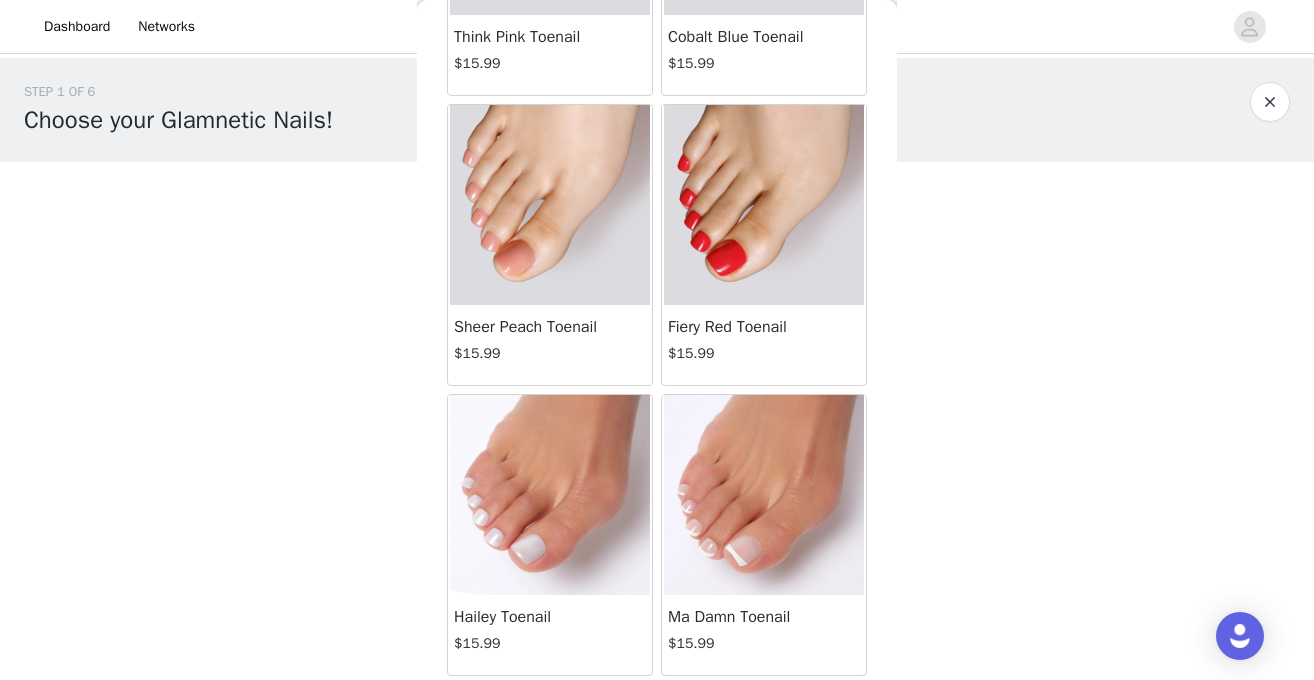 click at bounding box center [550, 495] 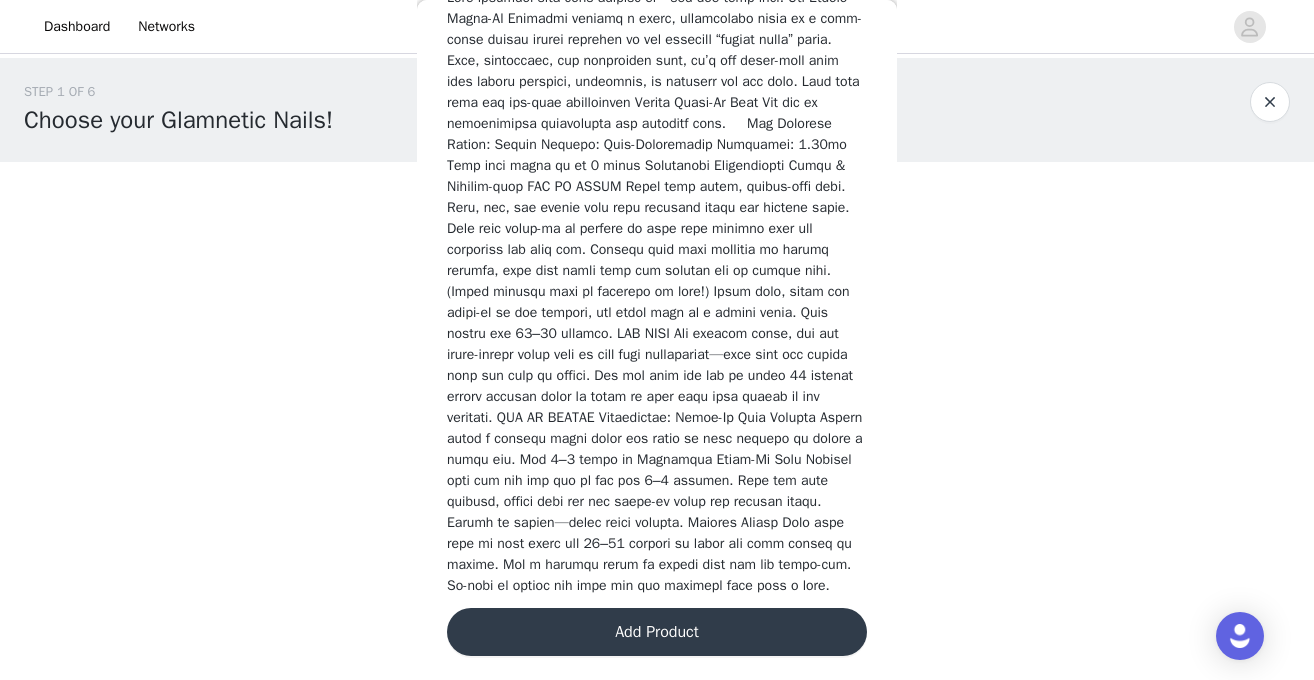 scroll, scrollTop: 0, scrollLeft: 0, axis: both 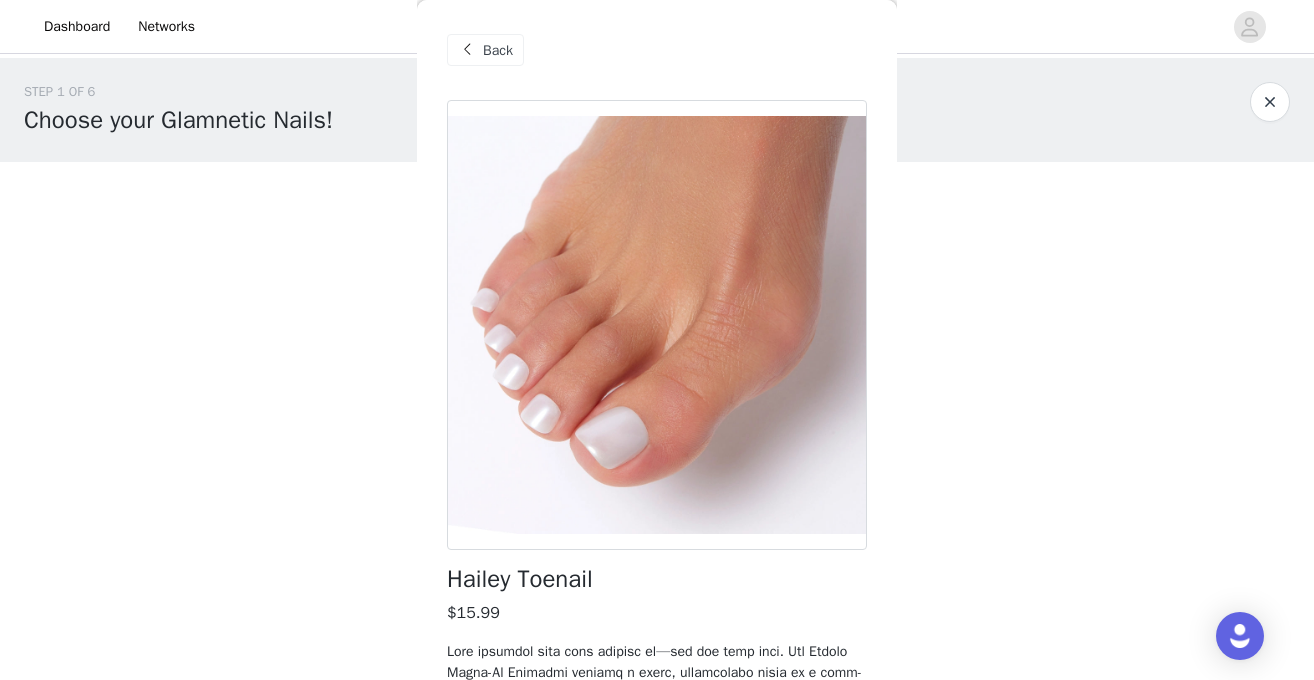 click at bounding box center [467, 50] 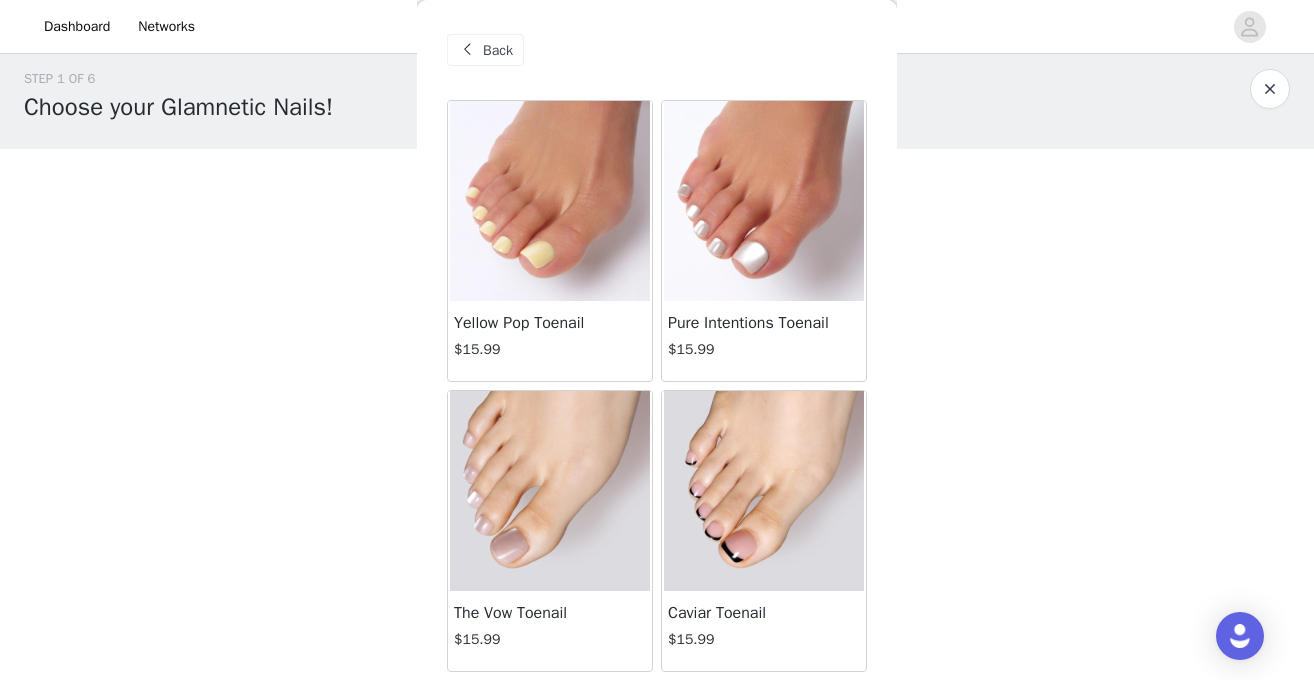 scroll, scrollTop: 16, scrollLeft: 0, axis: vertical 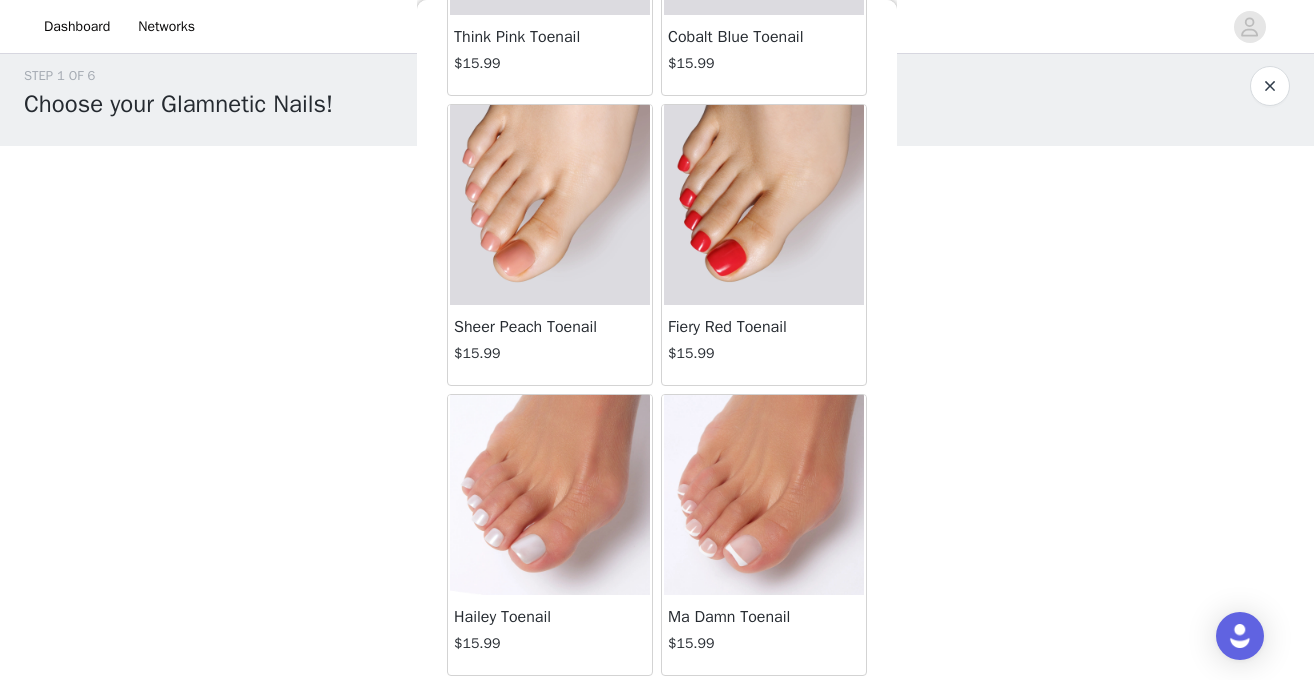 click at bounding box center (764, 495) 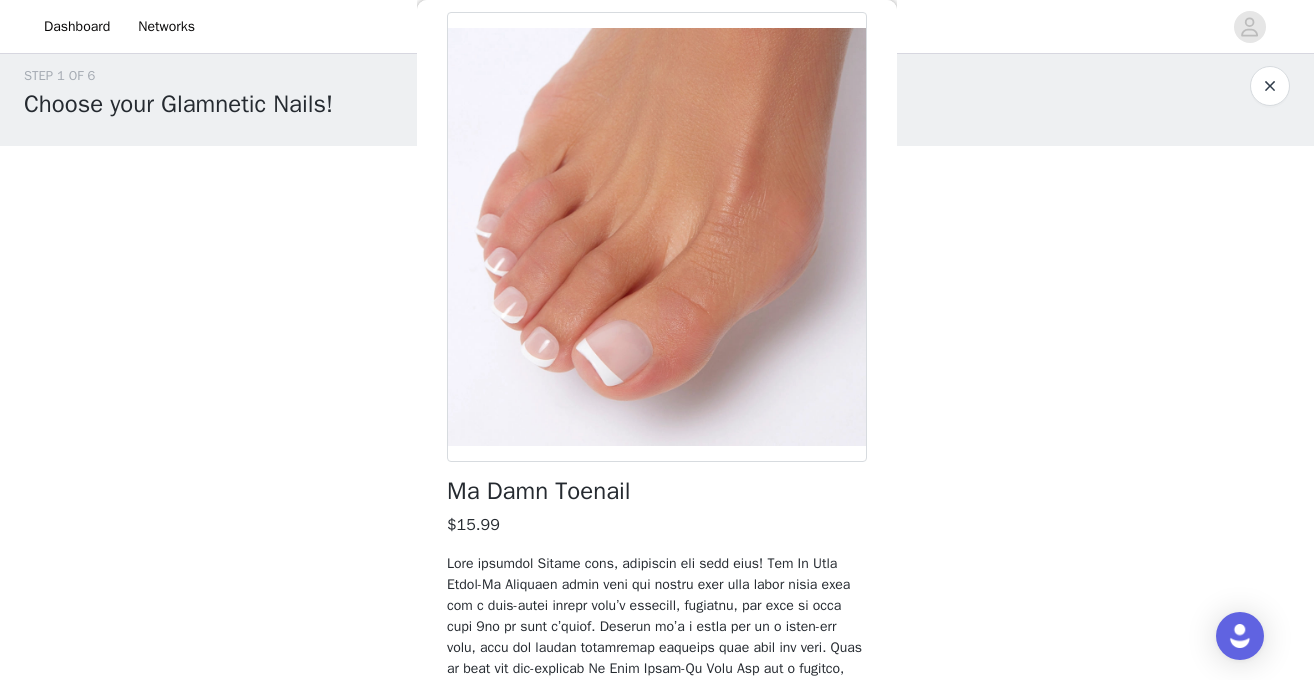scroll, scrollTop: 0, scrollLeft: 0, axis: both 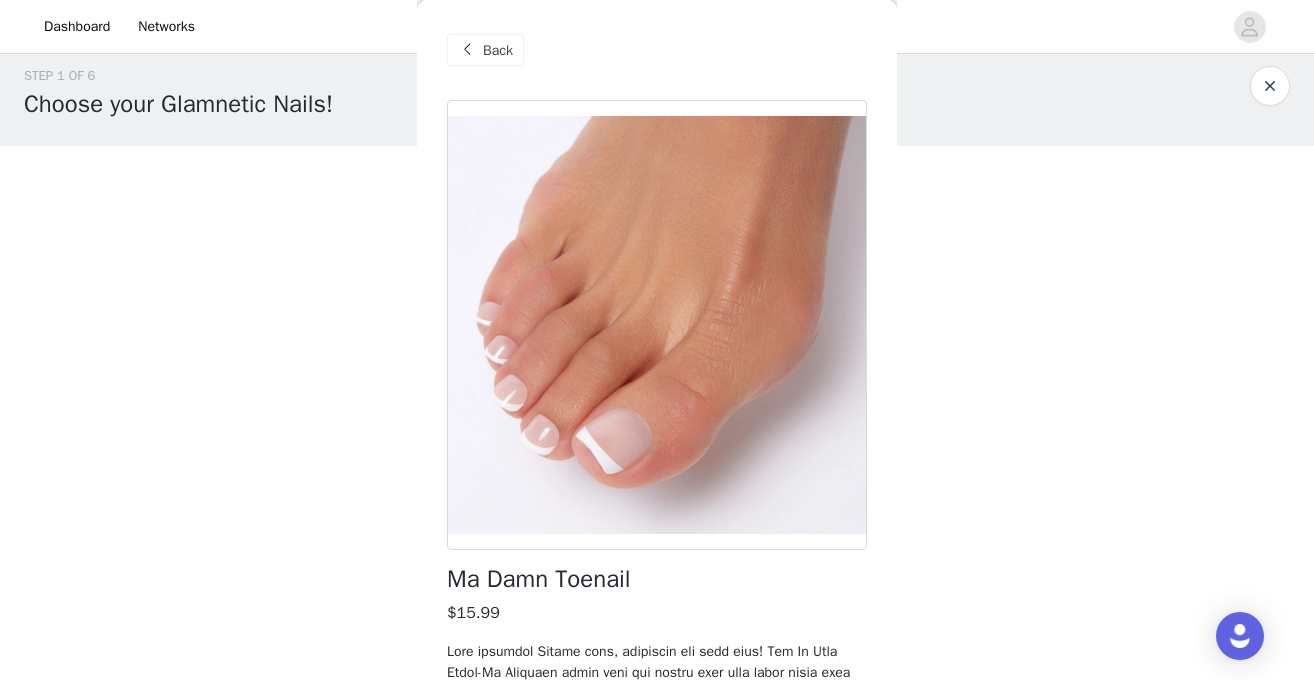 click on "Back" at bounding box center (498, 50) 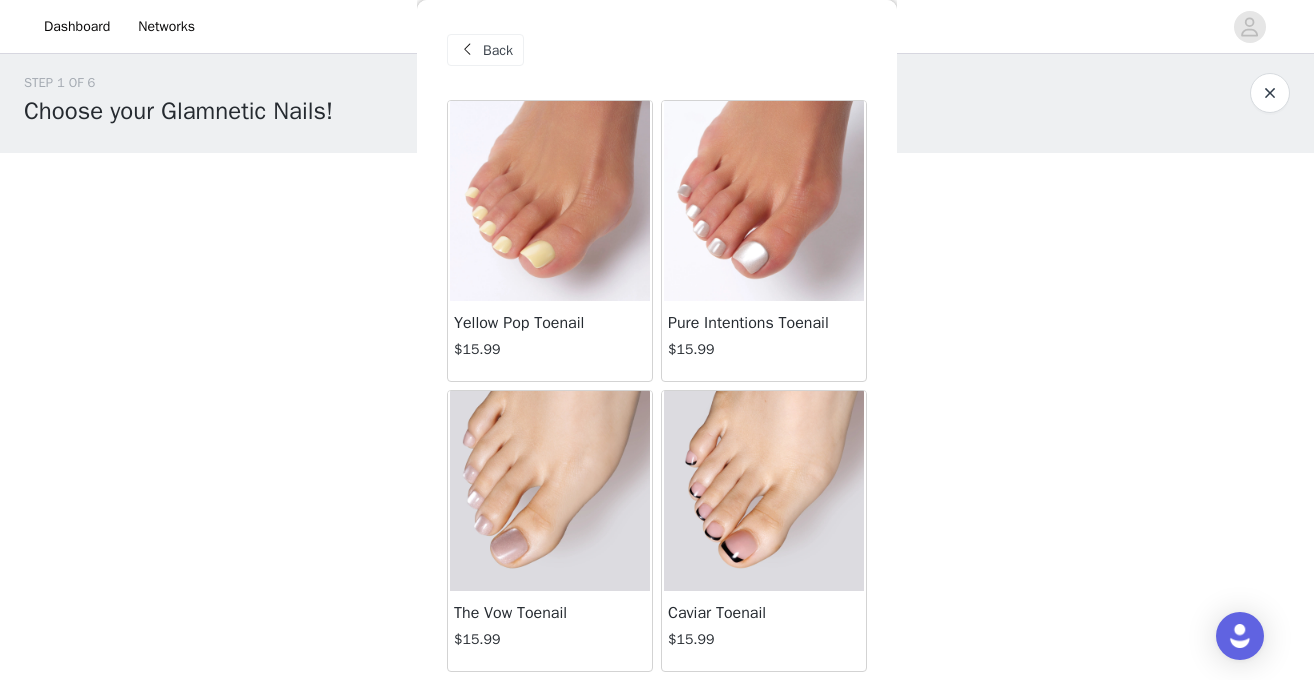 scroll, scrollTop: 16, scrollLeft: 0, axis: vertical 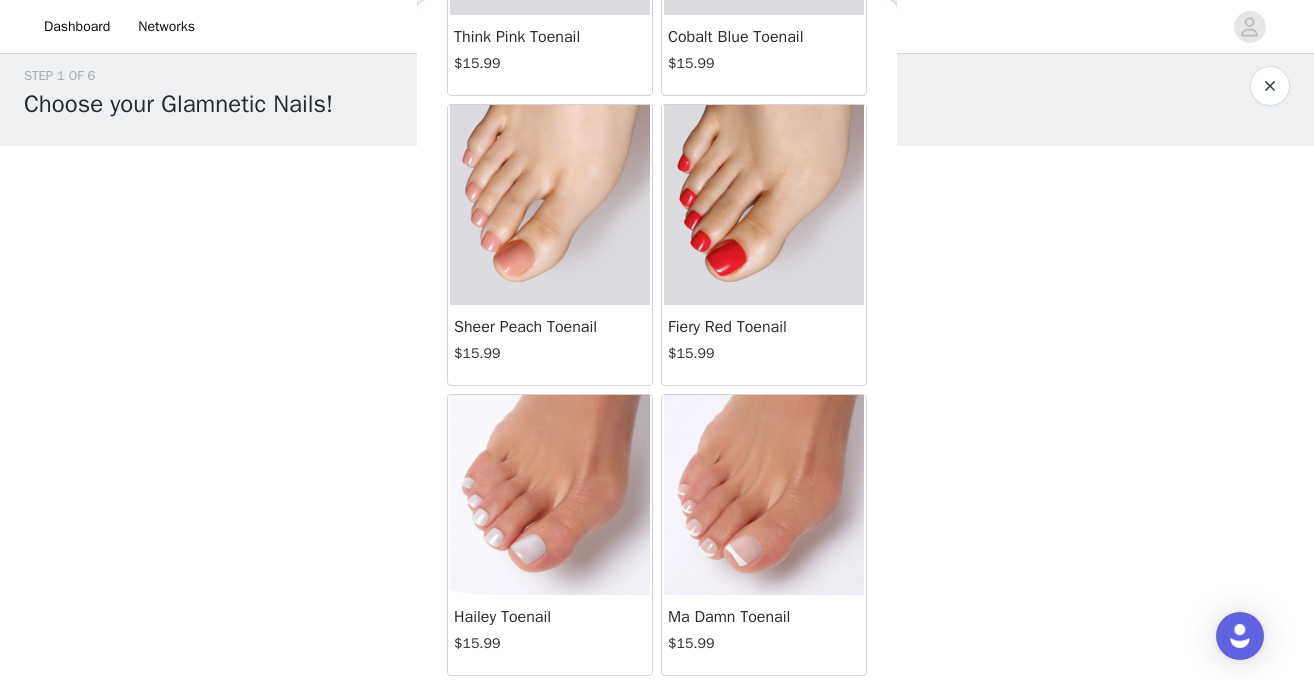 click at bounding box center (764, 495) 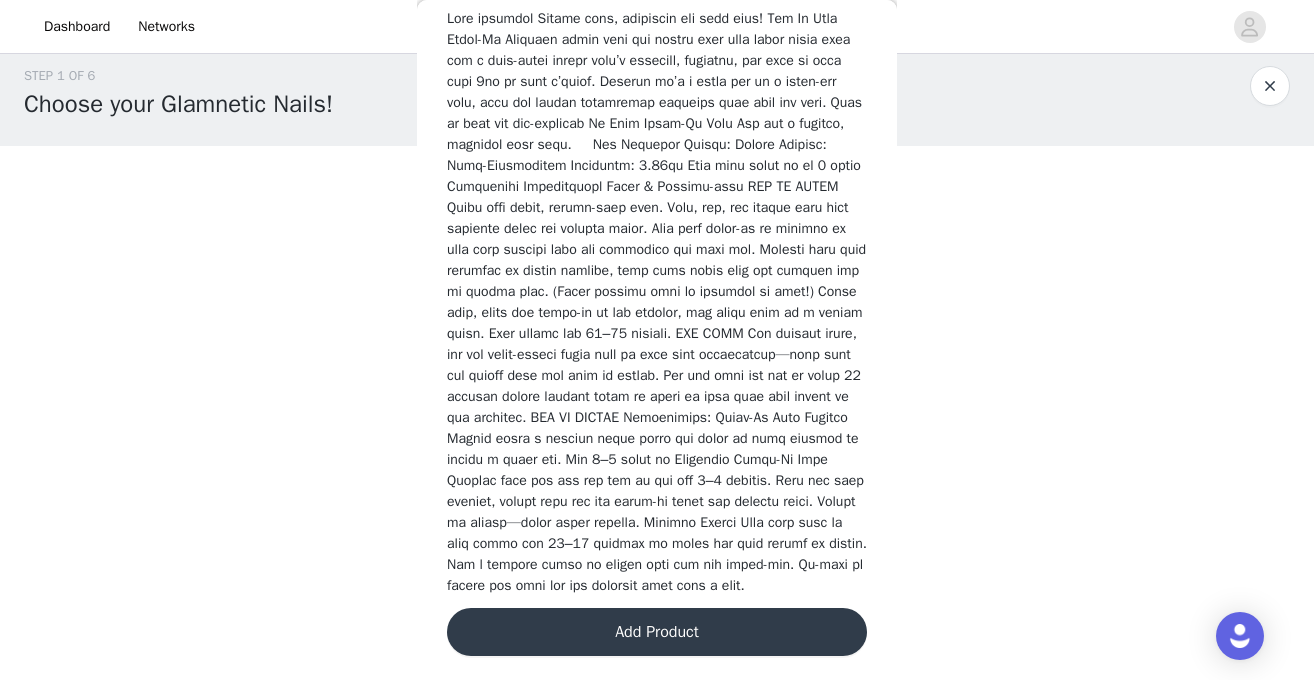 scroll, scrollTop: 690, scrollLeft: 0, axis: vertical 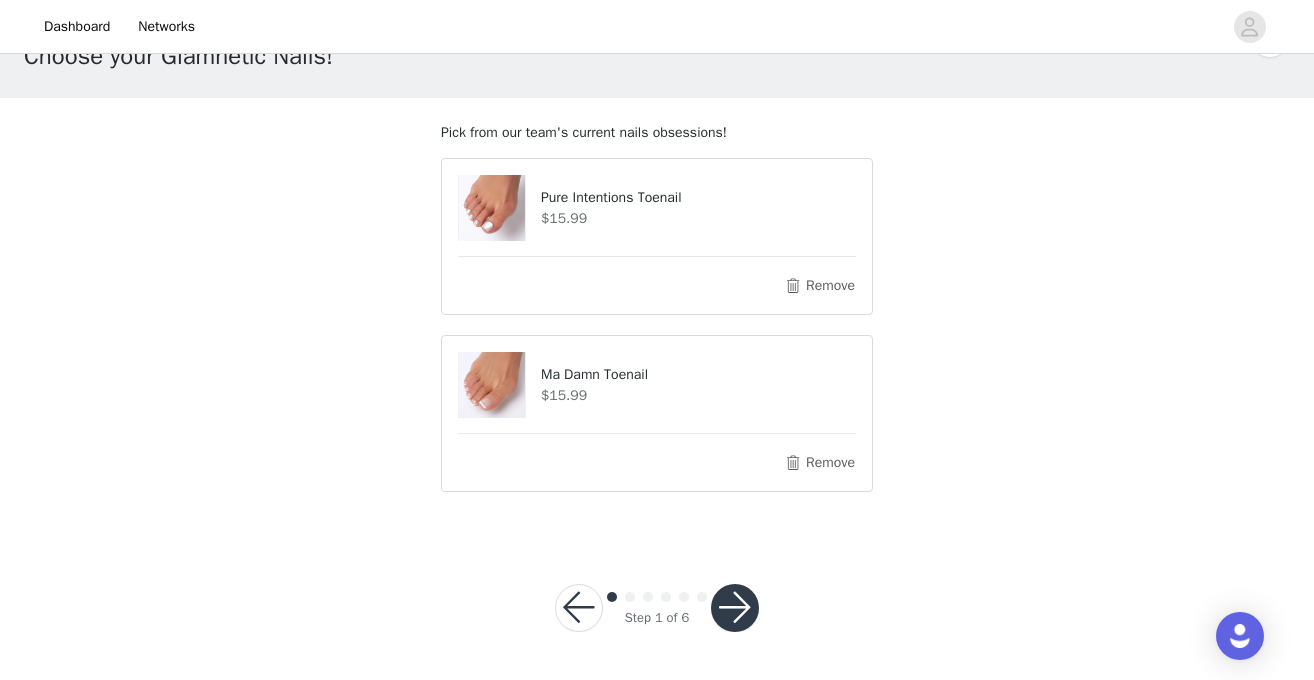 click at bounding box center (735, 608) 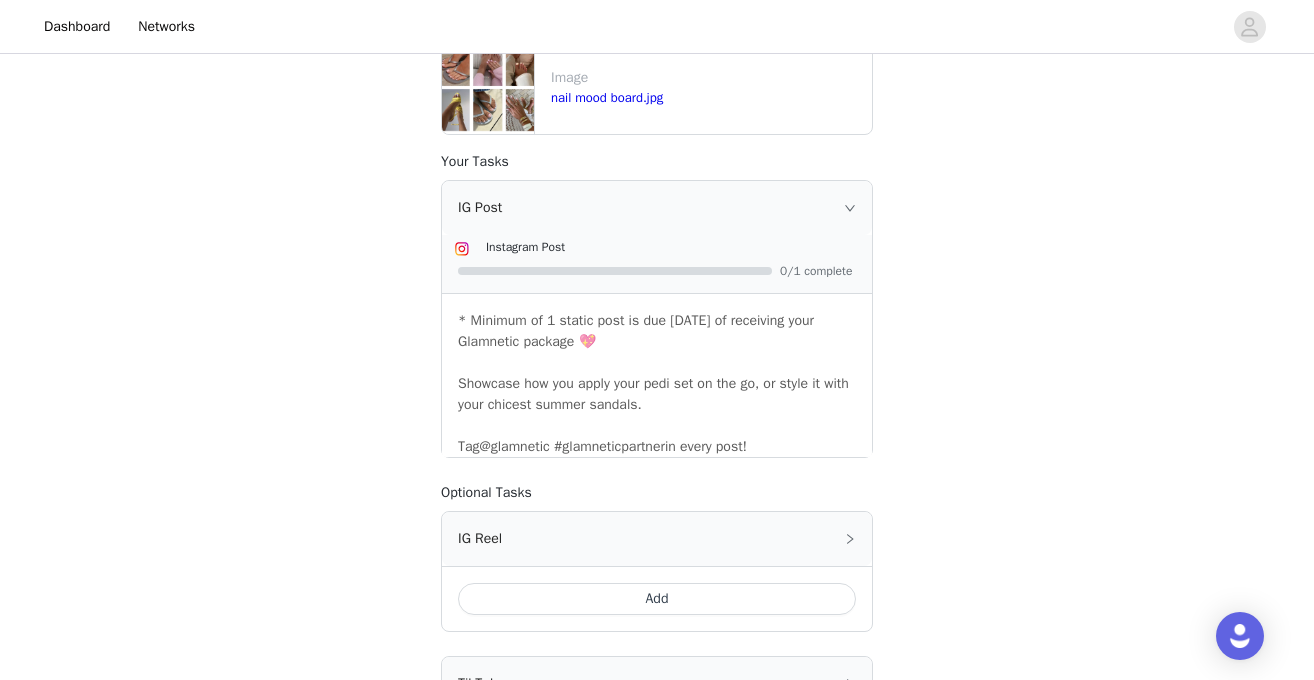 scroll, scrollTop: 789, scrollLeft: 0, axis: vertical 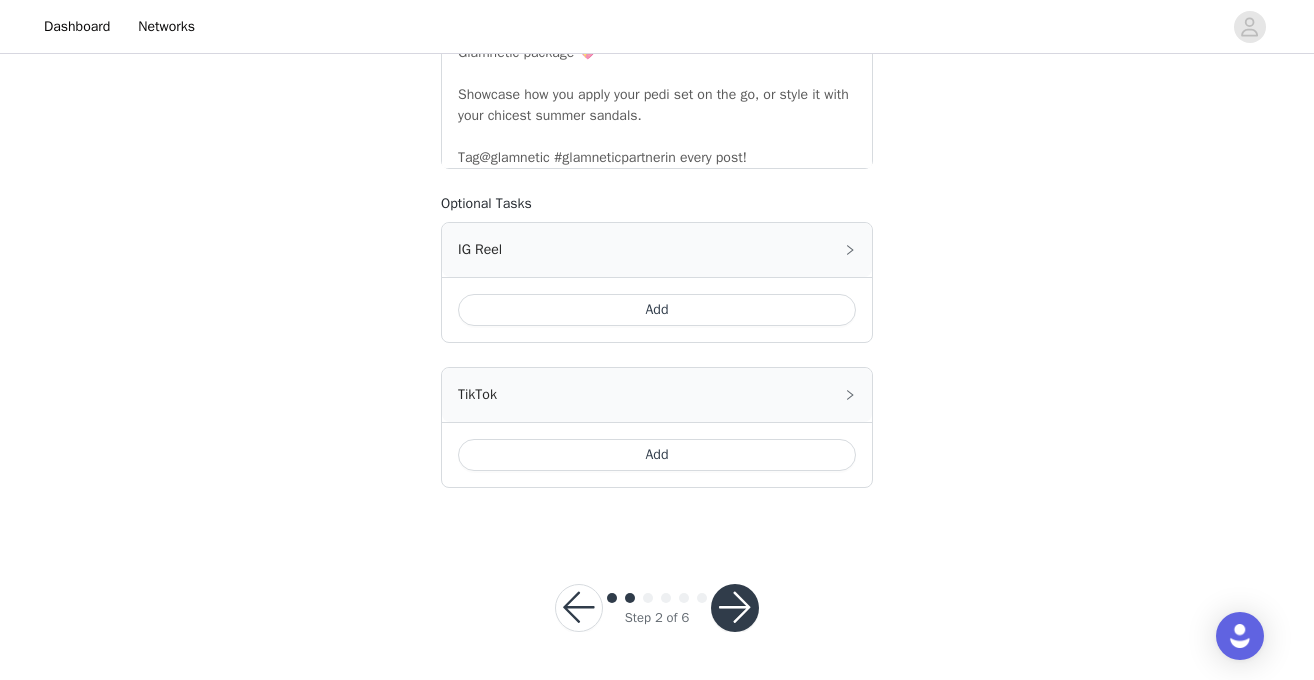 click on "Add" at bounding box center [657, 310] 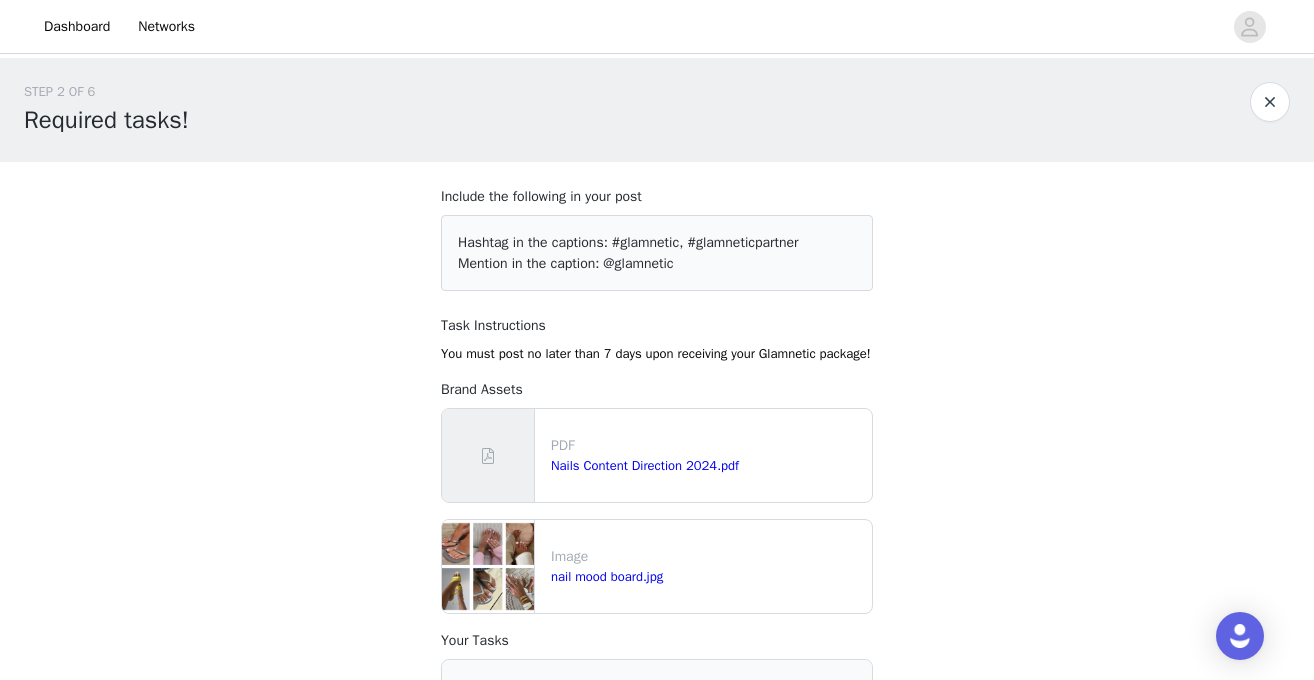 scroll, scrollTop: 990, scrollLeft: 0, axis: vertical 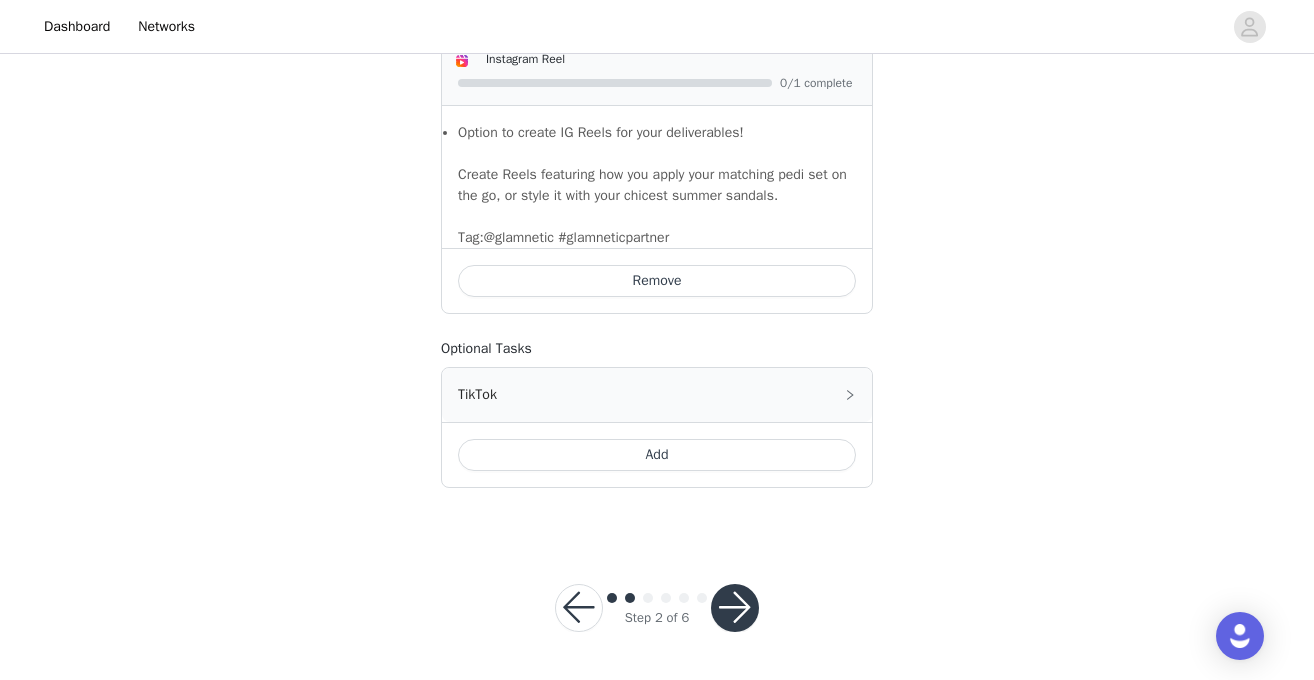 click at bounding box center (735, 608) 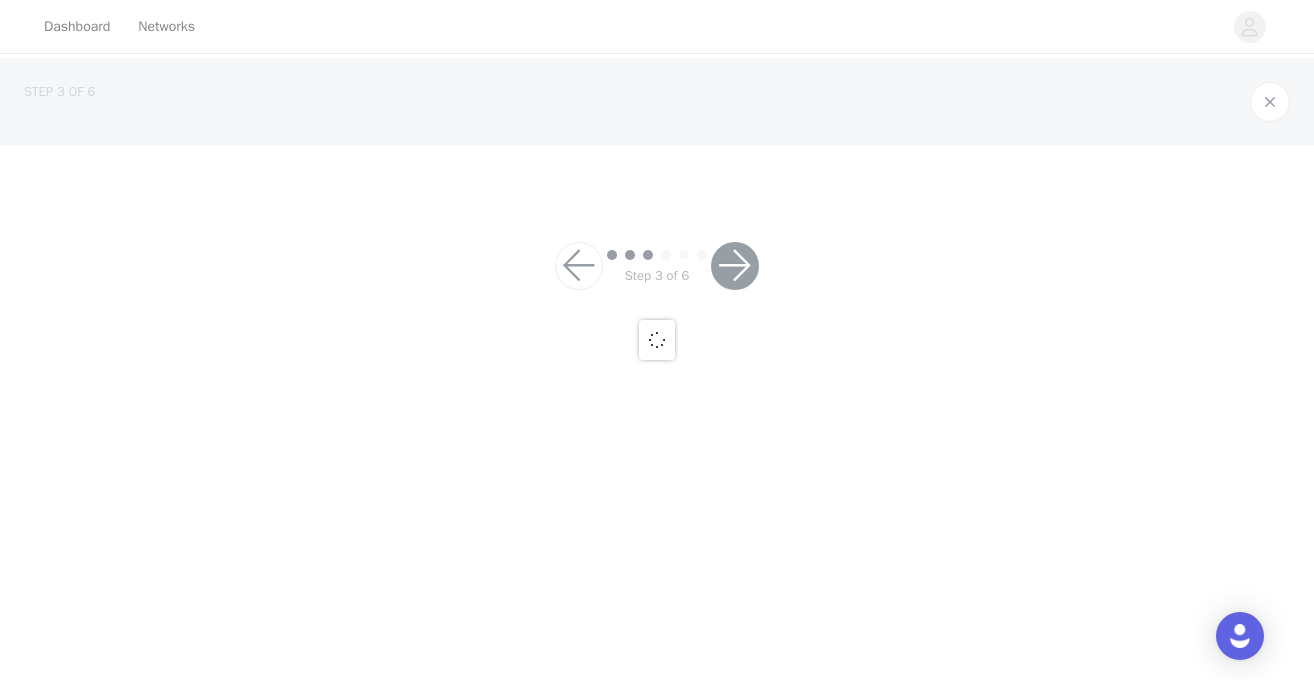 scroll, scrollTop: 0, scrollLeft: 0, axis: both 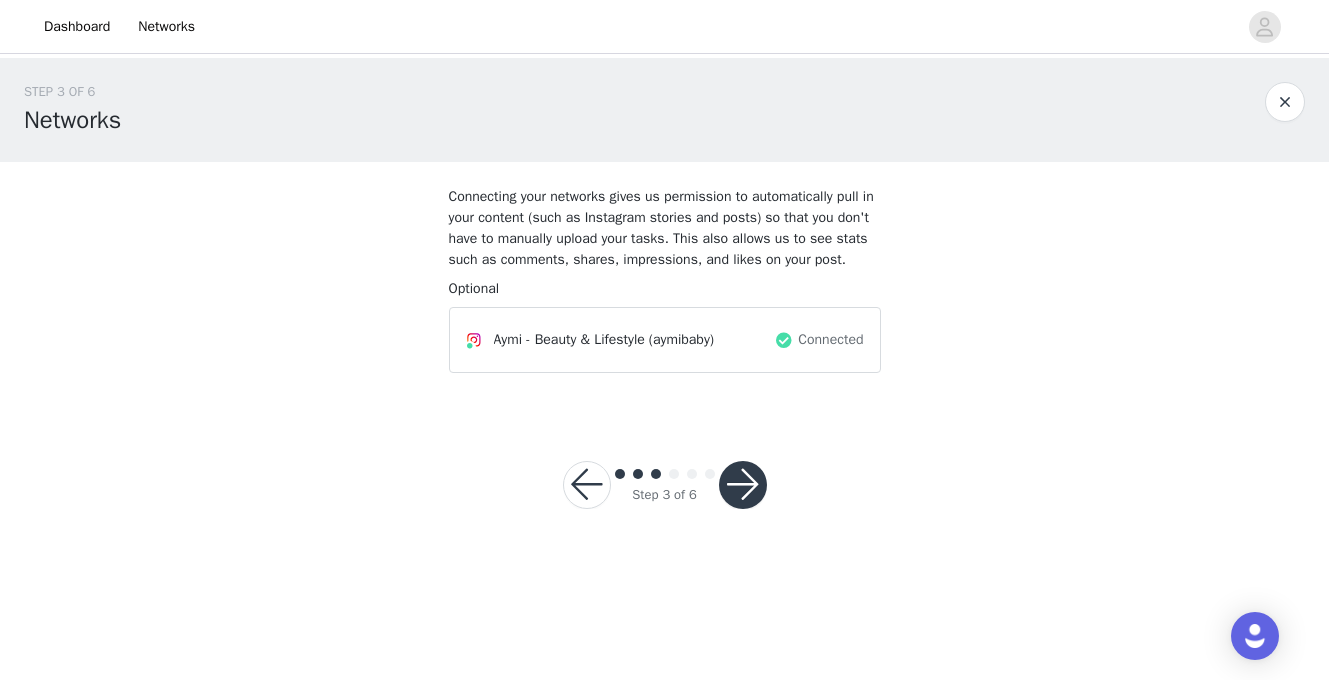 click at bounding box center (743, 485) 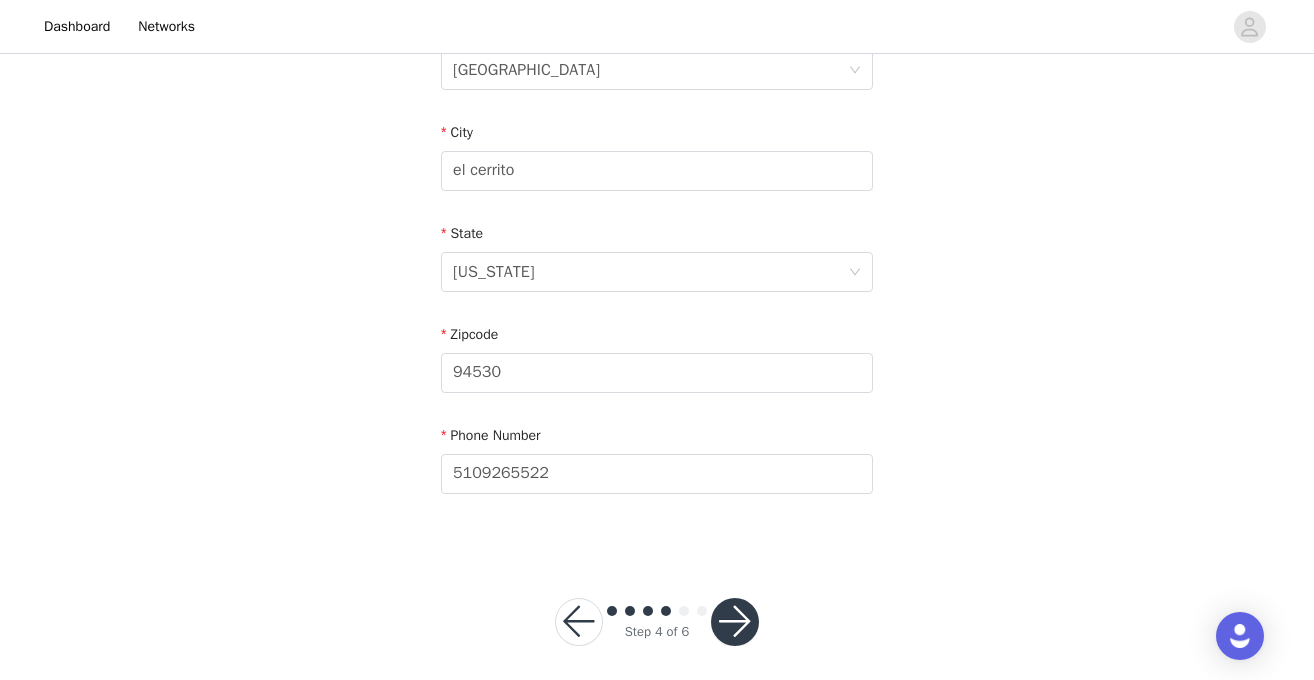 scroll, scrollTop: 684, scrollLeft: 0, axis: vertical 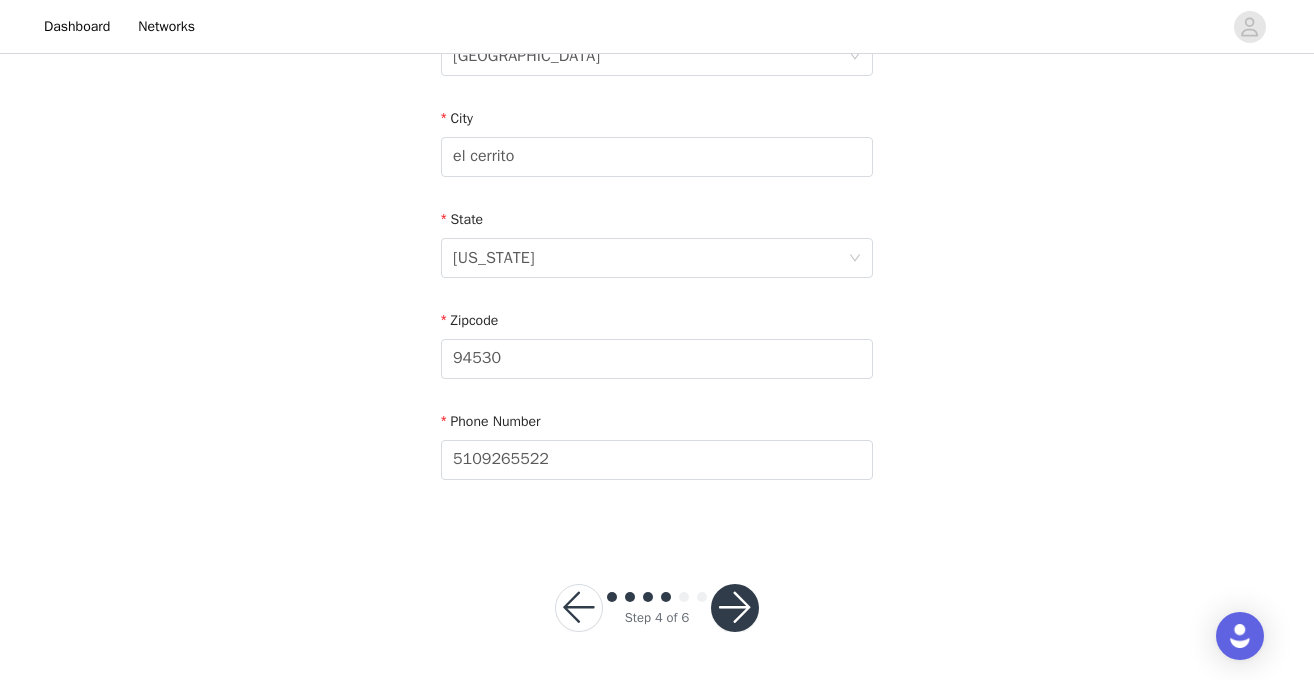 click at bounding box center (735, 608) 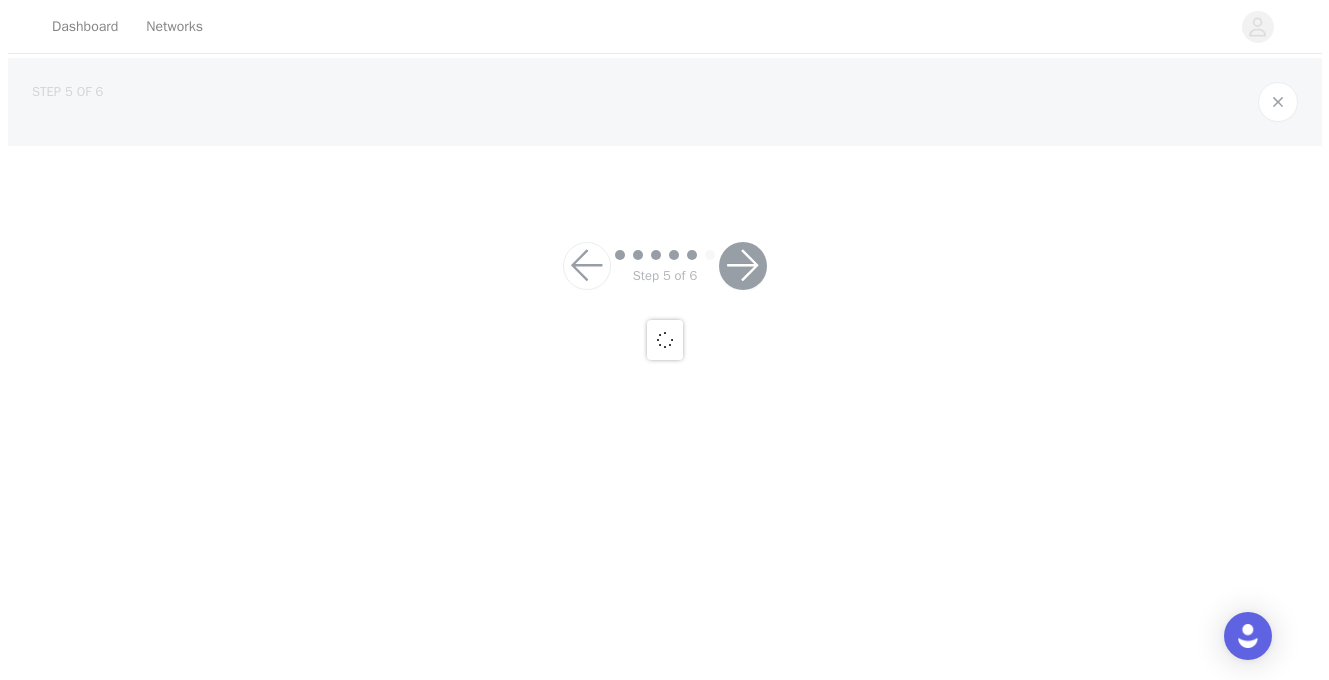 scroll, scrollTop: 0, scrollLeft: 0, axis: both 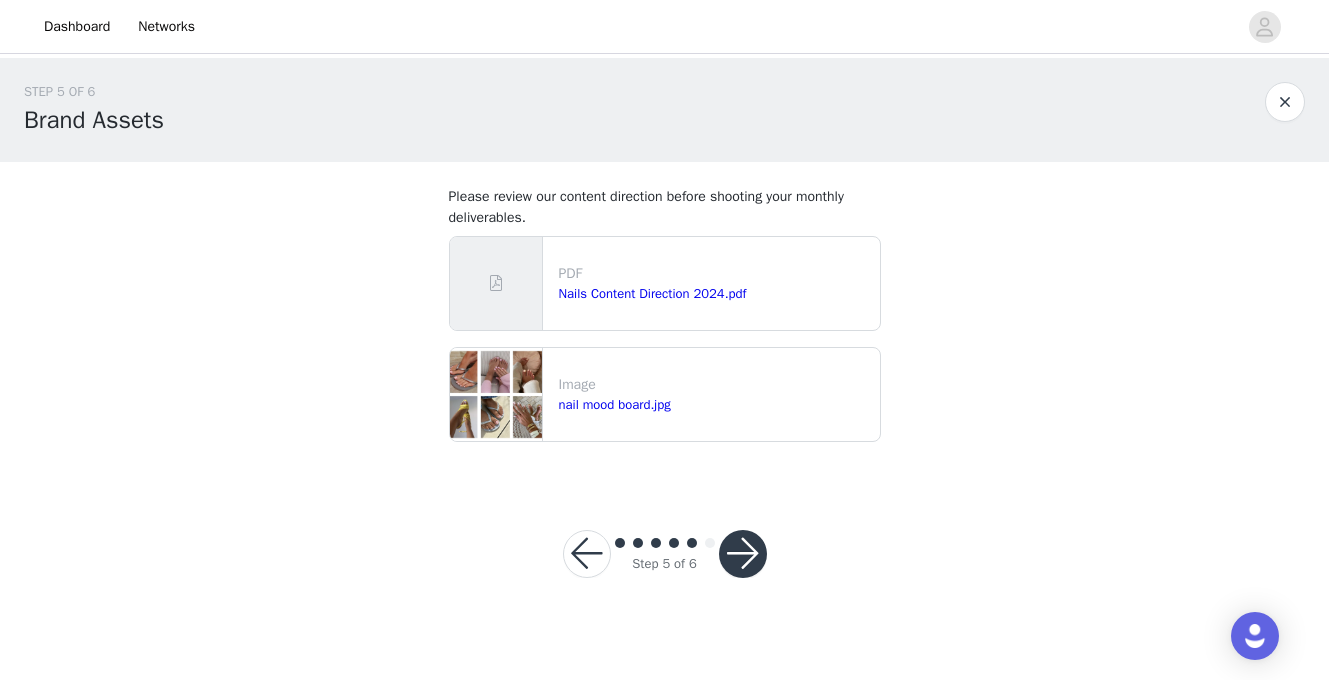 click on "Step 5 of 6" at bounding box center [665, 554] 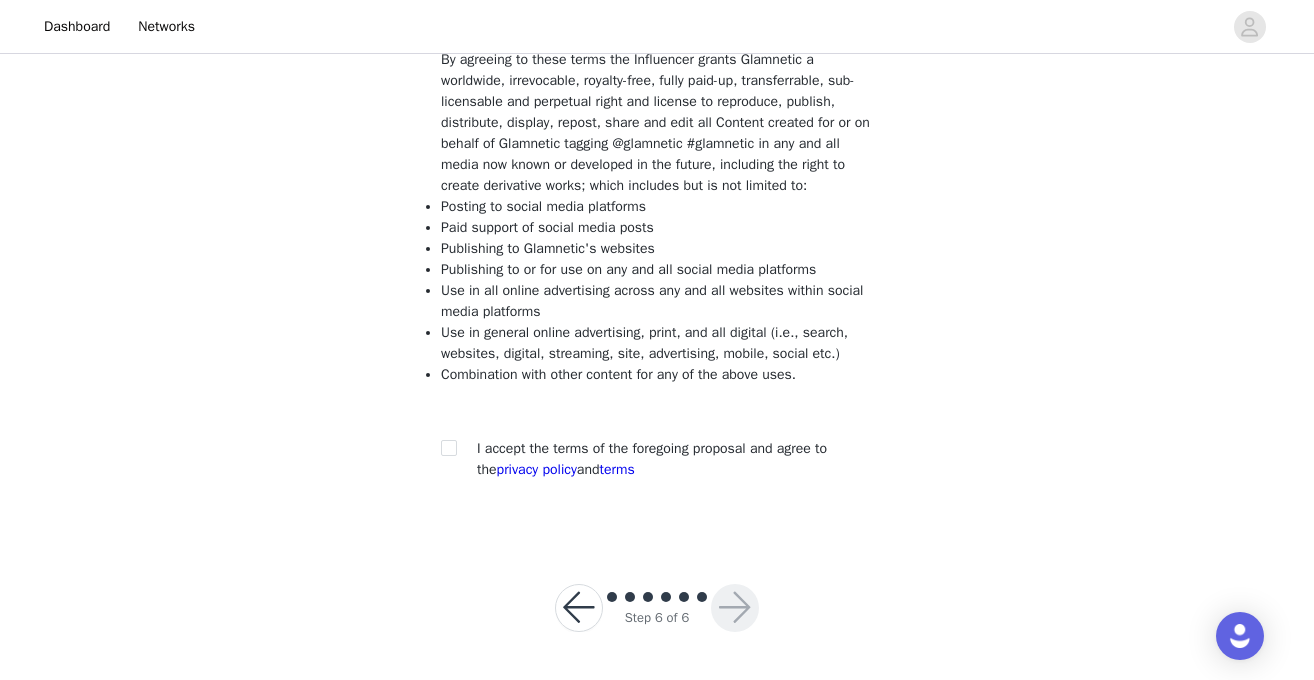 scroll, scrollTop: 203, scrollLeft: 0, axis: vertical 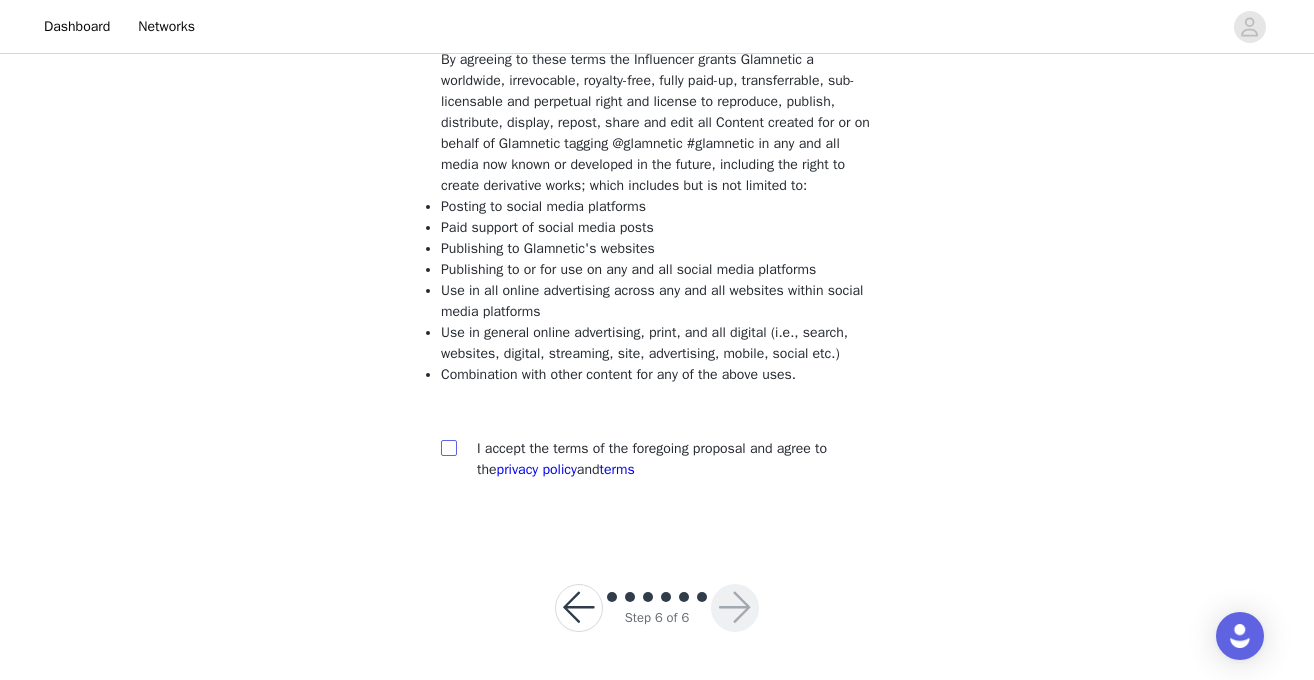 click at bounding box center (448, 447) 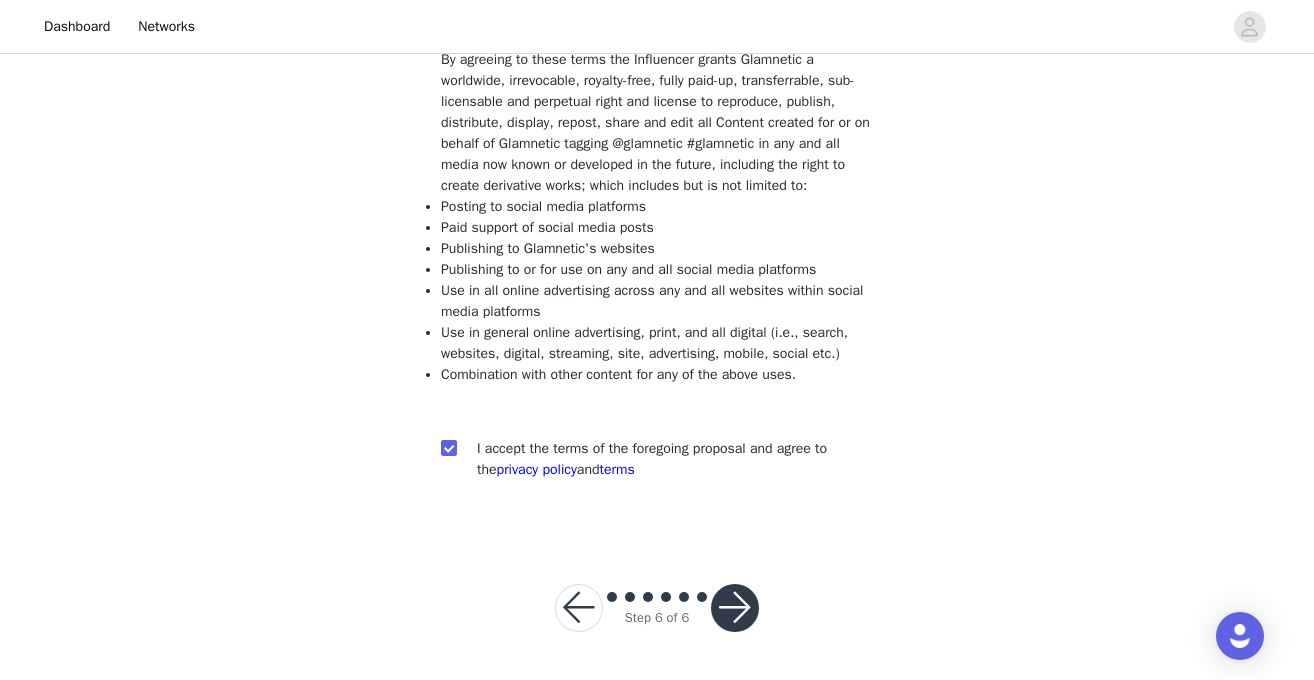 click at bounding box center [735, 608] 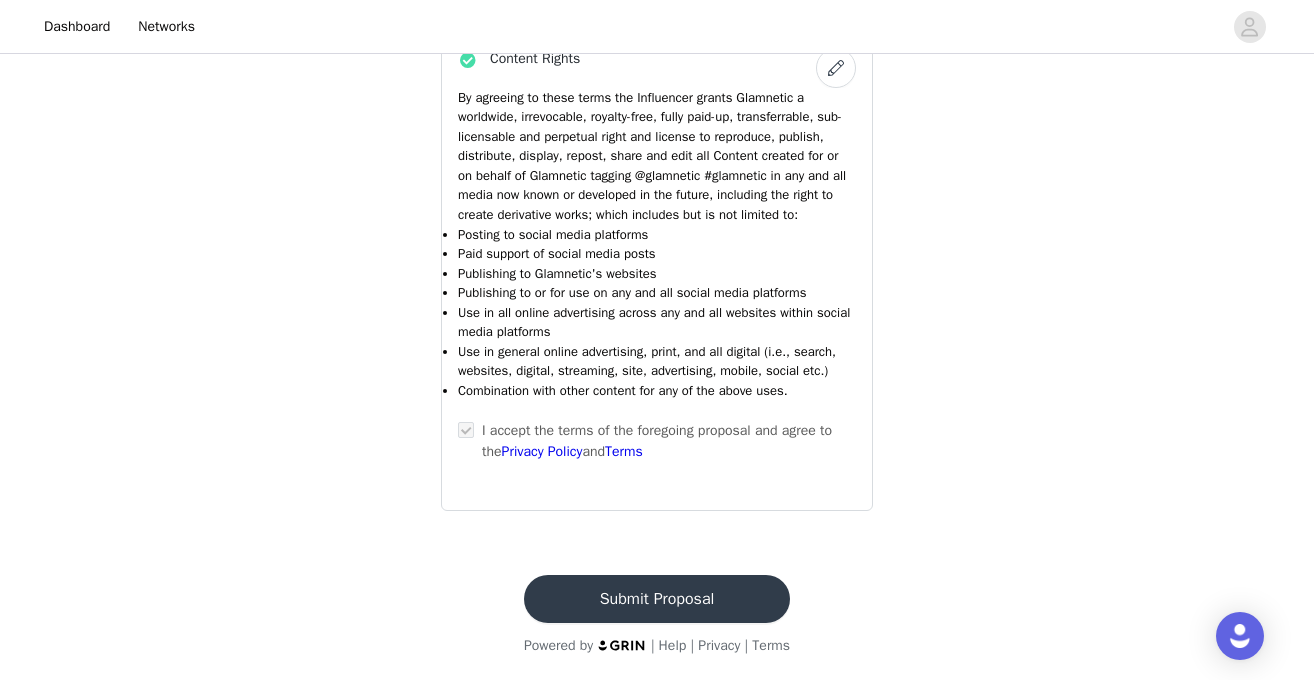 scroll, scrollTop: 1563, scrollLeft: 0, axis: vertical 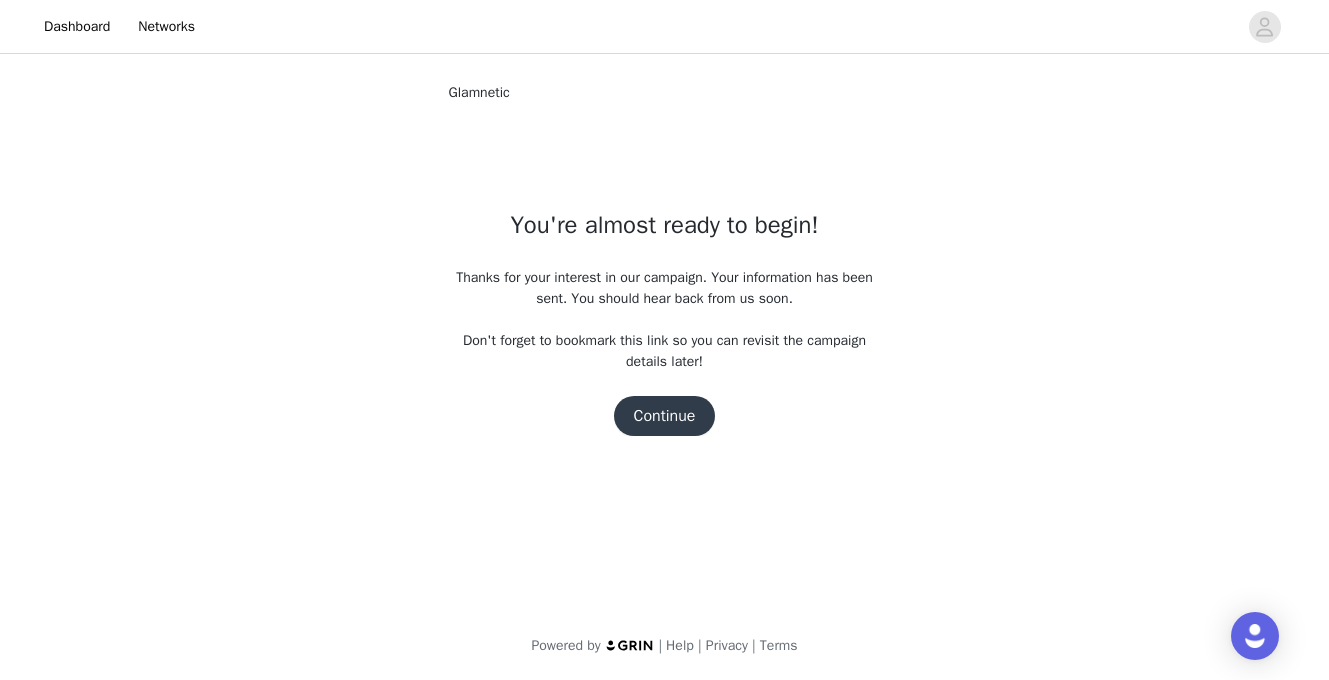 click on "Continue" at bounding box center [665, 416] 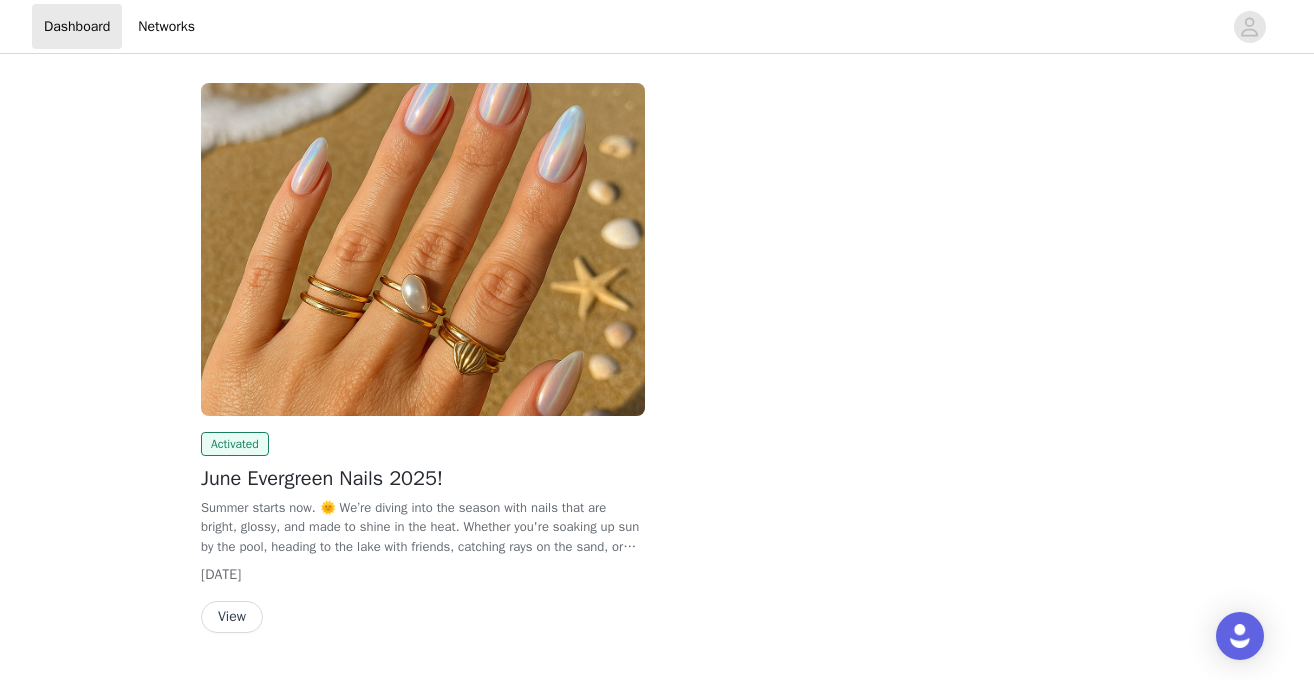 scroll, scrollTop: 872, scrollLeft: 0, axis: vertical 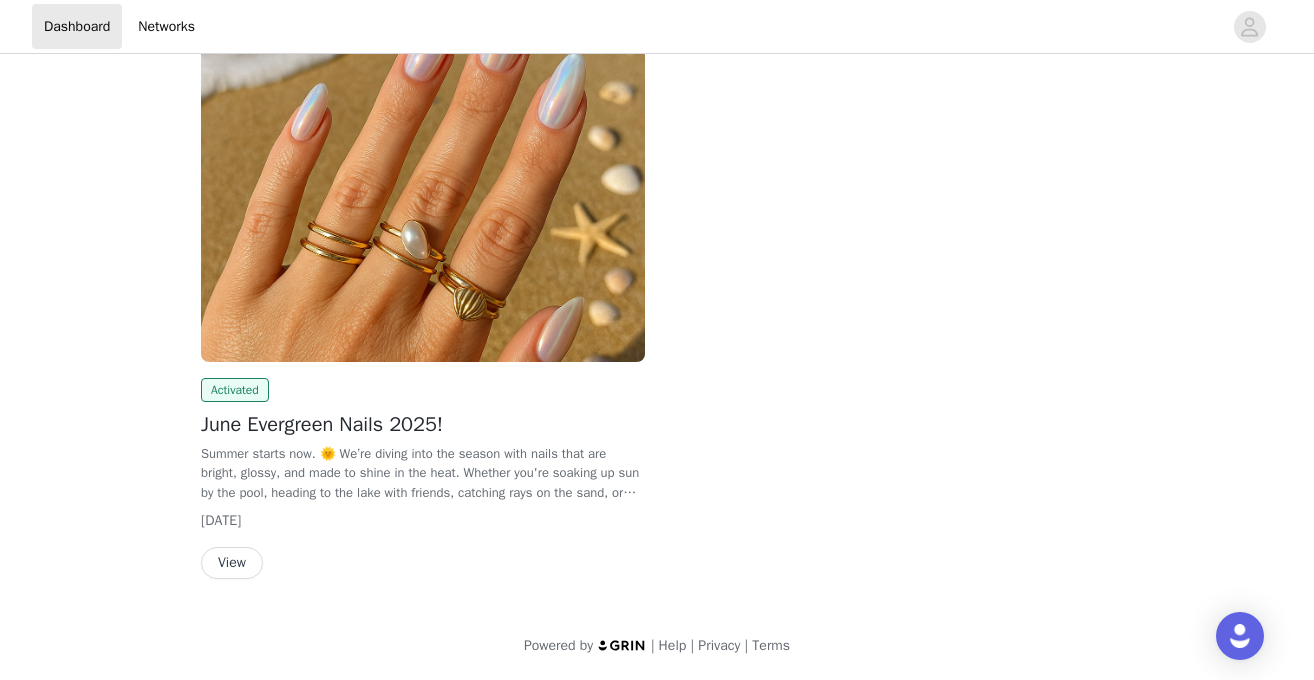 click on "View" at bounding box center [232, 563] 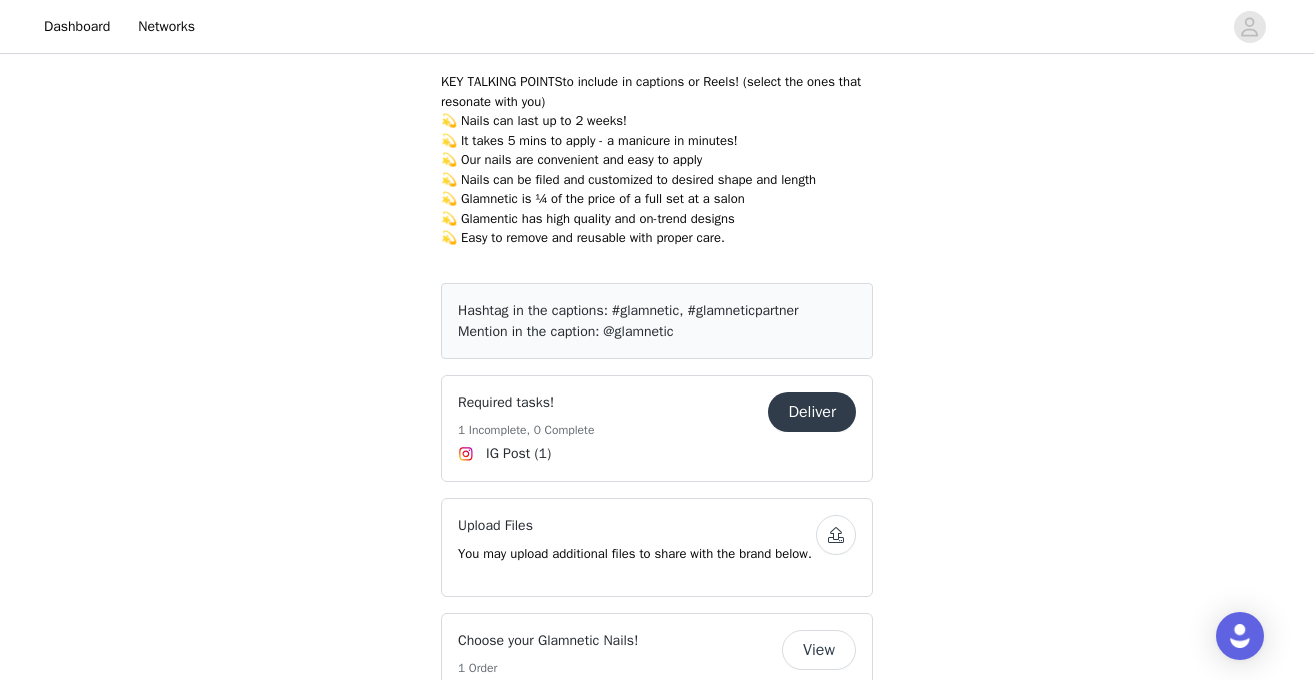 scroll, scrollTop: 1776, scrollLeft: 0, axis: vertical 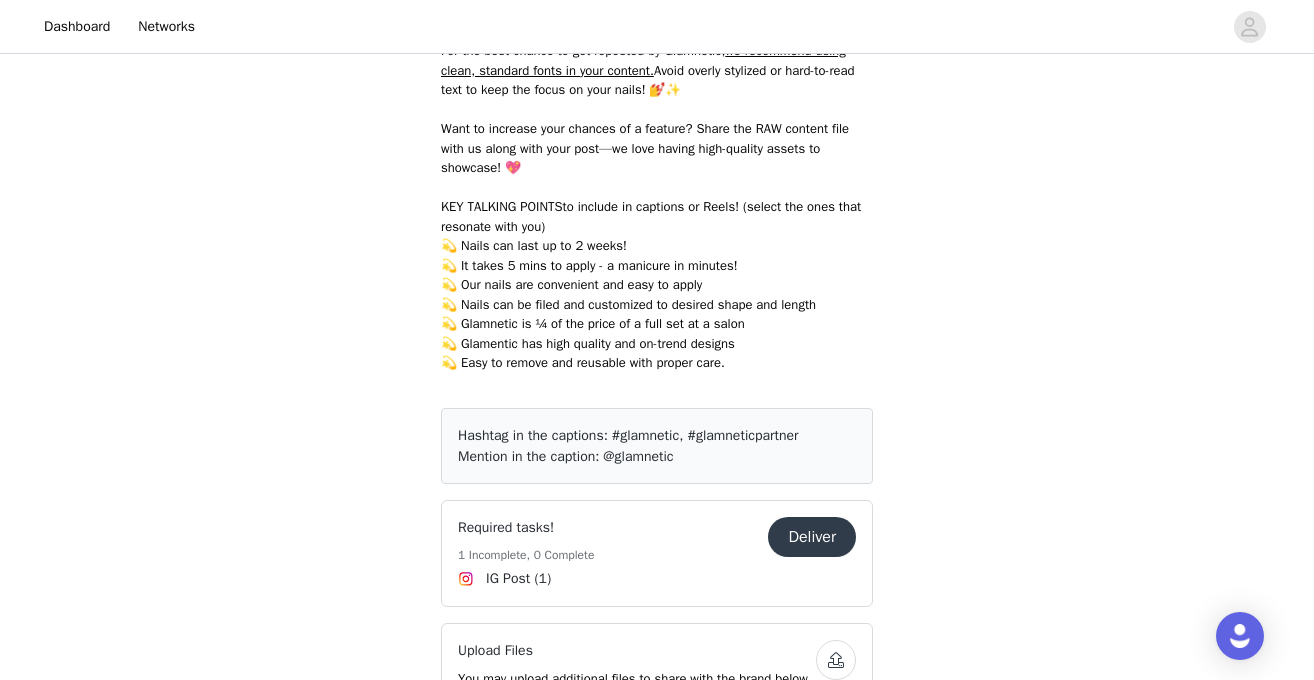 click on "Deliver" at bounding box center [812, 537] 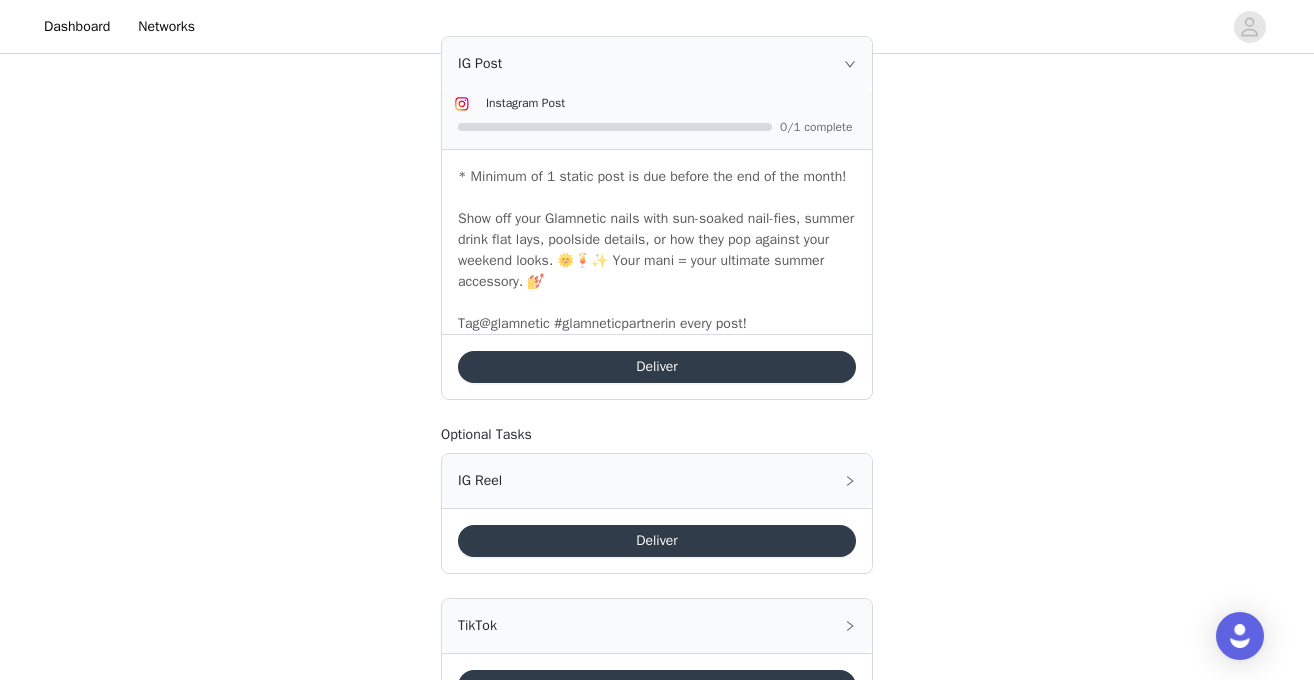 scroll, scrollTop: 661, scrollLeft: 0, axis: vertical 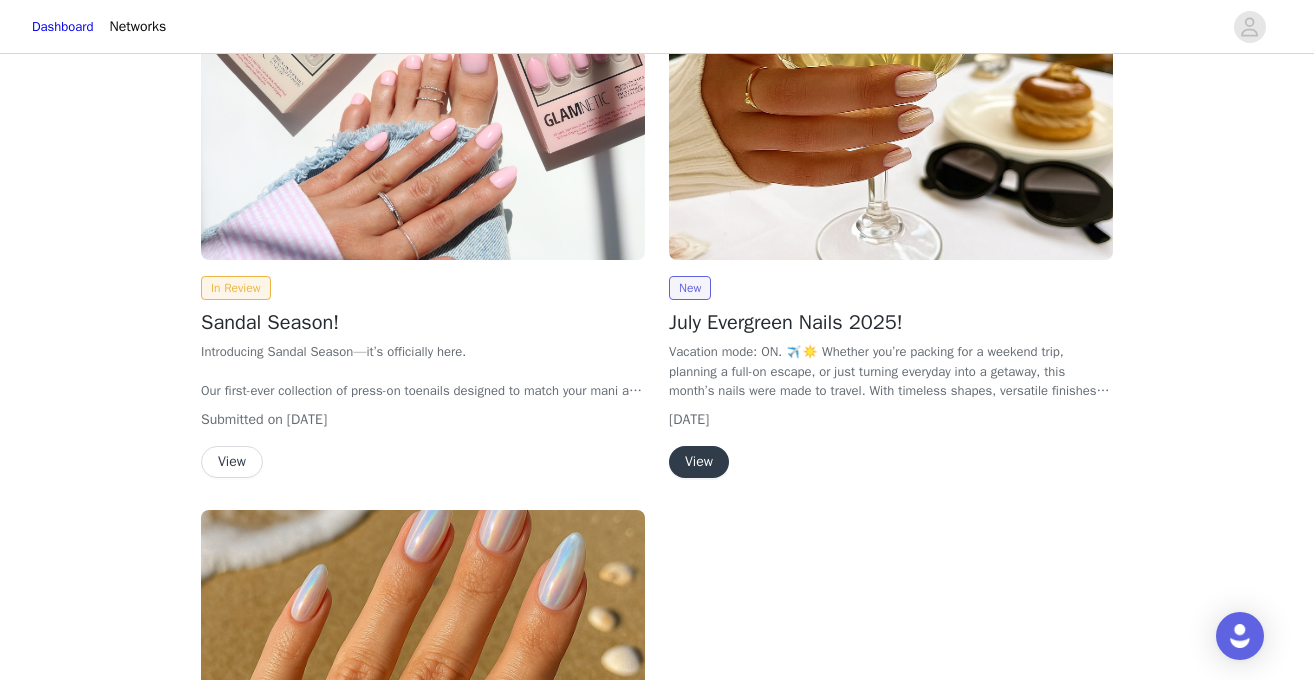 click at bounding box center (891, 93) 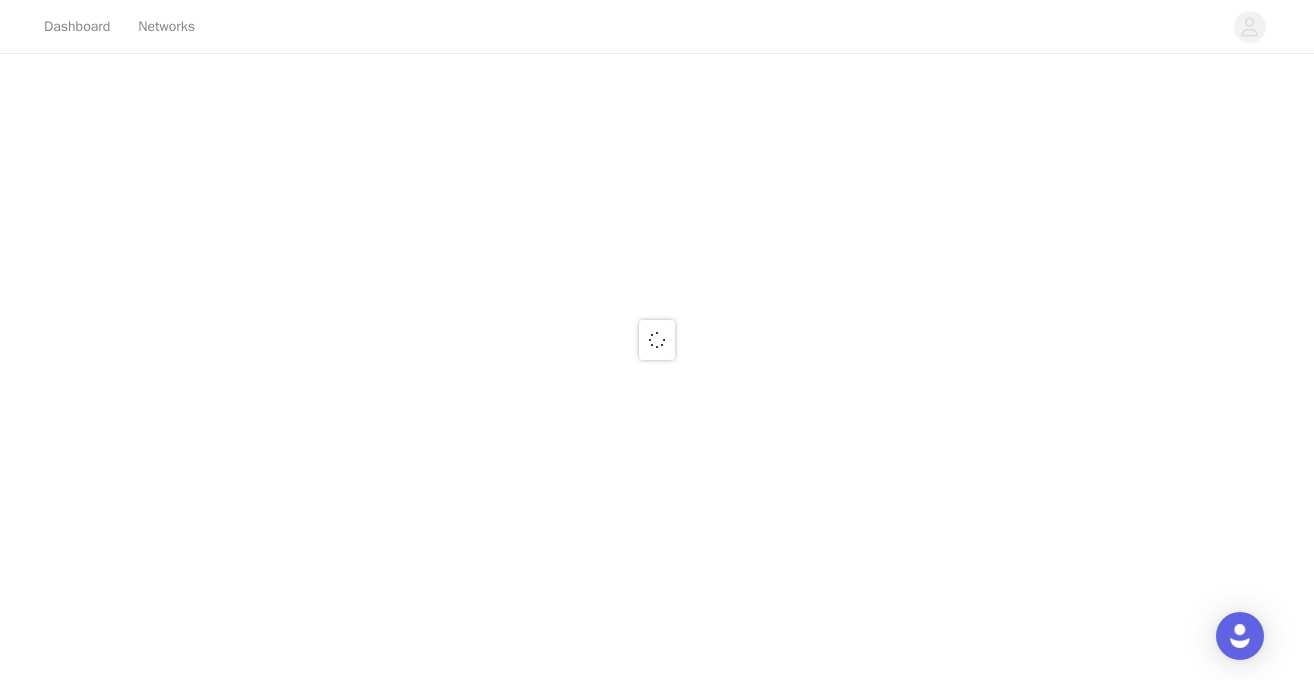 scroll, scrollTop: 0, scrollLeft: 0, axis: both 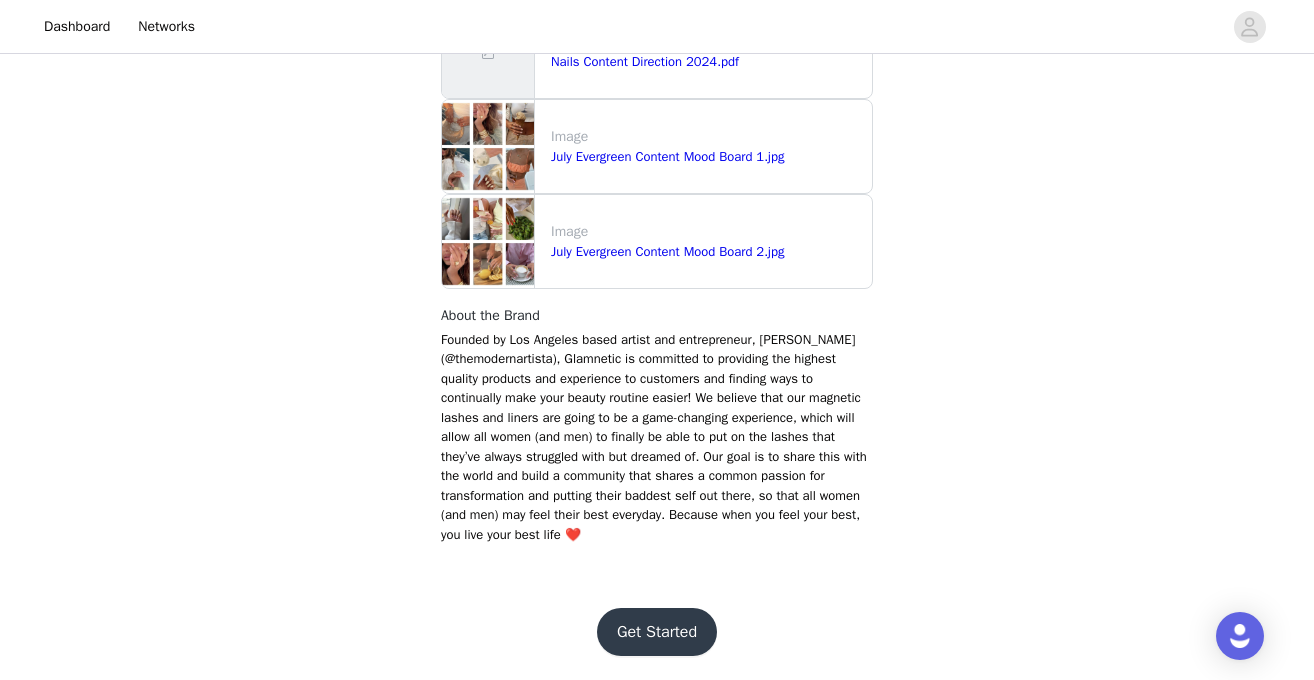 click on "Get Started" at bounding box center (657, 632) 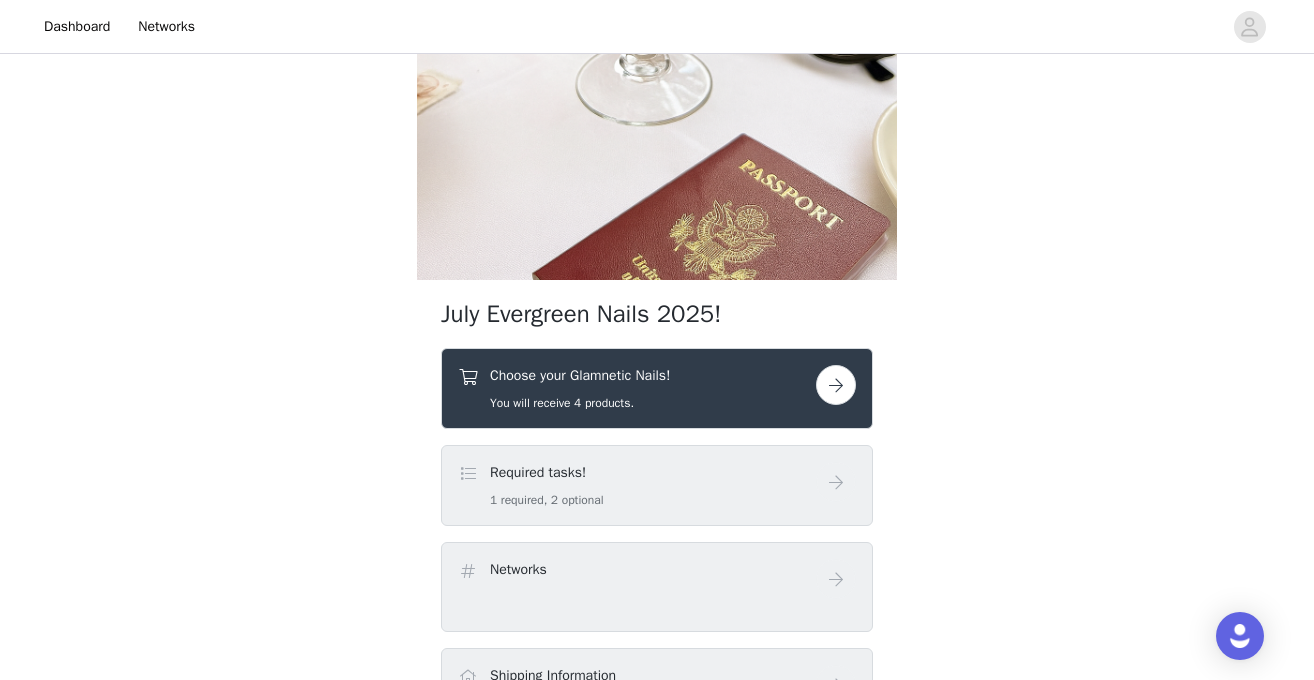 scroll, scrollTop: 572, scrollLeft: 0, axis: vertical 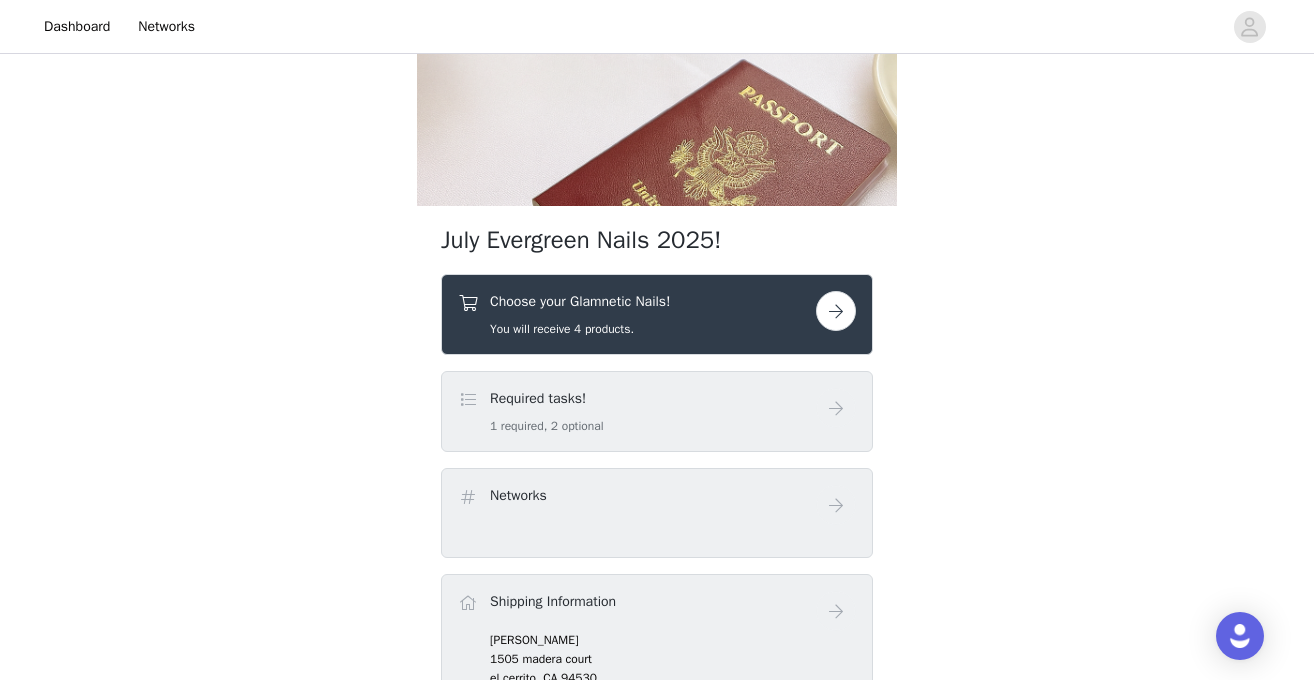 click on "Required tasks!   1 required, 2 optional" at bounding box center (637, 411) 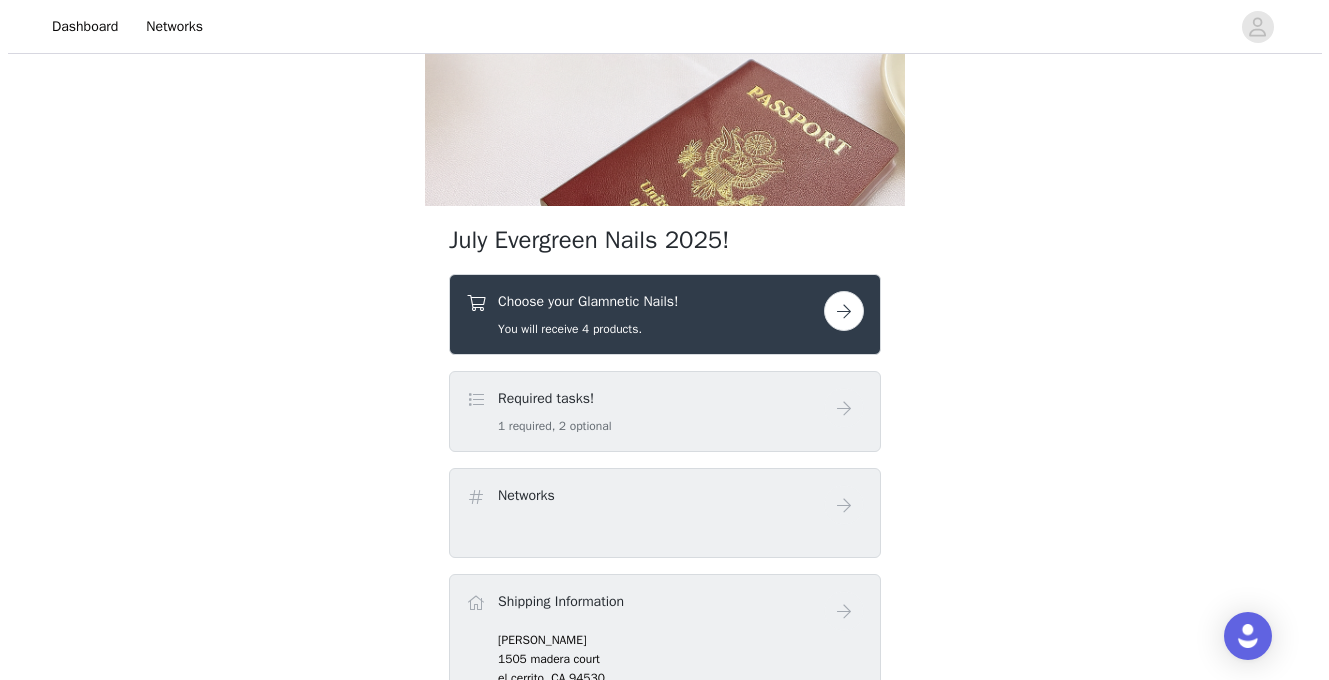 scroll, scrollTop: 0, scrollLeft: 0, axis: both 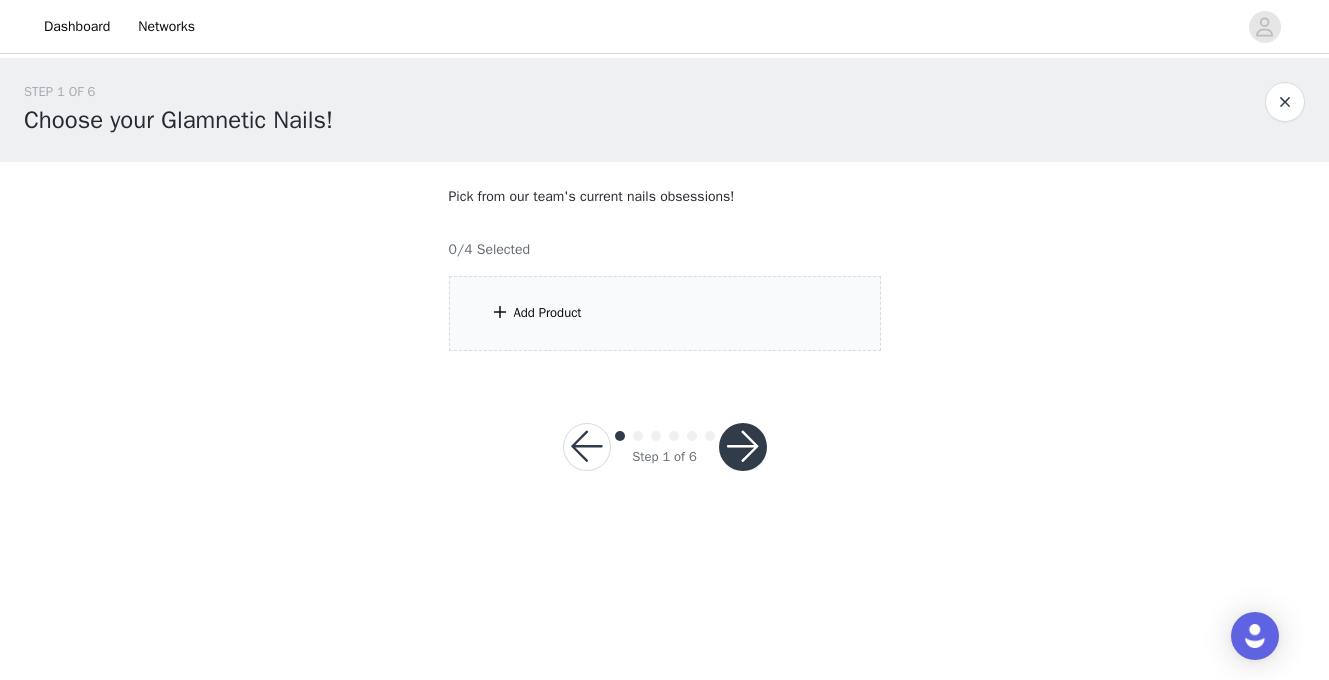 click on "Add Product" at bounding box center [548, 313] 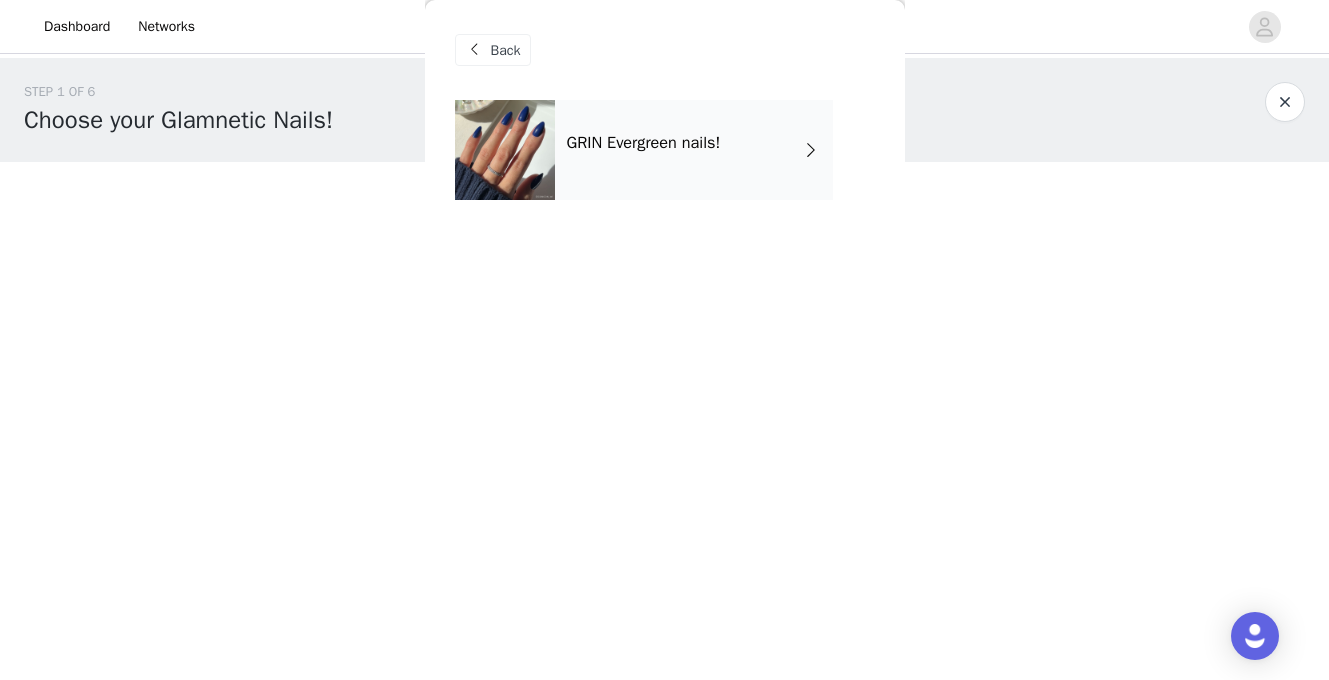 click on "GRIN Evergreen nails!" at bounding box center (644, 143) 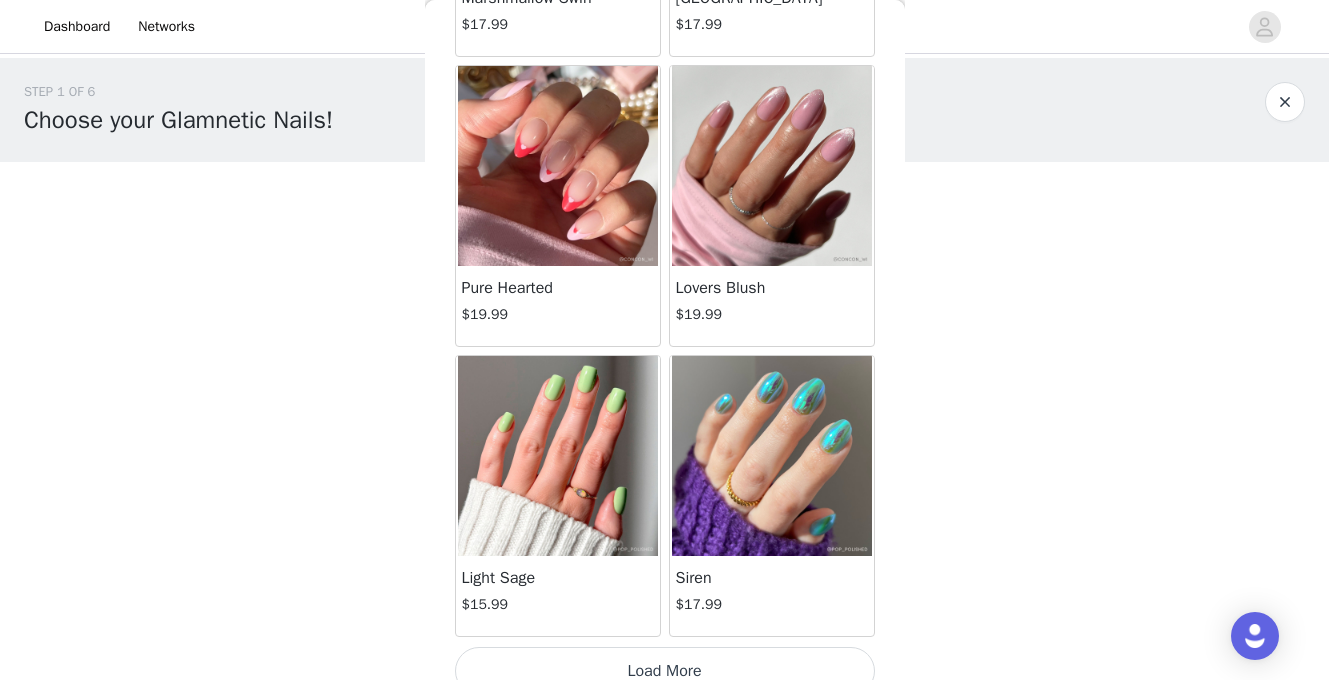 scroll, scrollTop: 2380, scrollLeft: 0, axis: vertical 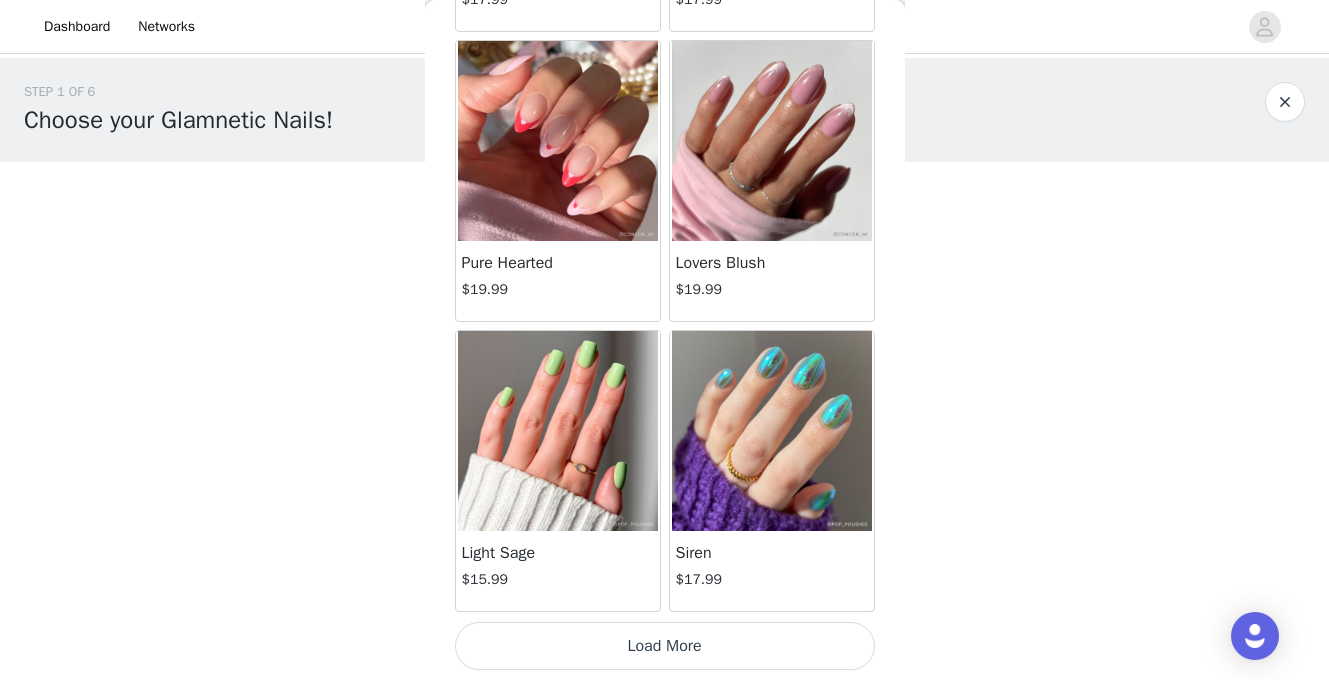 click on "Load More" at bounding box center [665, 646] 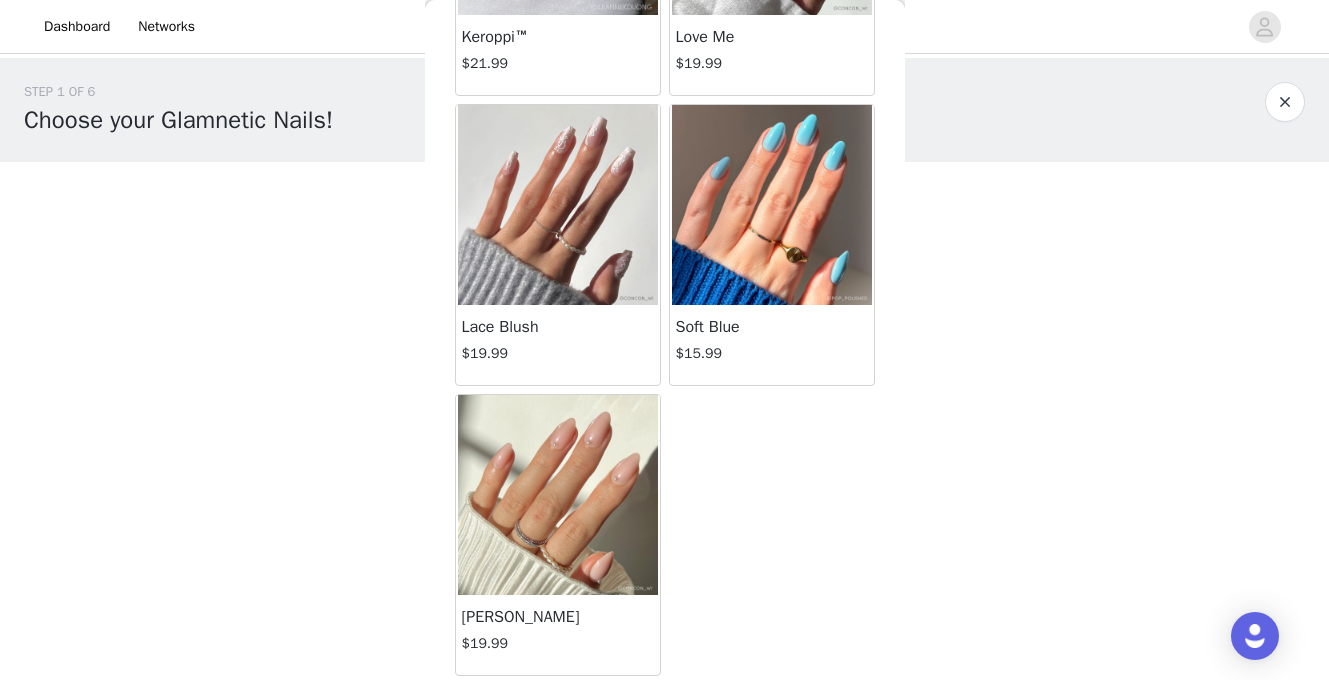 scroll, scrollTop: 4897, scrollLeft: 0, axis: vertical 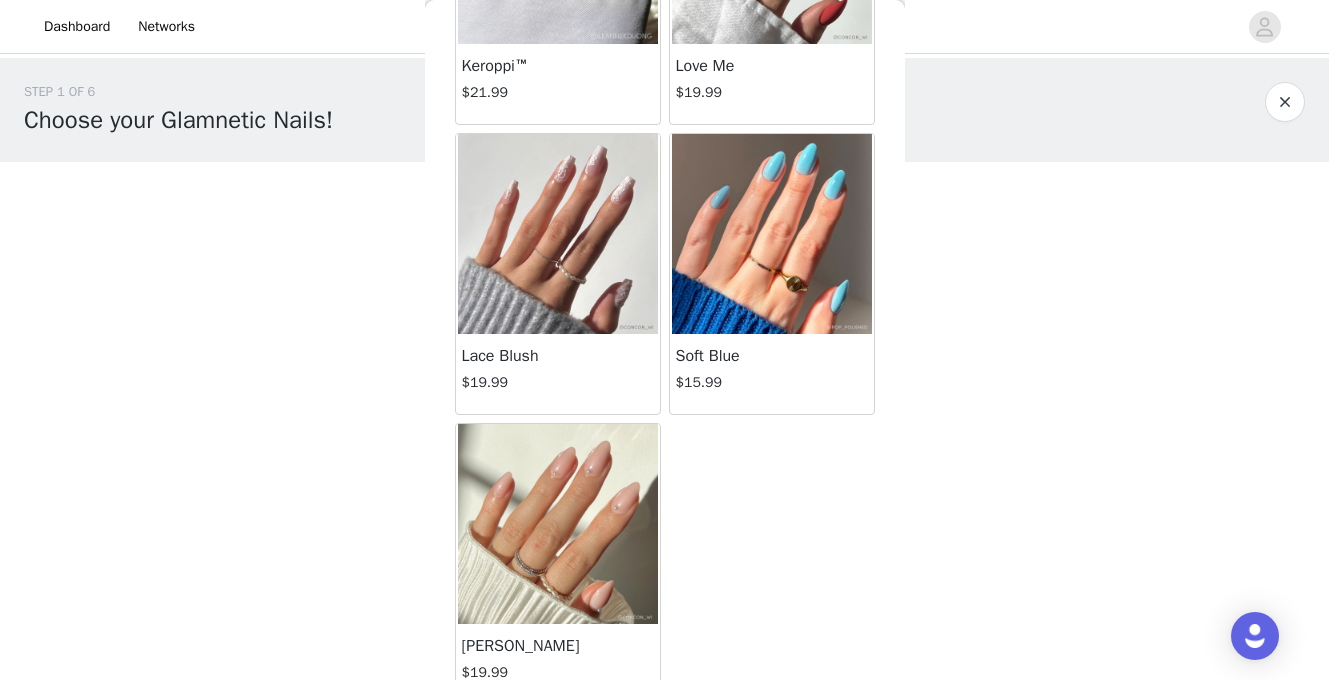 click at bounding box center [558, 524] 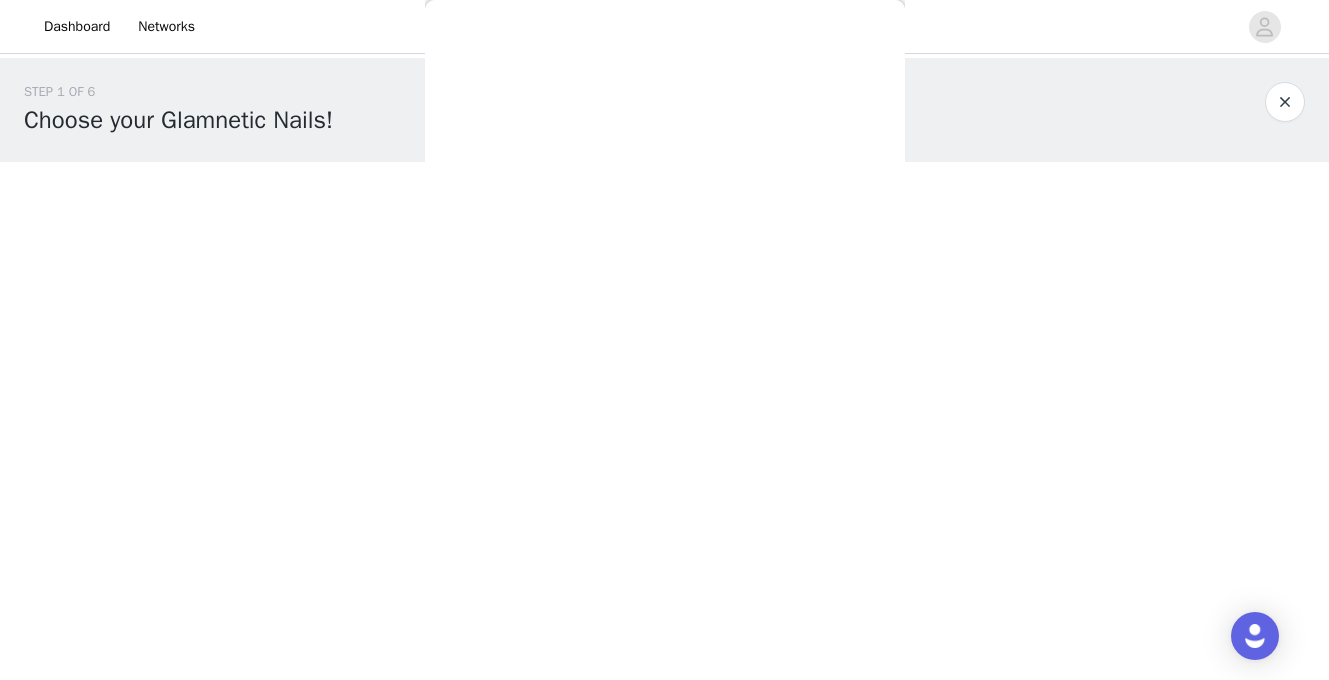 scroll, scrollTop: 0, scrollLeft: 0, axis: both 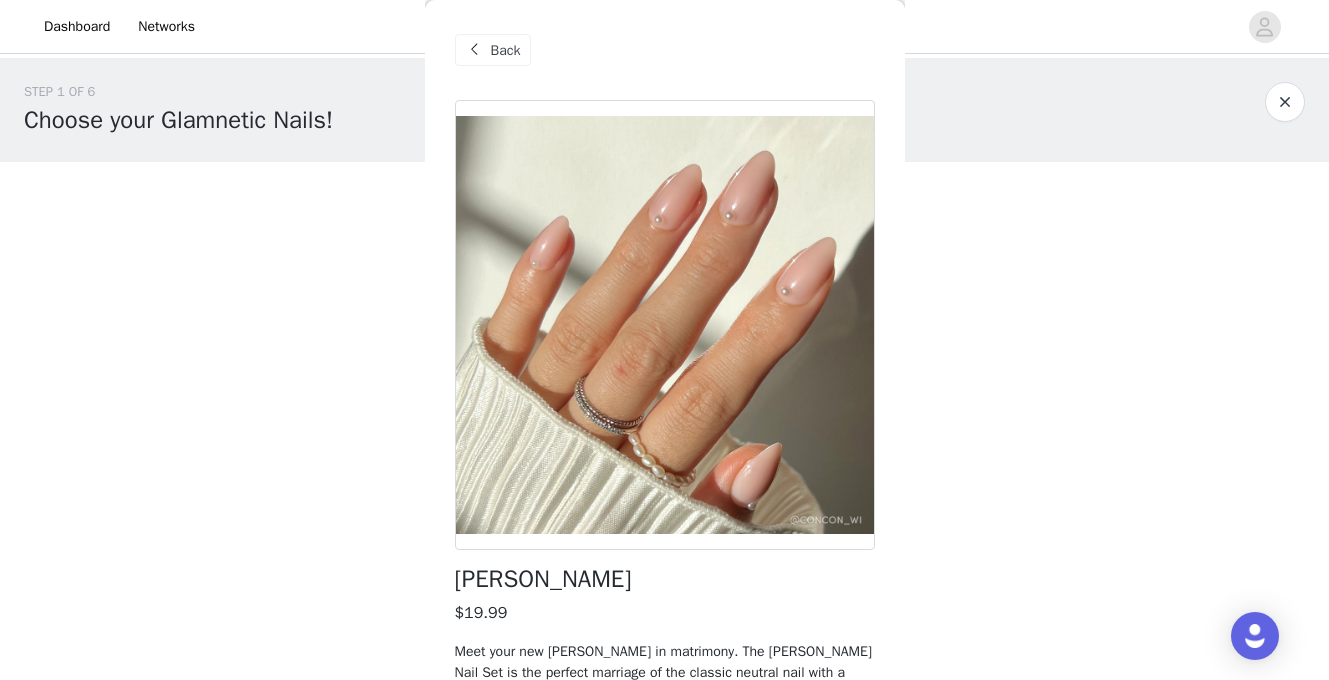 click on "Back" at bounding box center [493, 50] 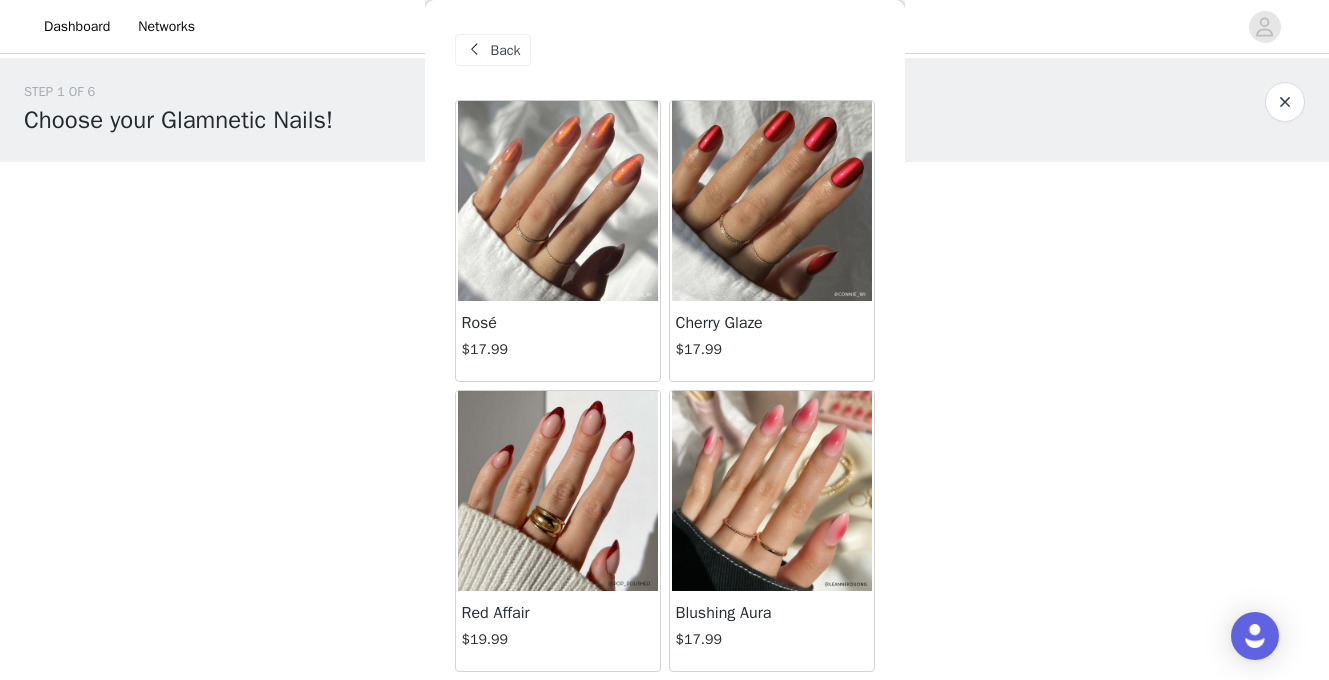 click at bounding box center (558, 201) 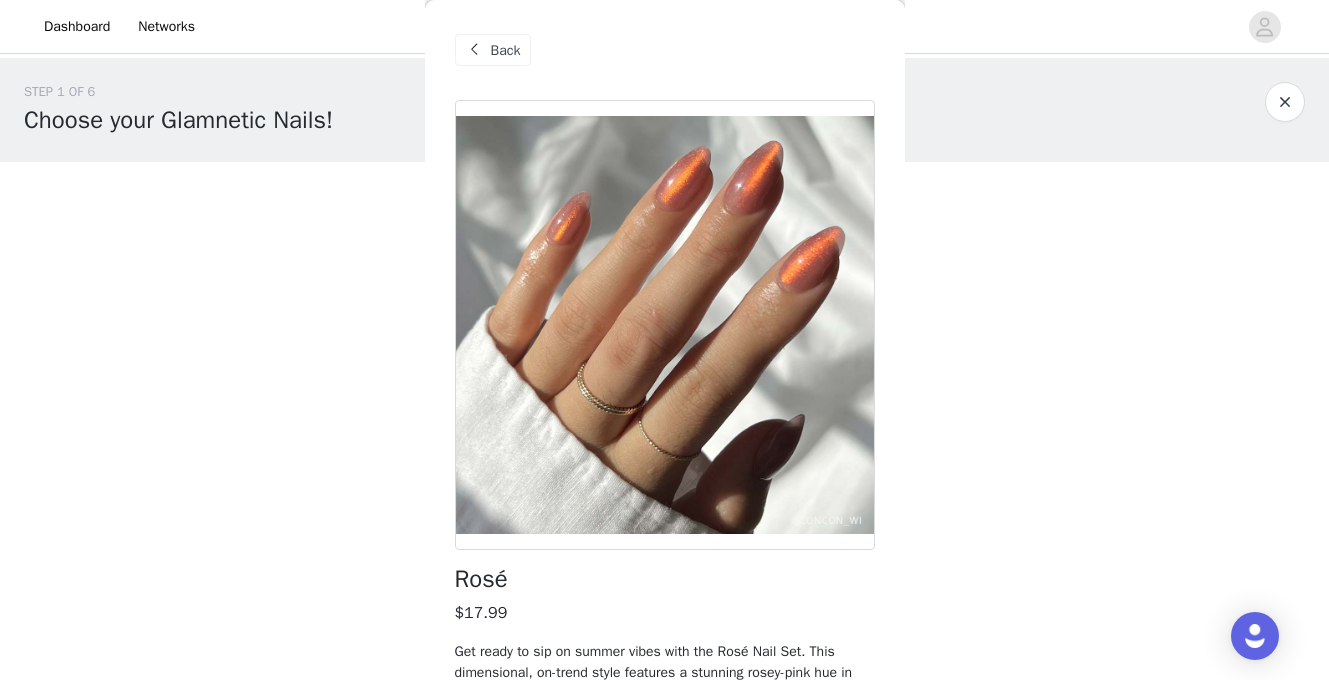 click on "Back" at bounding box center (493, 50) 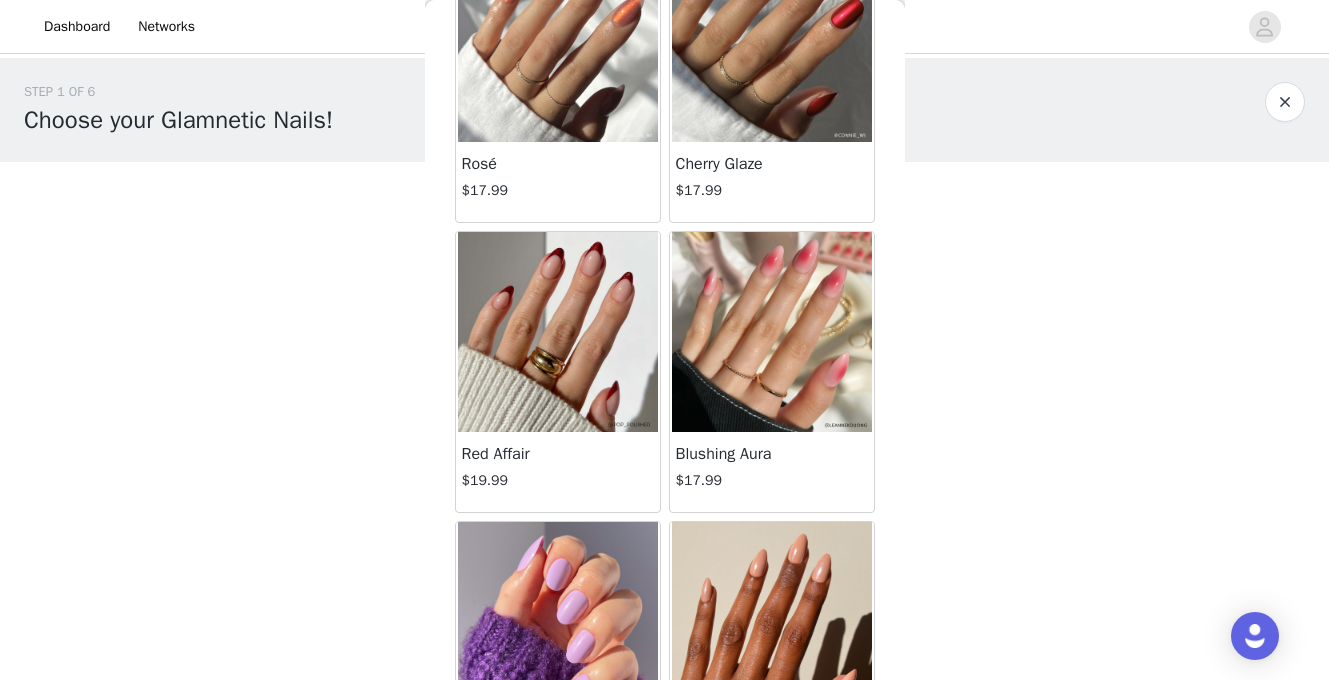 scroll, scrollTop: 200, scrollLeft: 0, axis: vertical 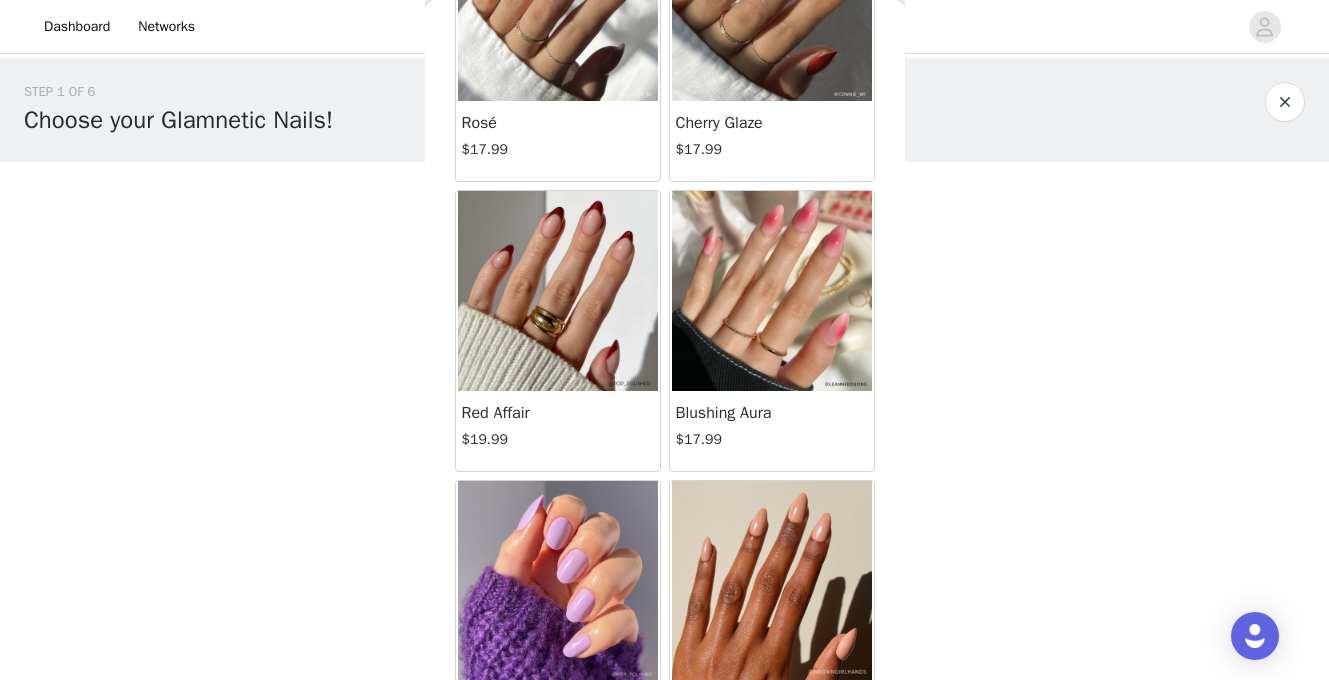 click at bounding box center (558, 291) 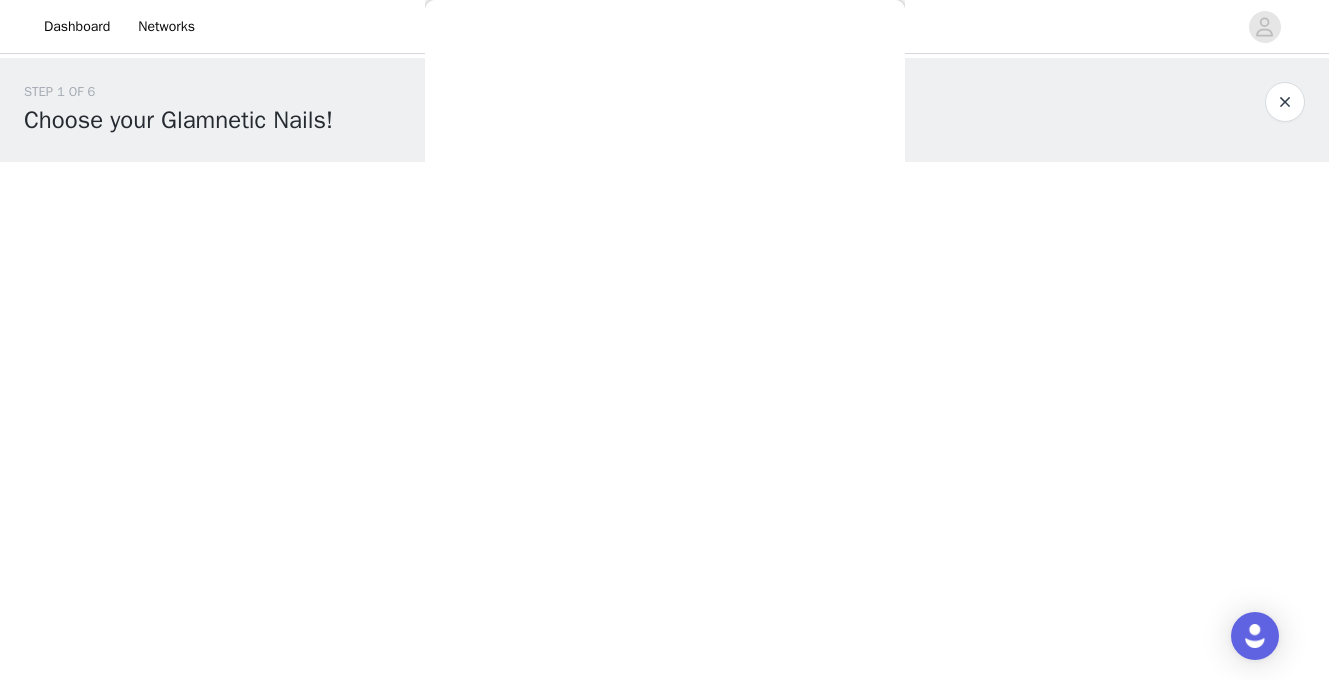 scroll, scrollTop: 0, scrollLeft: 0, axis: both 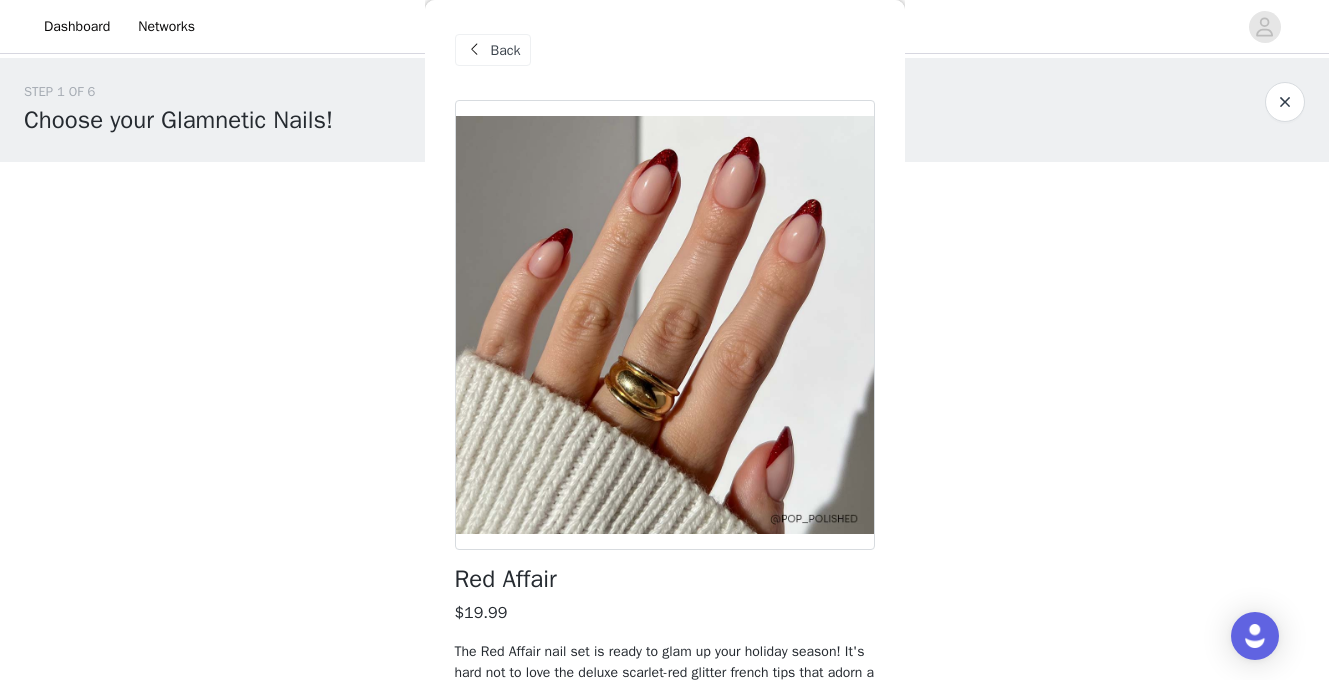 click on "Back" at bounding box center [506, 50] 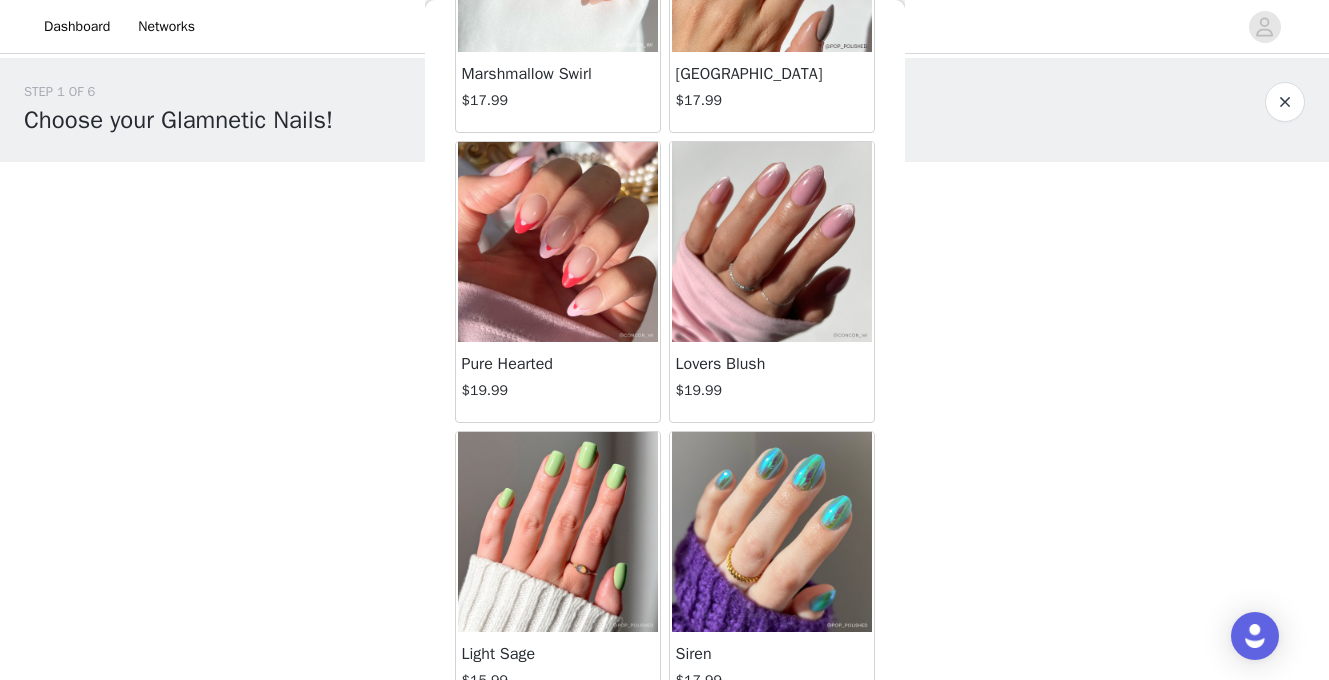 scroll, scrollTop: 2280, scrollLeft: 0, axis: vertical 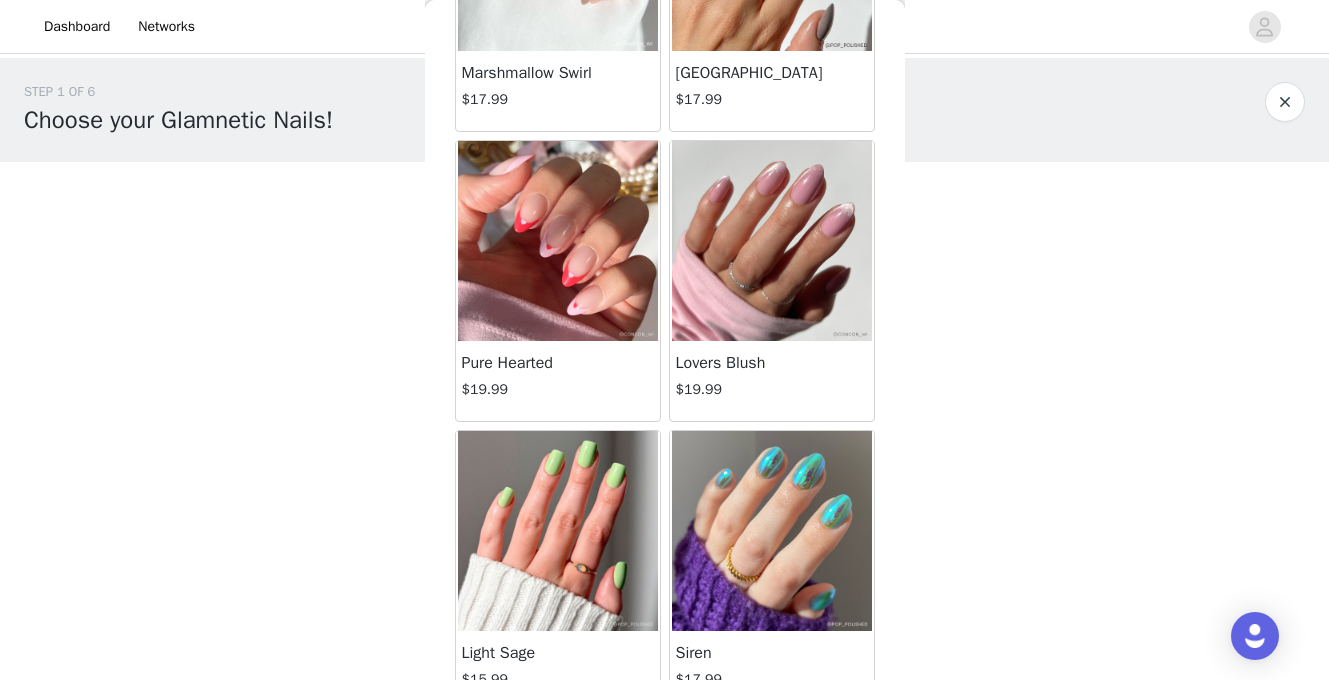 click at bounding box center [772, 241] 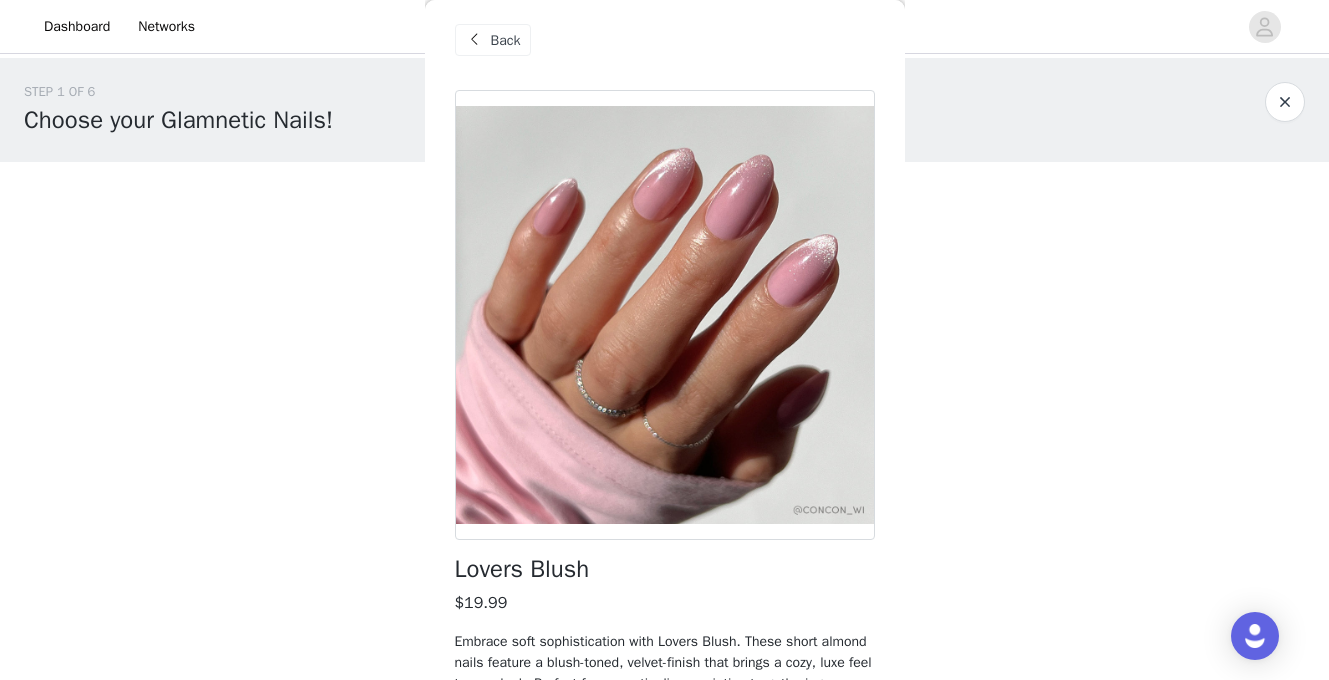 scroll, scrollTop: 0, scrollLeft: 0, axis: both 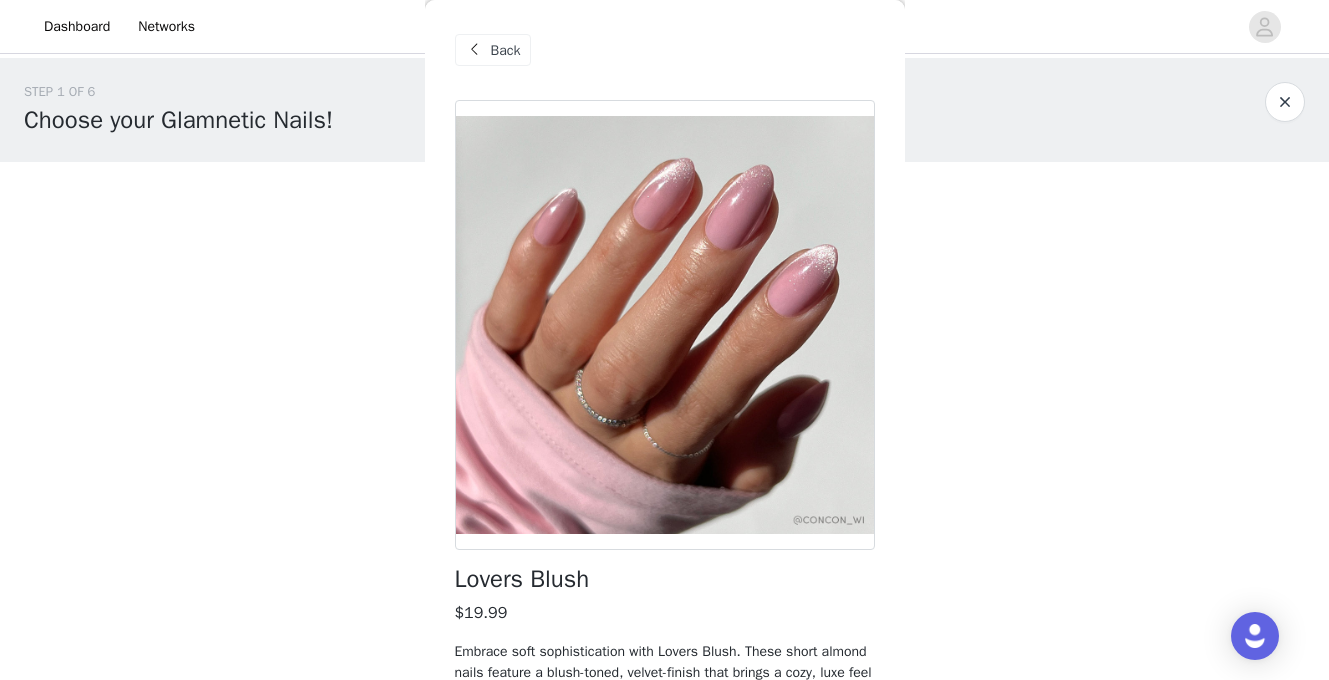 click on "Back" at bounding box center [506, 50] 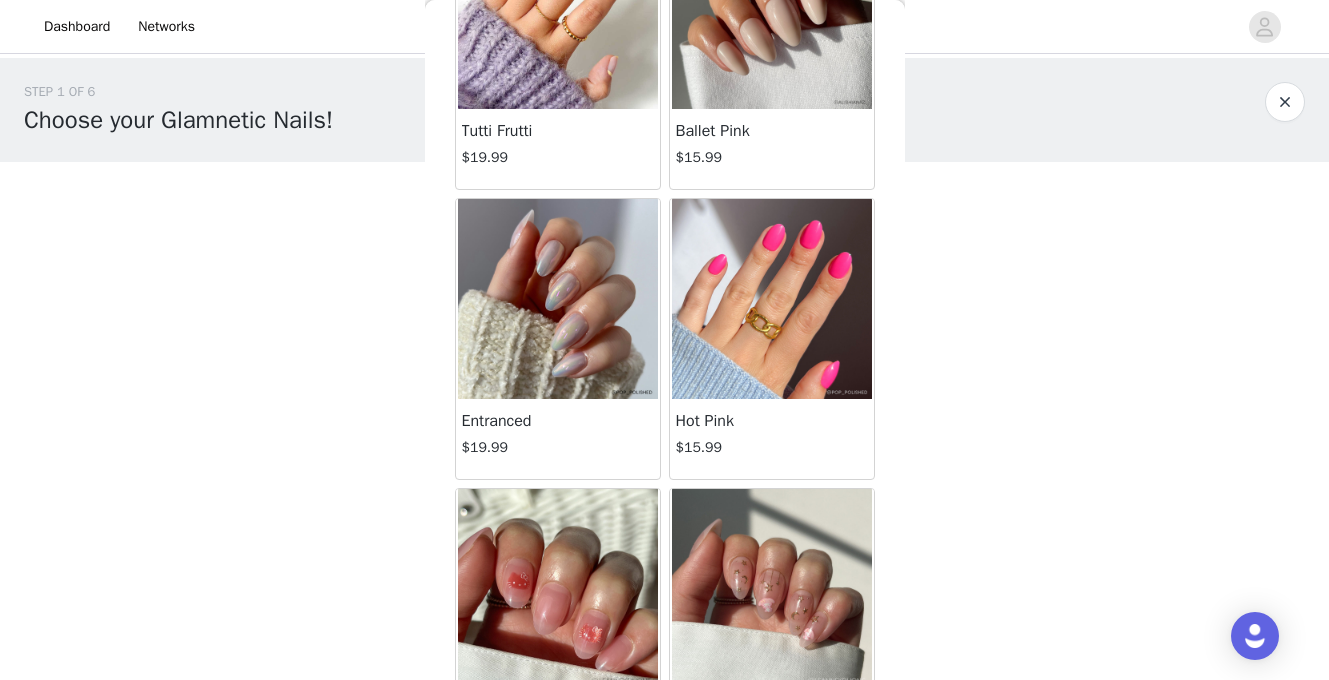 scroll, scrollTop: 3386, scrollLeft: 0, axis: vertical 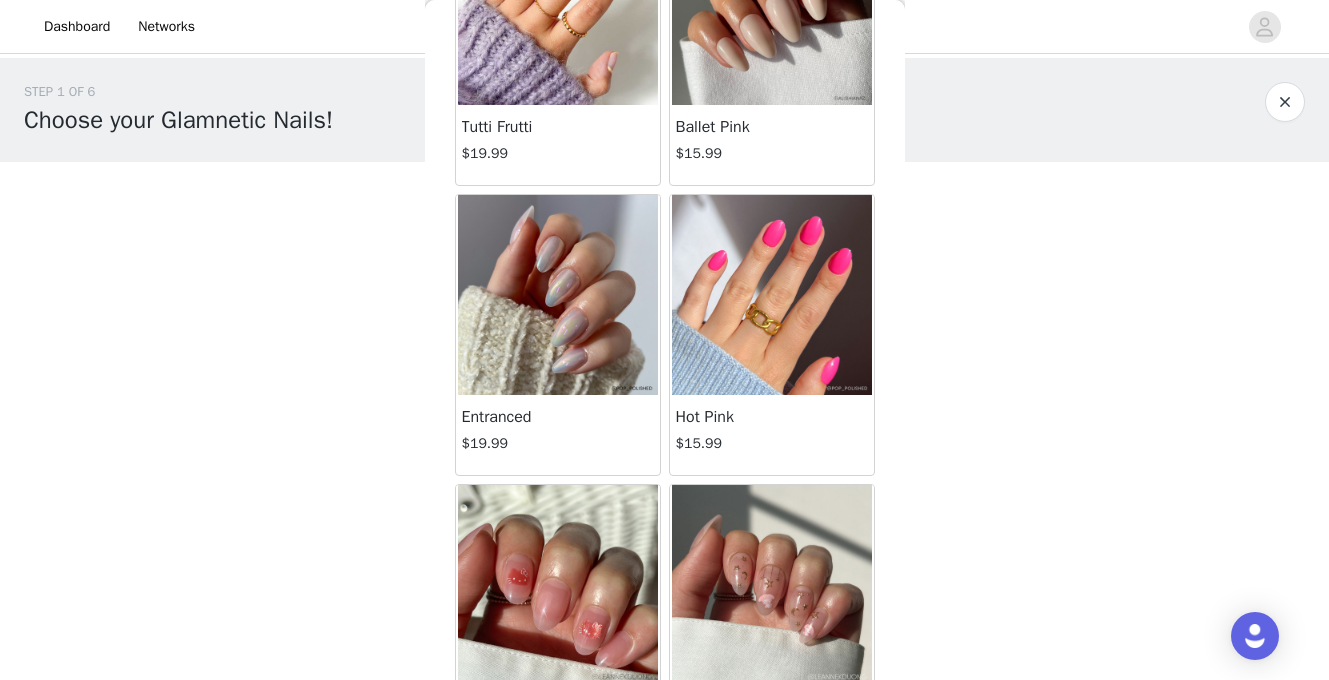 click at bounding box center (558, 295) 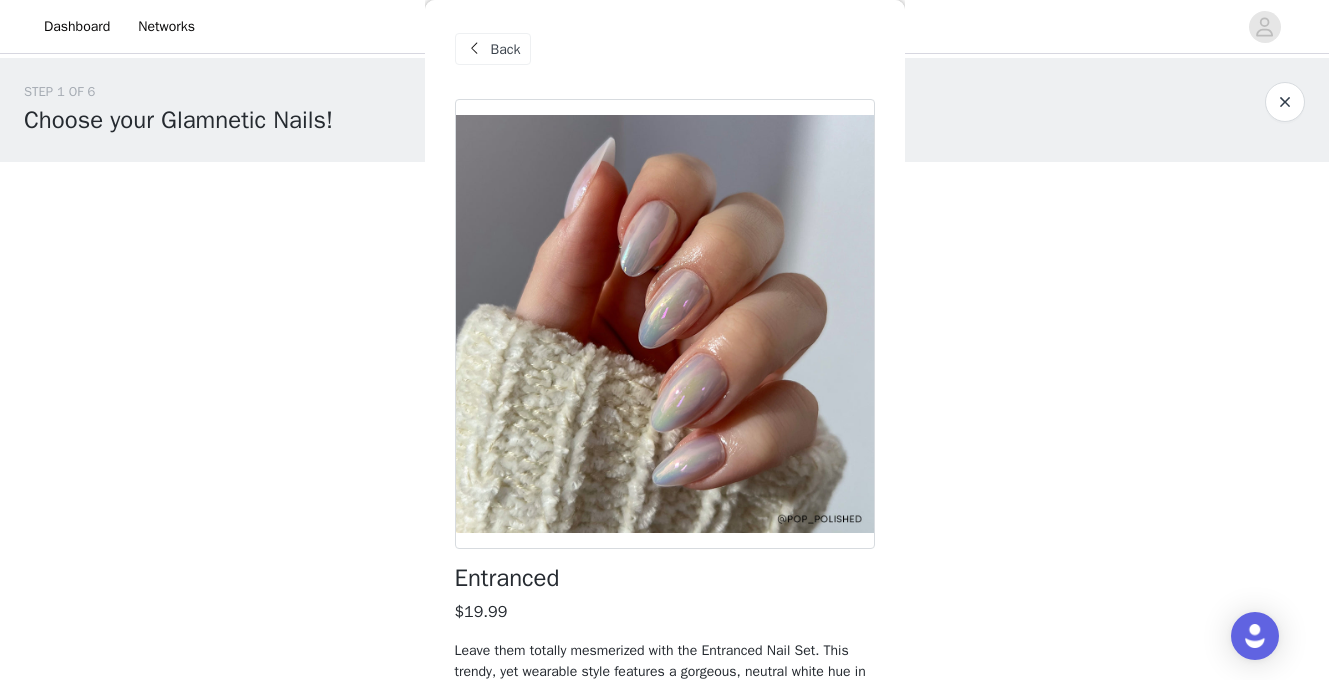 scroll, scrollTop: 0, scrollLeft: 0, axis: both 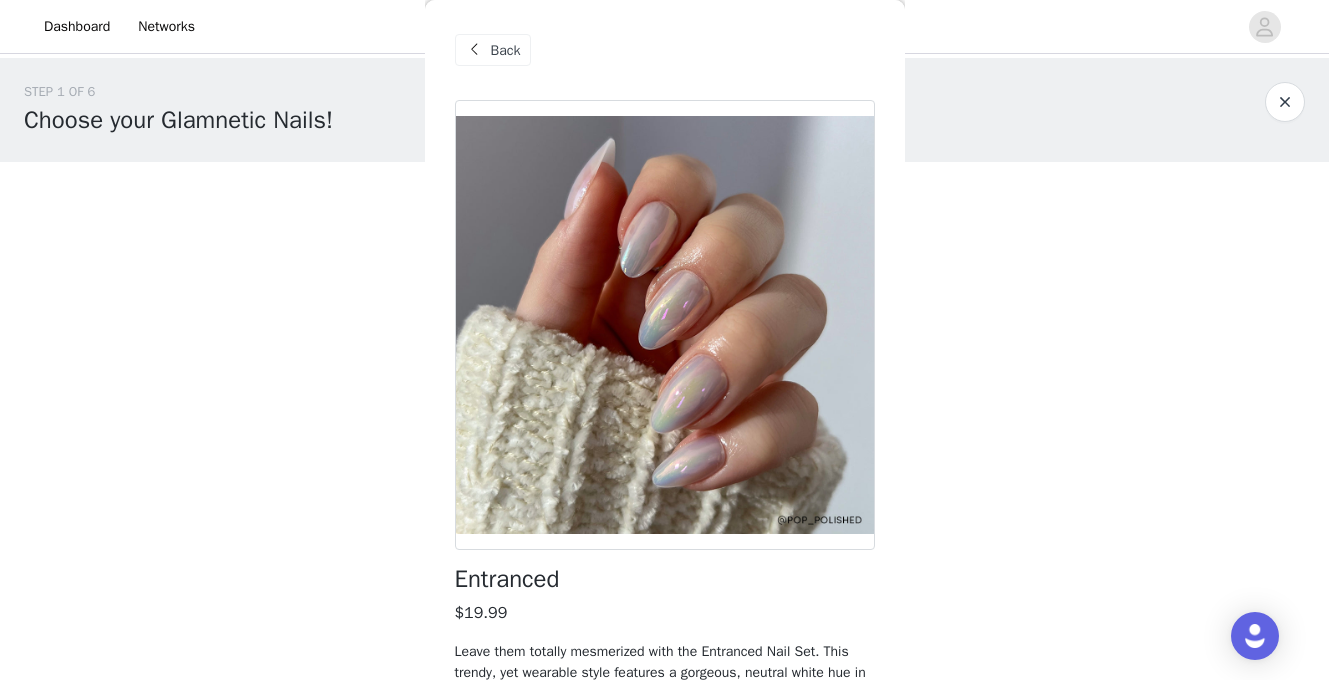 click on "Back" at bounding box center (493, 50) 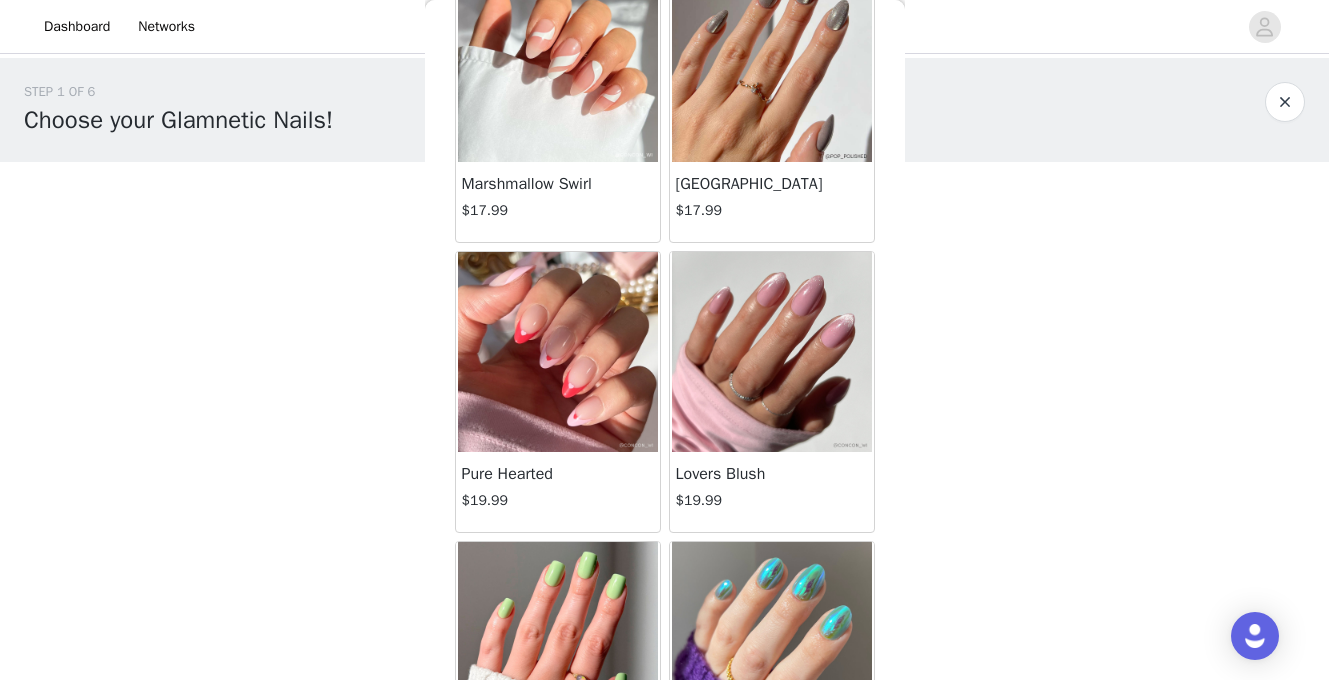 scroll, scrollTop: 2407, scrollLeft: 0, axis: vertical 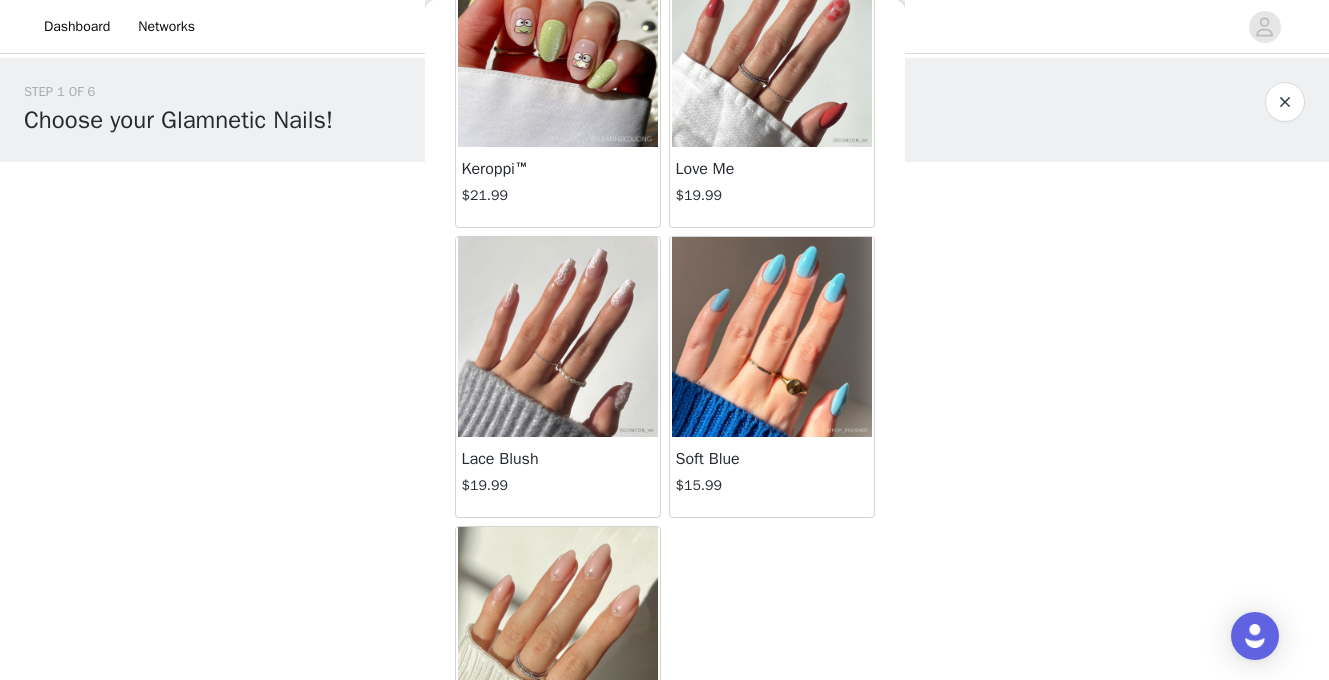 click at bounding box center [558, 337] 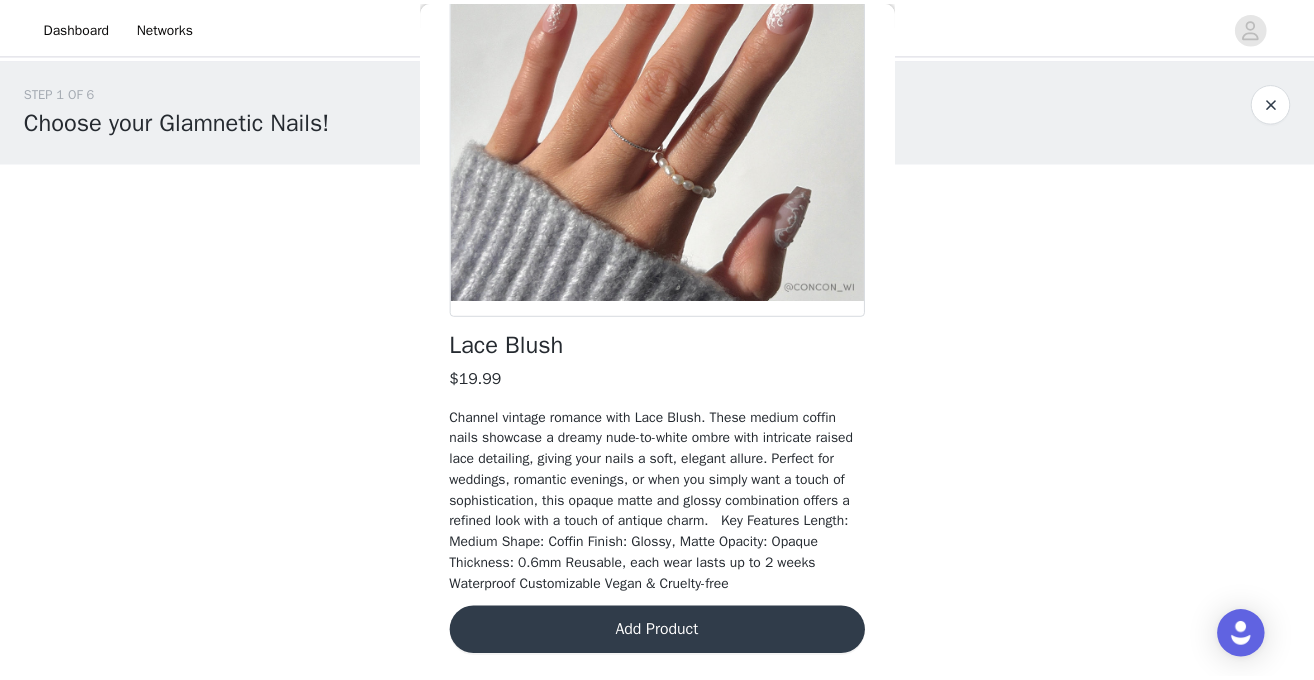 scroll, scrollTop: 260, scrollLeft: 0, axis: vertical 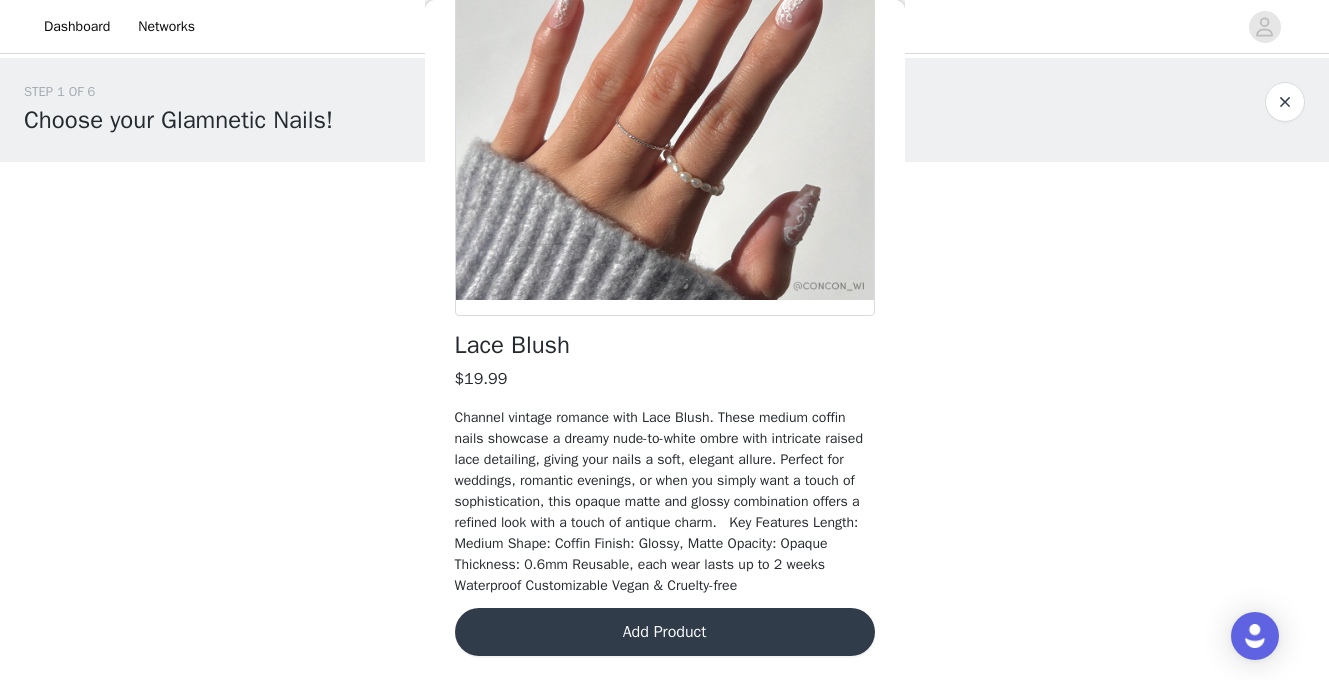 click on "Add Product" at bounding box center (665, 632) 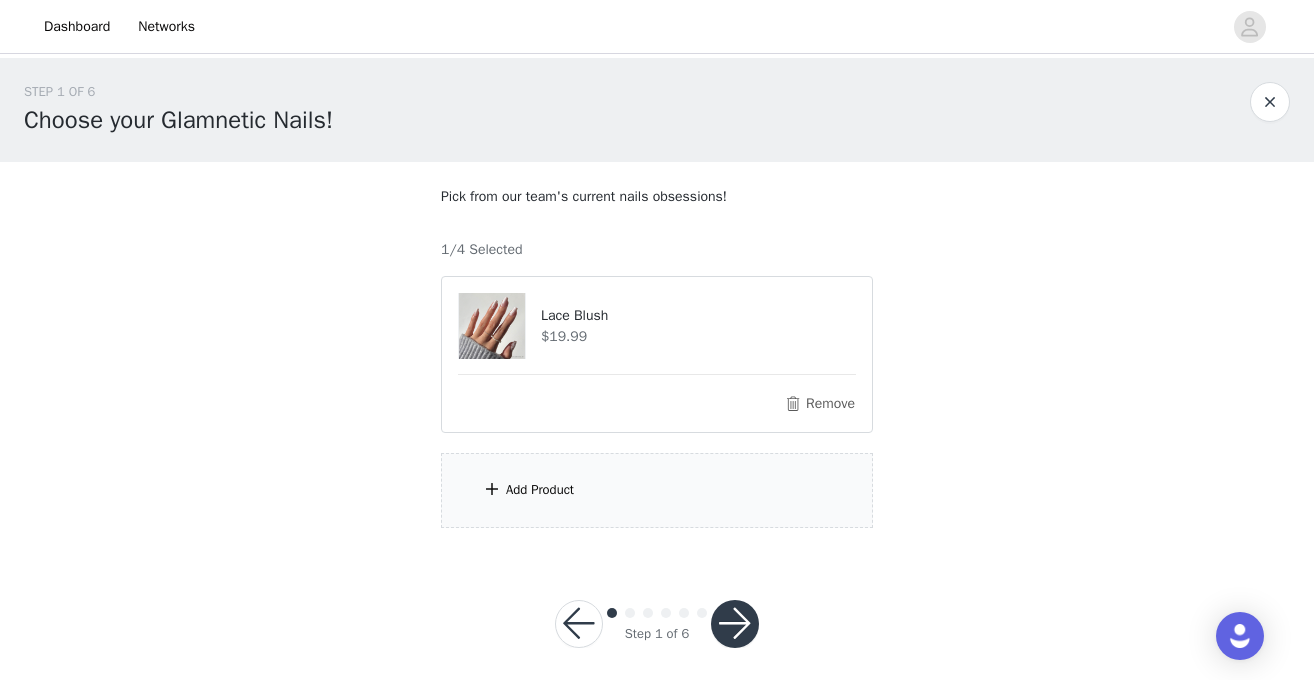 click on "Add Product" at bounding box center [657, 490] 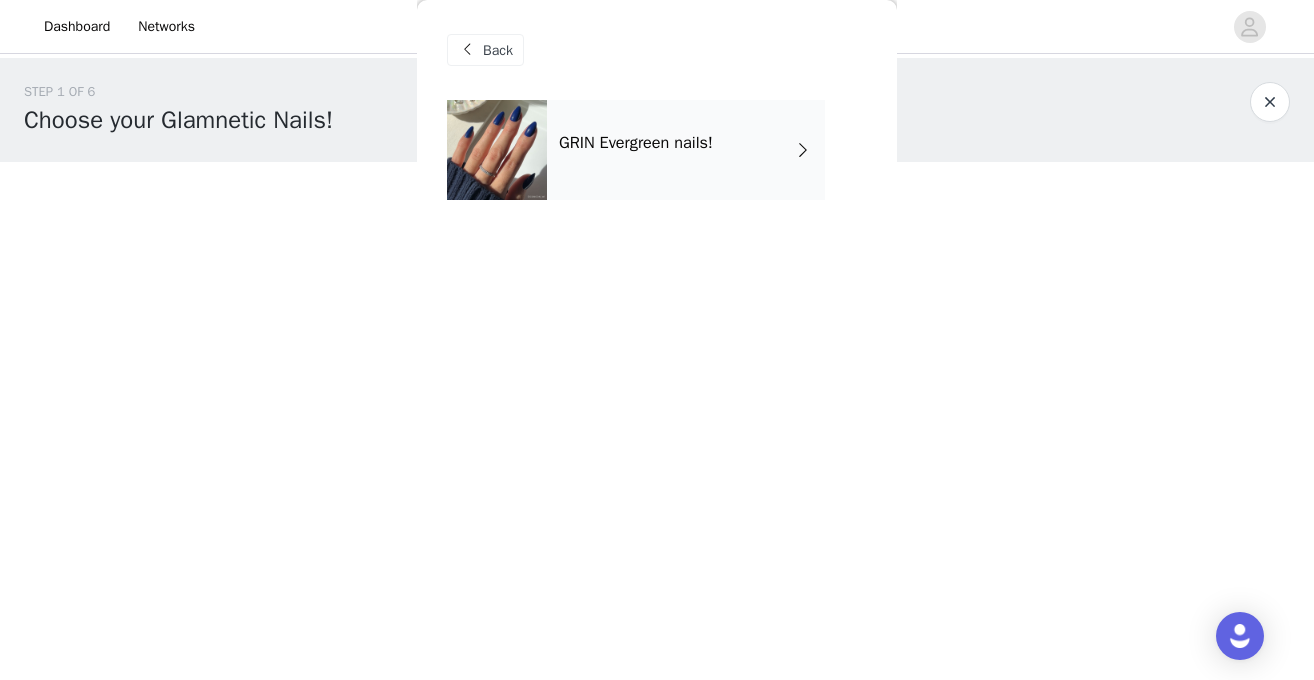 click on "GRIN Evergreen nails!" at bounding box center [686, 150] 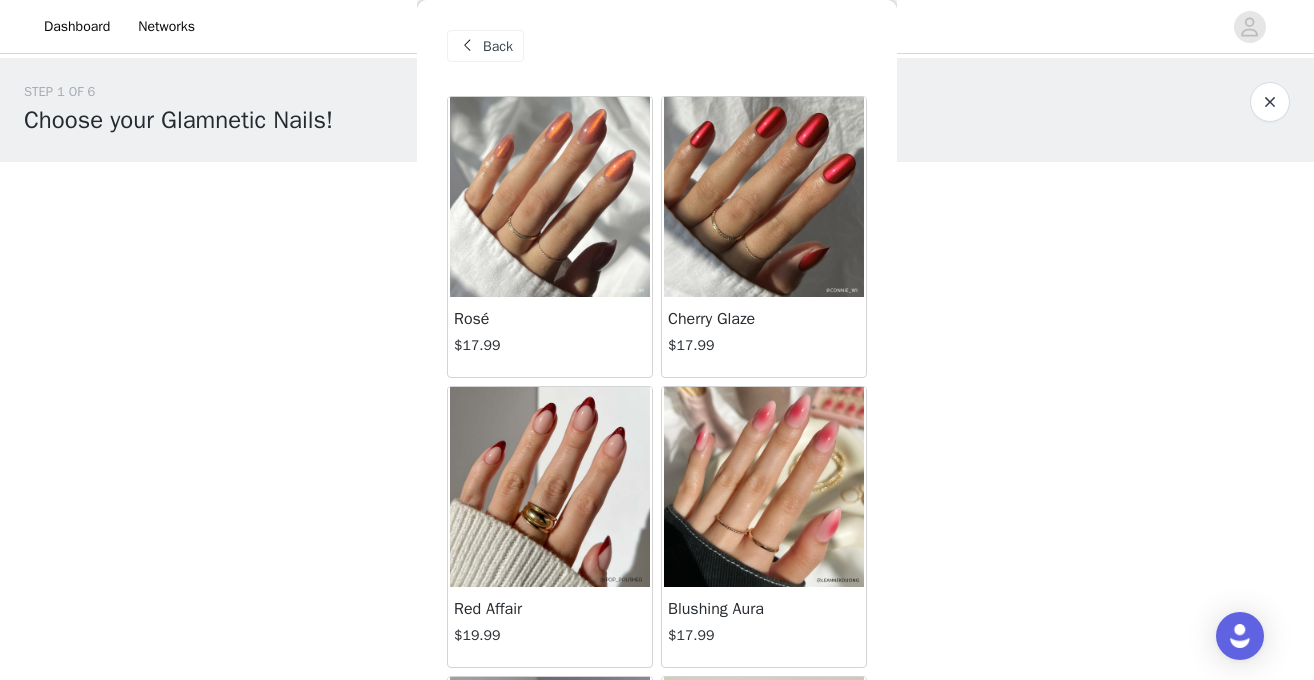 scroll, scrollTop: 2380, scrollLeft: 0, axis: vertical 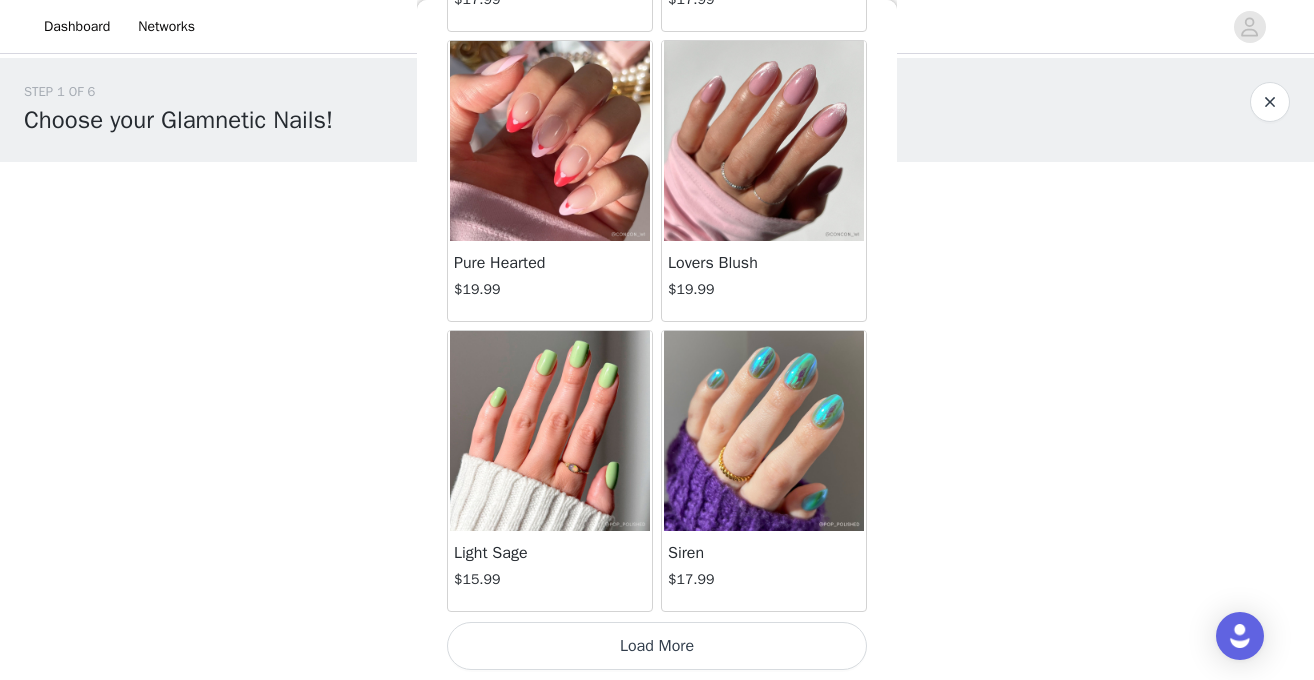 click on "Rosé   $17.99       Cherry Glaze   $17.99       Red Affair   $19.99       Blushing Aura   $17.99       Lilac   $15.99       Los Angeles   $19.99       Olive You   $17.99       Azure Blue   $15.99       Blueberry Icing   $17.99       Moss Green   $15.99       Juicy   $21.99       Creamer   $19.99       Soft Tangerine   $15.99       Pistachio Crème   $15.99       Marshmallow Swirl   $17.99       Oslo   $17.99       Pure Hearted   $19.99       Lovers Blush   $19.99       Light Sage   $15.99       Siren   $17.99     Load More" at bounding box center [657, -802] 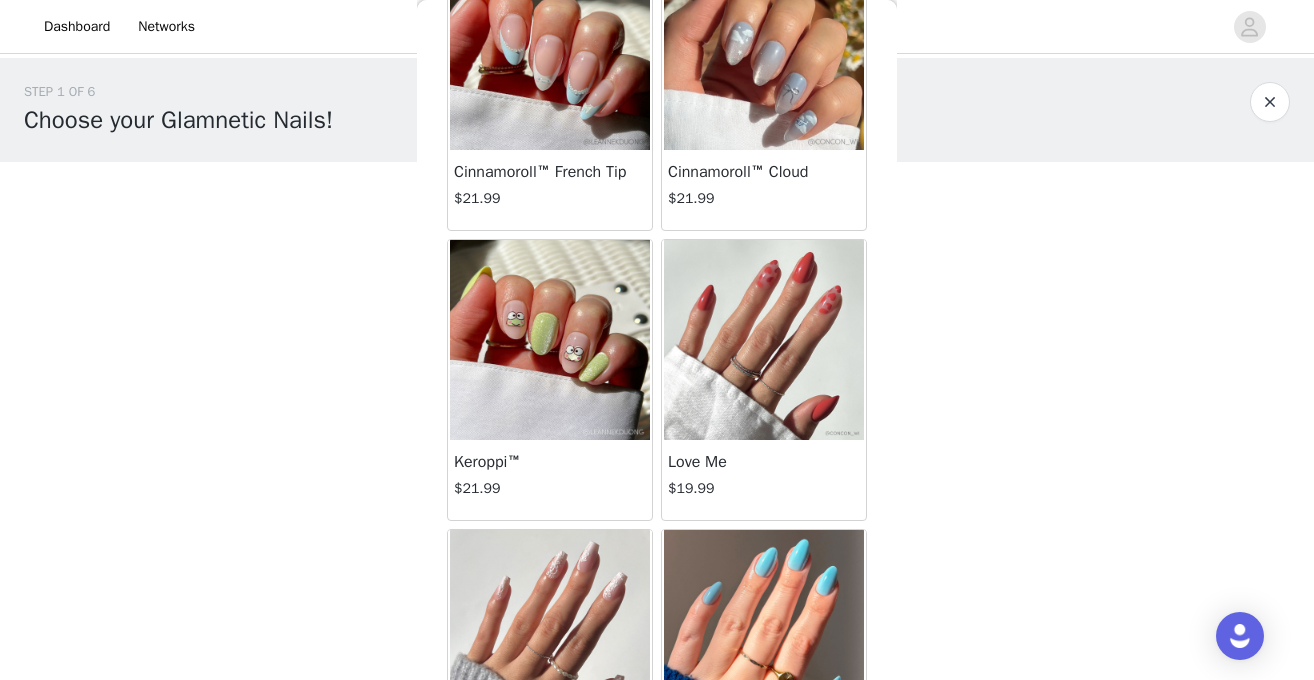 scroll, scrollTop: 4479, scrollLeft: 0, axis: vertical 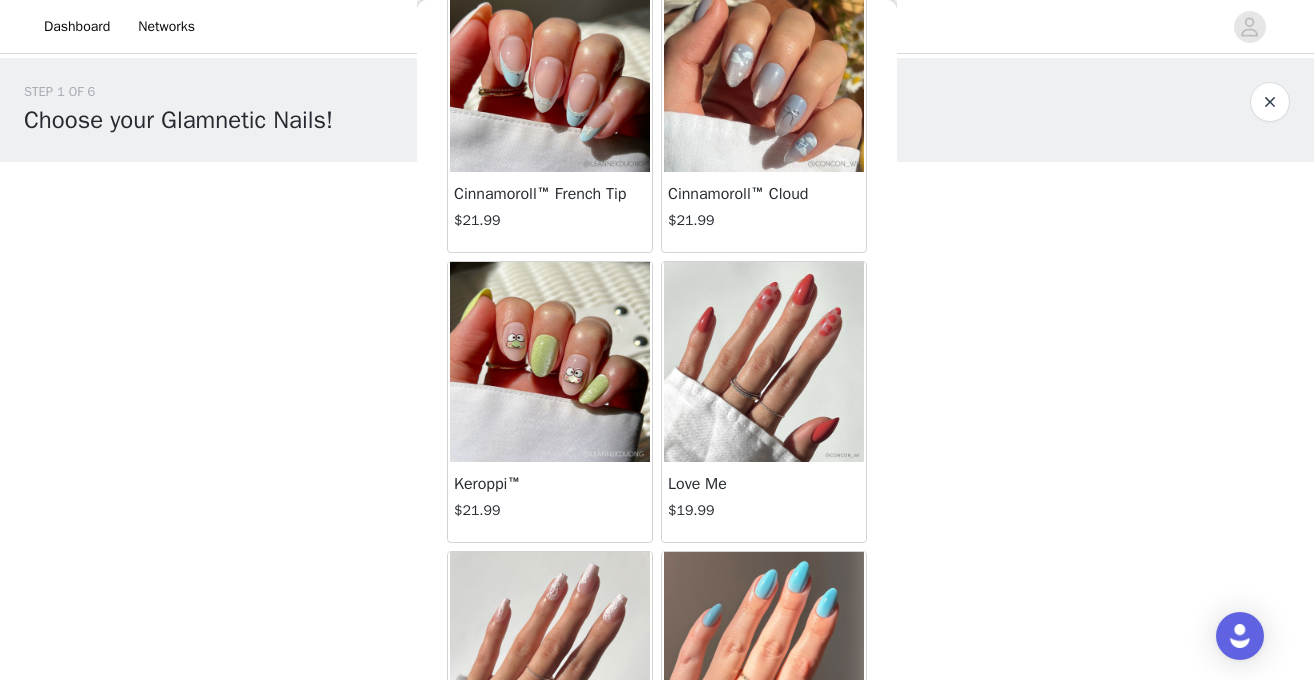 click at bounding box center (764, 362) 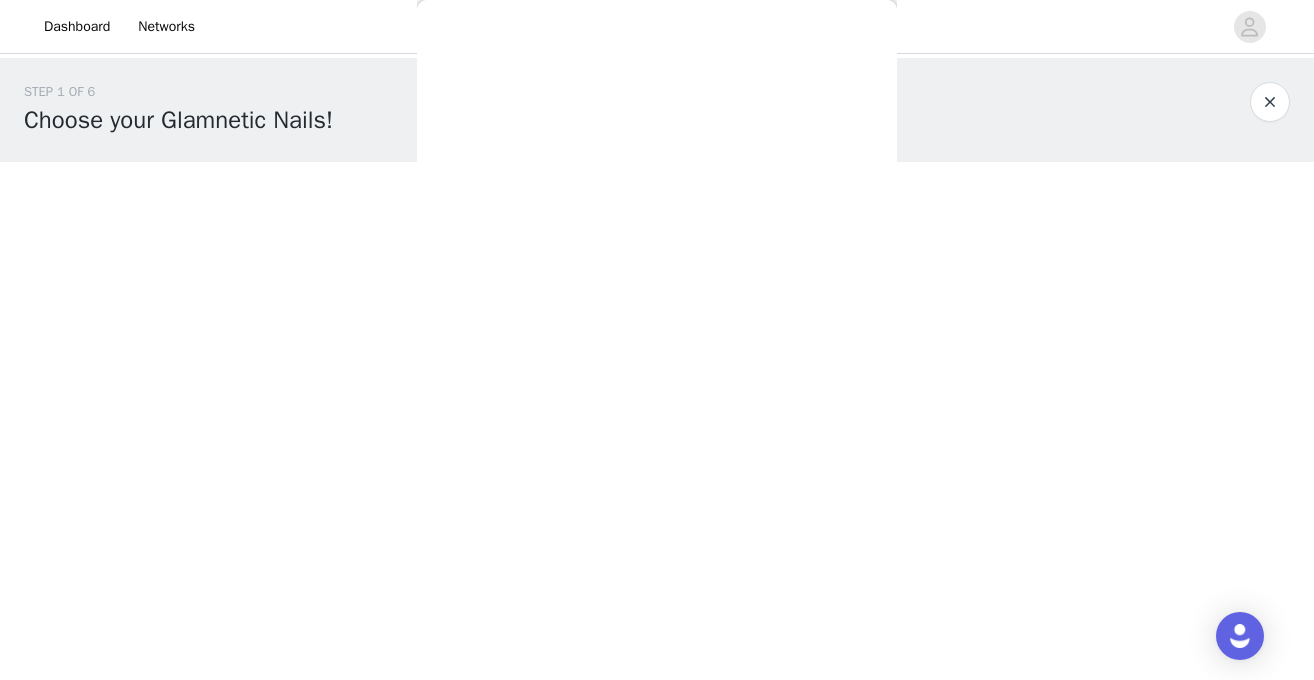 scroll, scrollTop: 0, scrollLeft: 0, axis: both 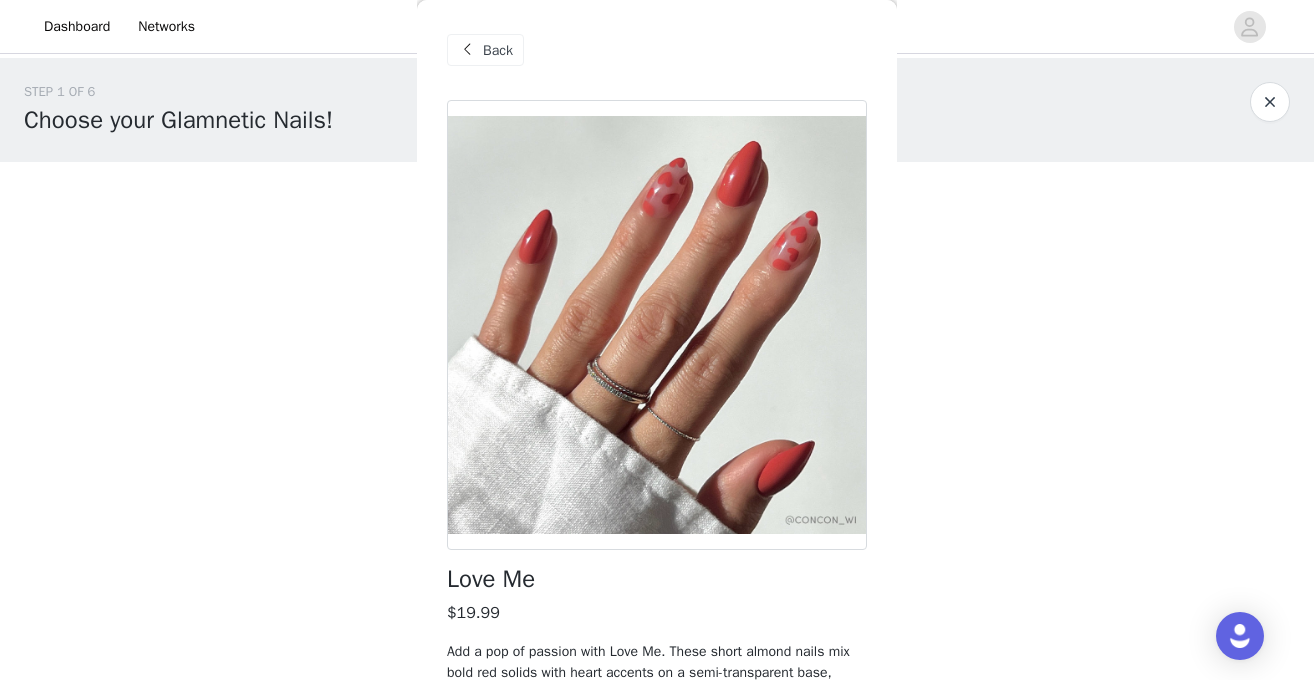 click on "Back" at bounding box center (498, 50) 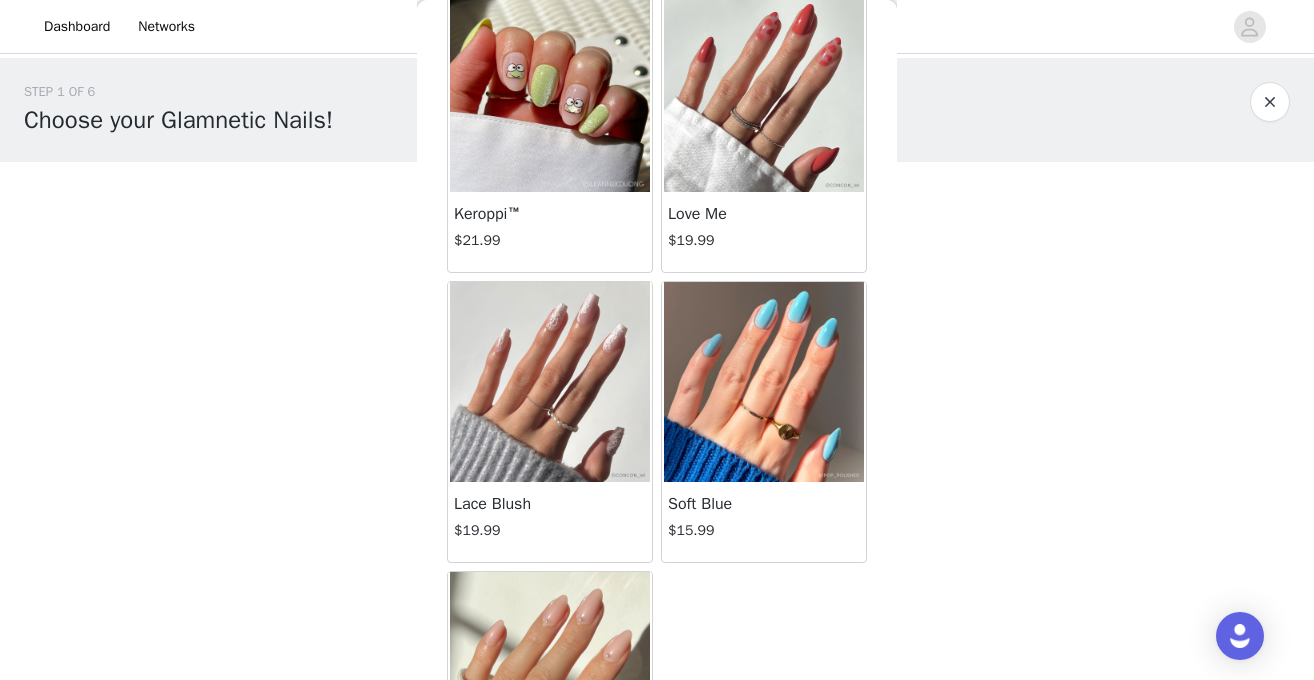 scroll, scrollTop: 4926, scrollLeft: 0, axis: vertical 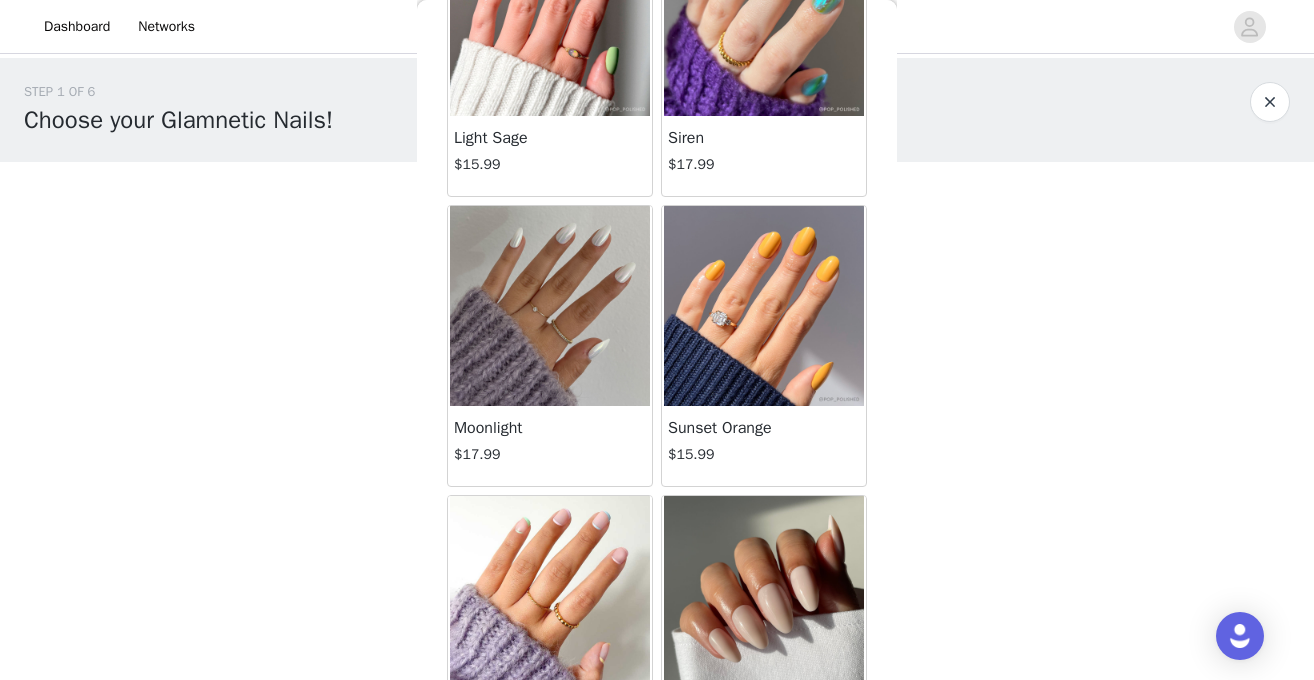 click at bounding box center (550, 306) 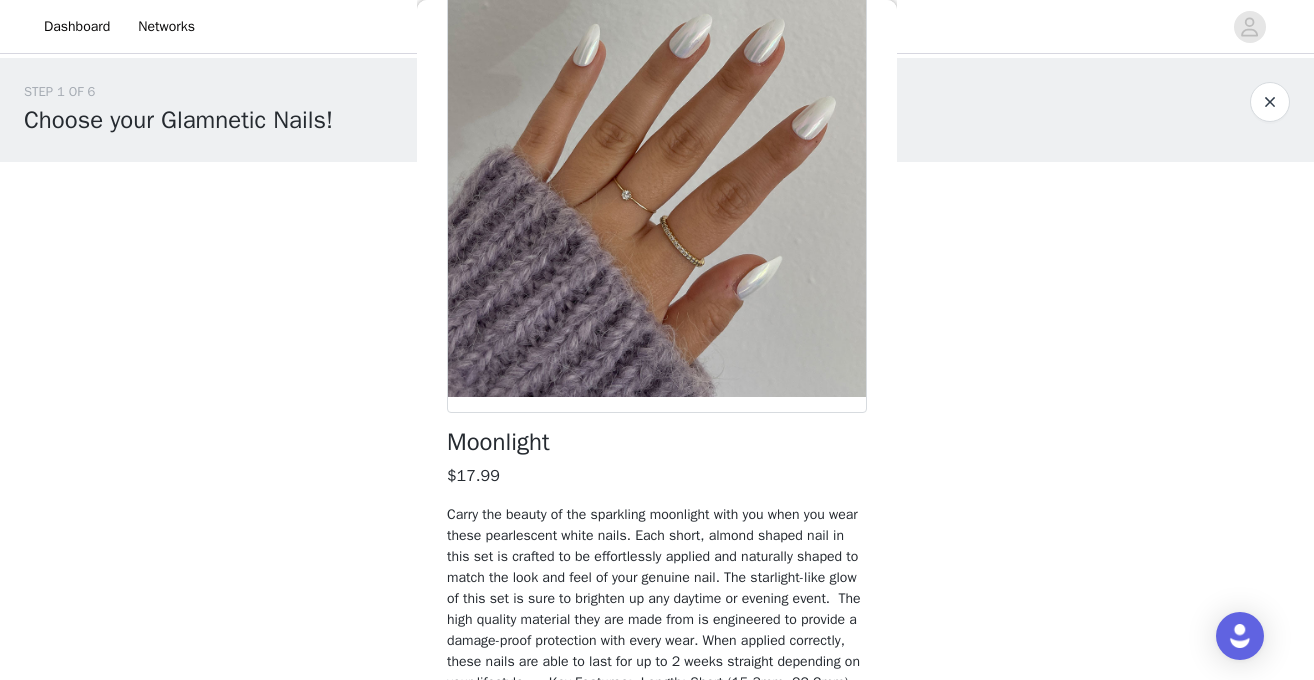 scroll, scrollTop: 282, scrollLeft: 0, axis: vertical 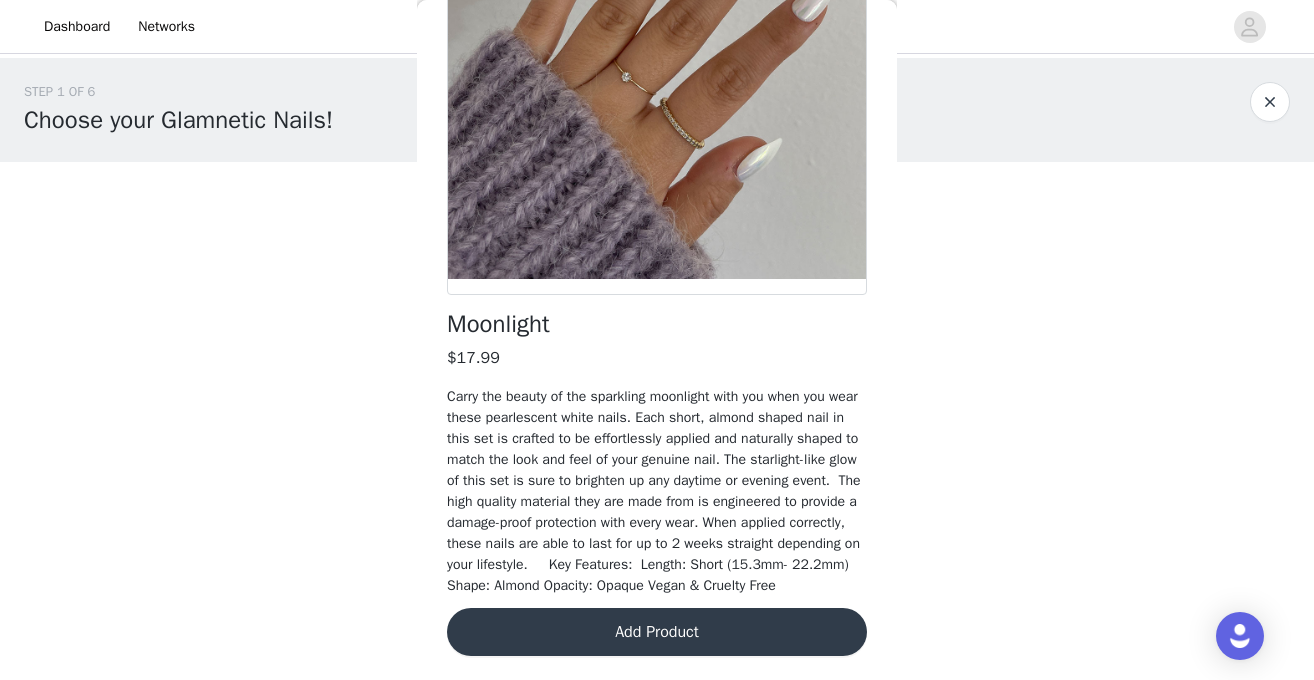 click on "Add Product" at bounding box center (657, 632) 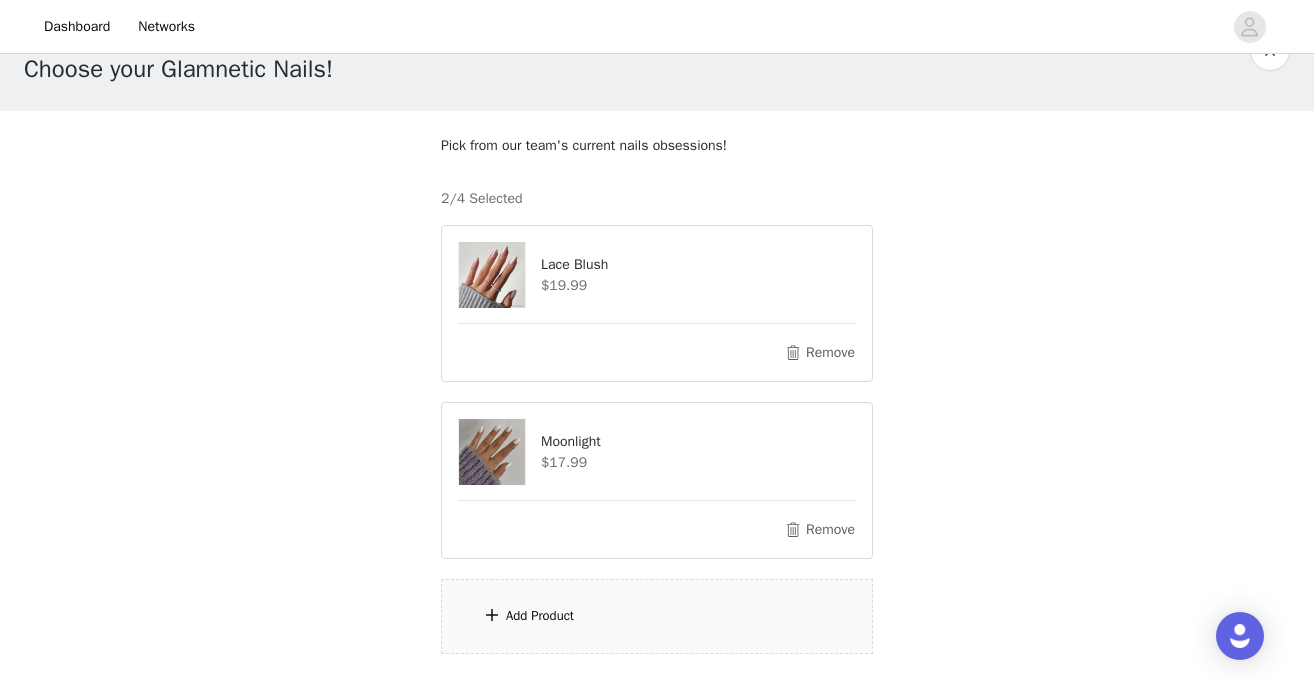 scroll, scrollTop: 156, scrollLeft: 0, axis: vertical 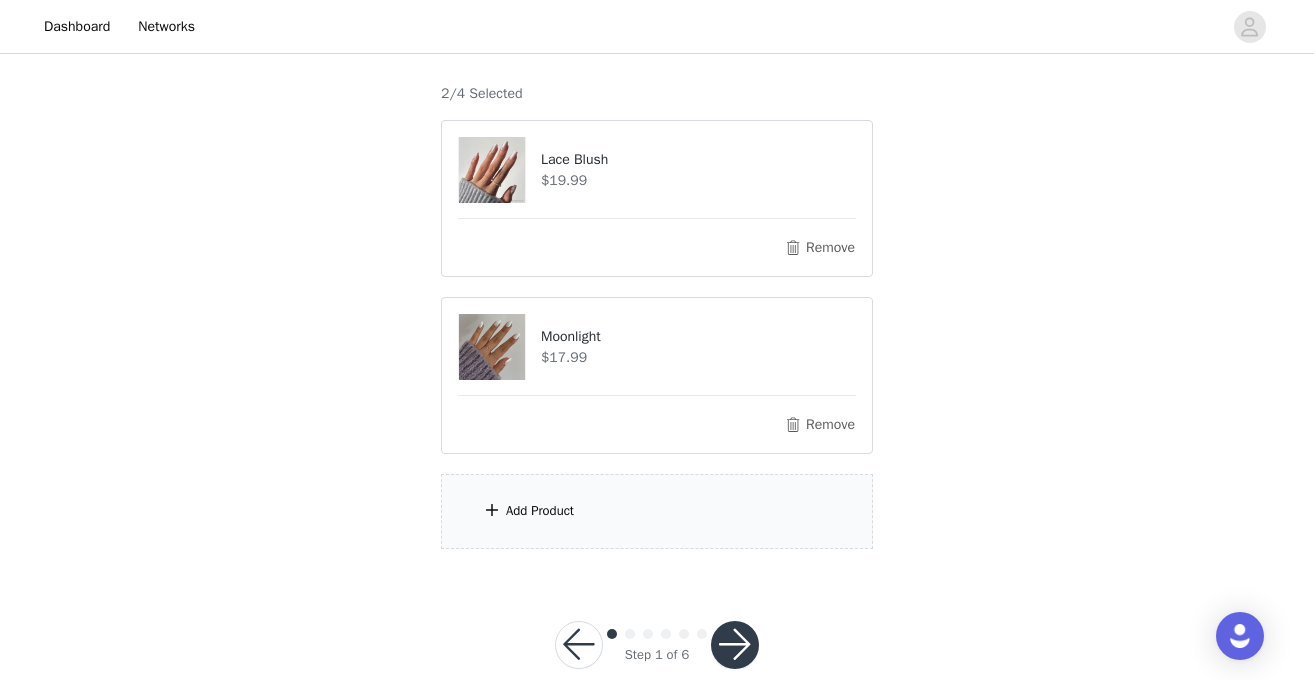 click on "Add Product" at bounding box center [657, 511] 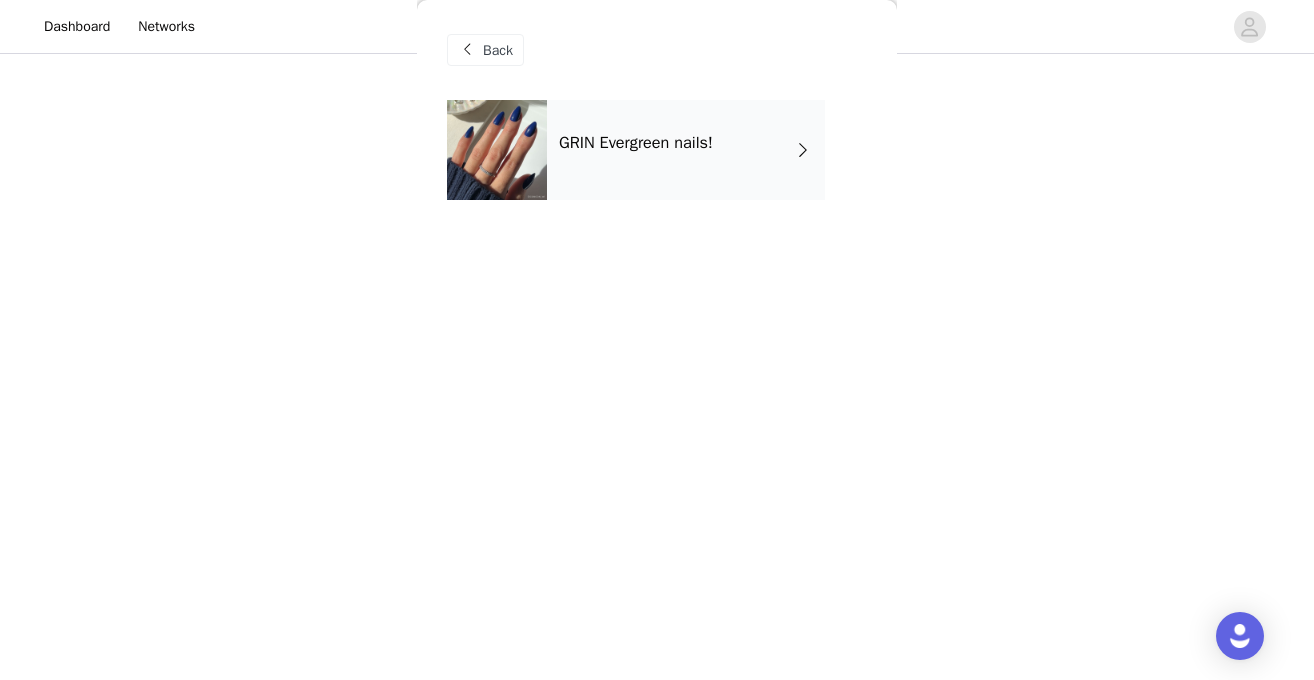scroll, scrollTop: 193, scrollLeft: 0, axis: vertical 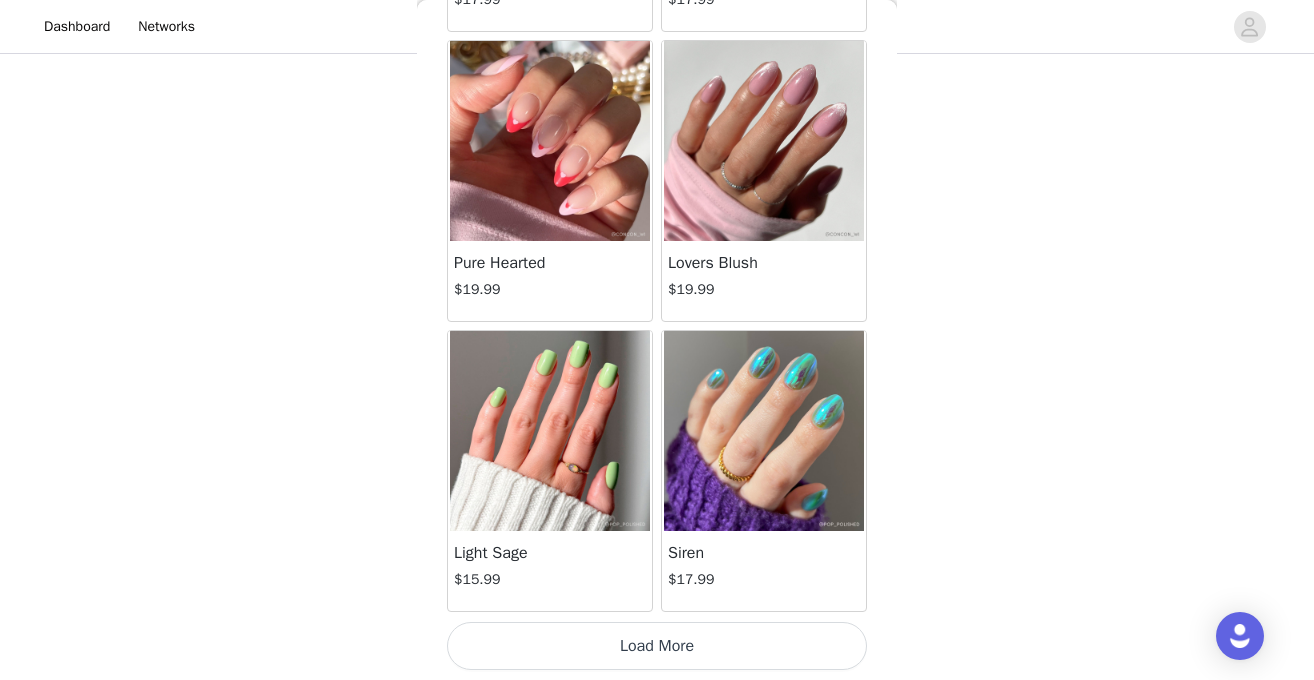 click on "Load More" at bounding box center (657, 646) 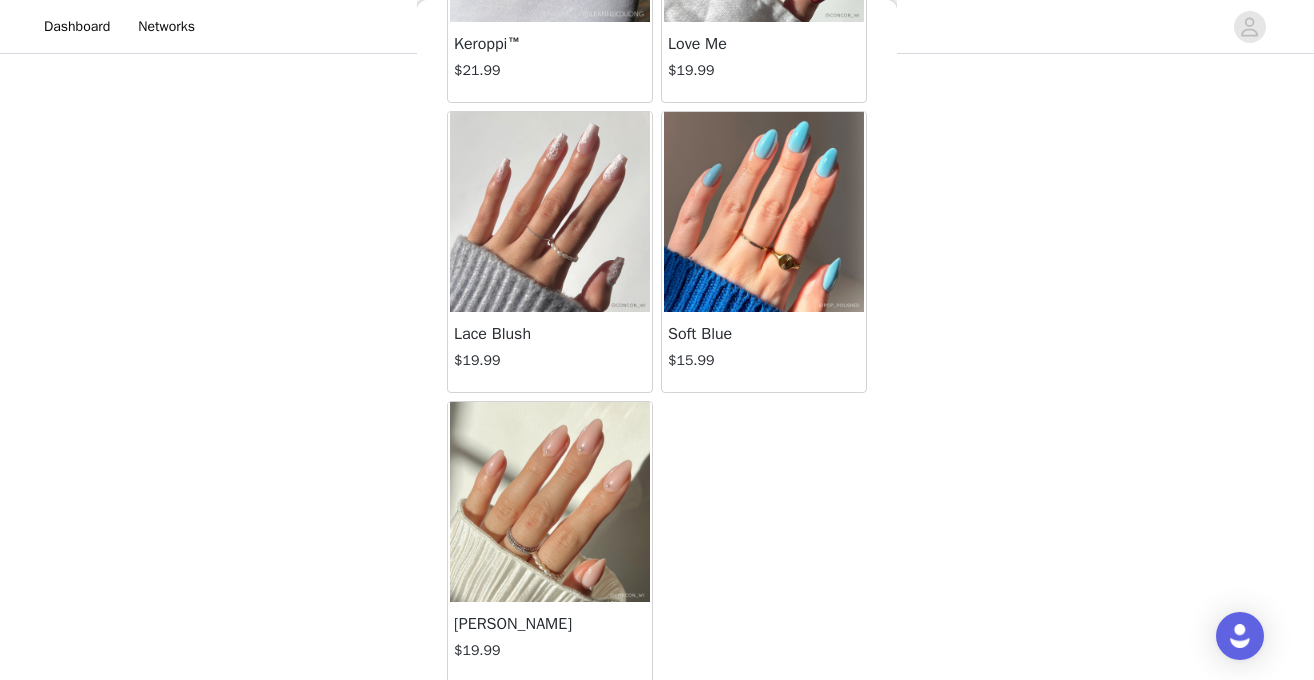 scroll, scrollTop: 4926, scrollLeft: 0, axis: vertical 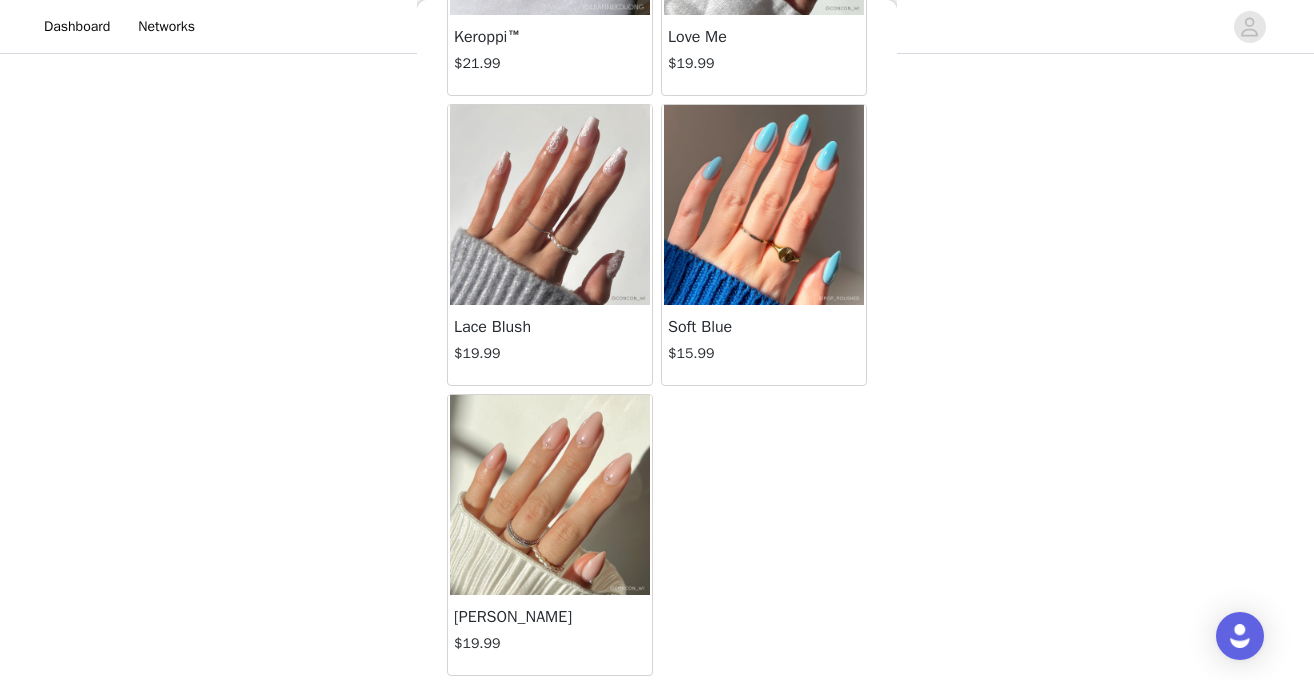 click at bounding box center (550, 495) 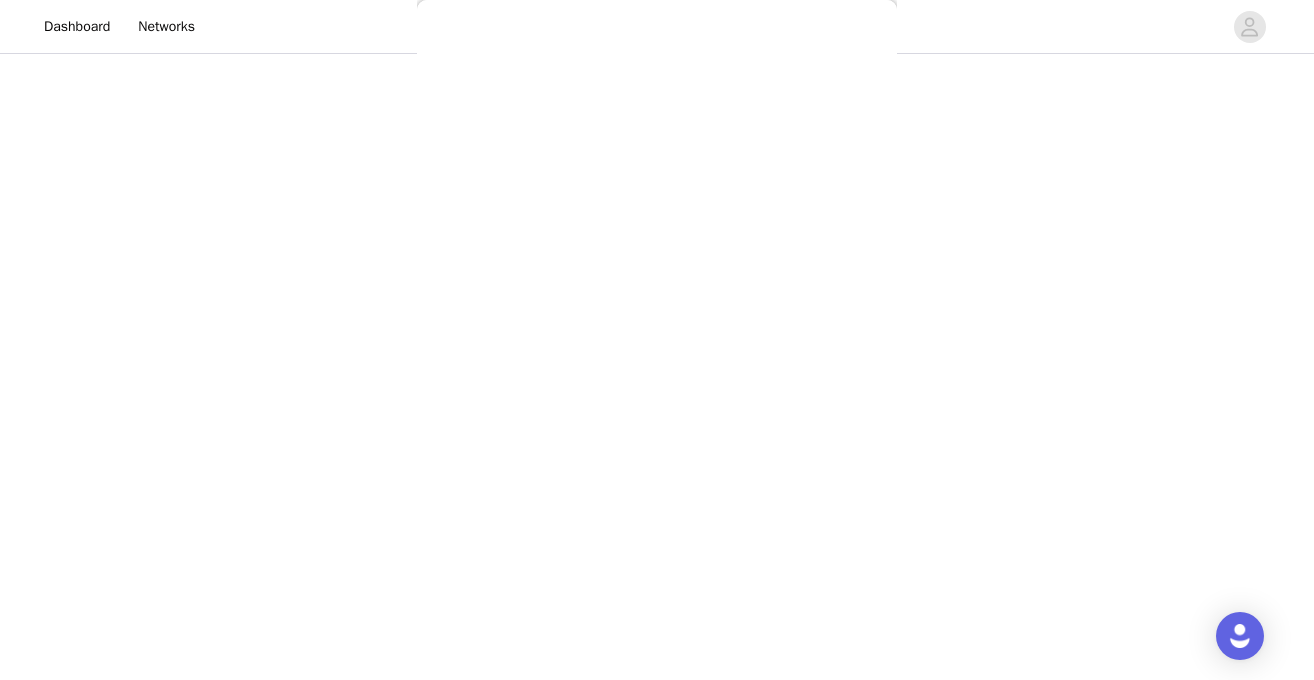 scroll, scrollTop: 217, scrollLeft: 0, axis: vertical 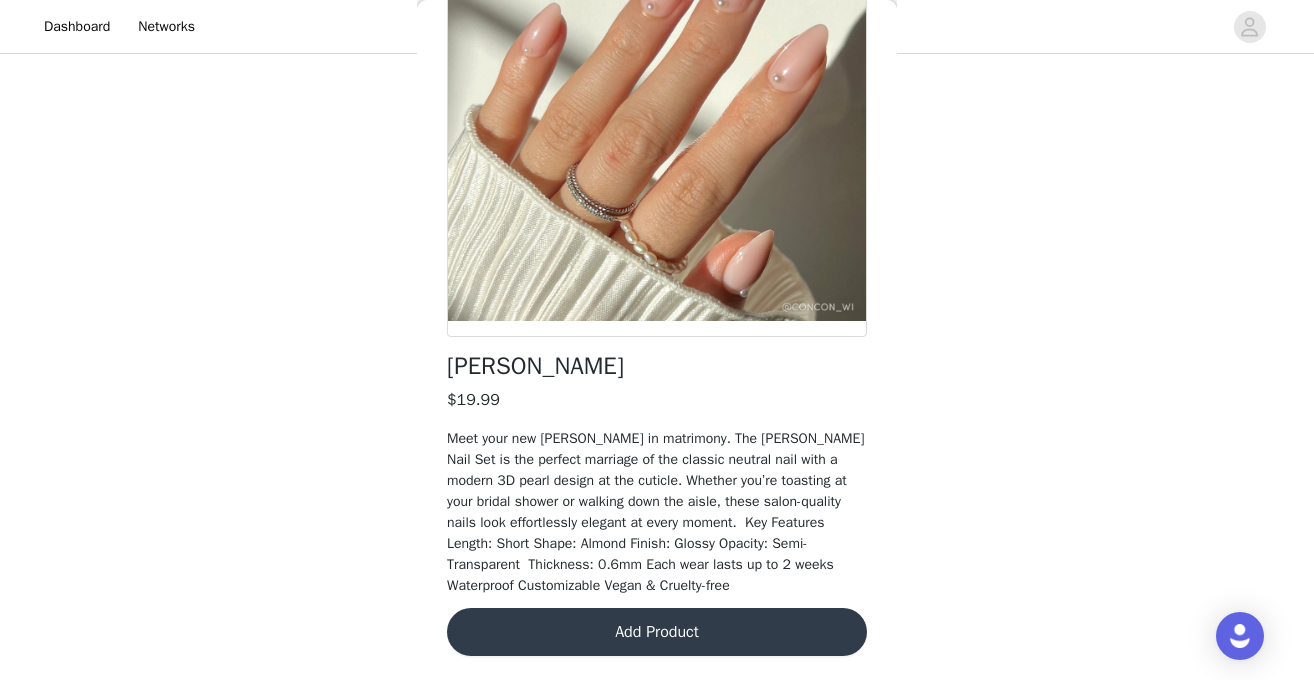 click on "Add Product" at bounding box center (657, 632) 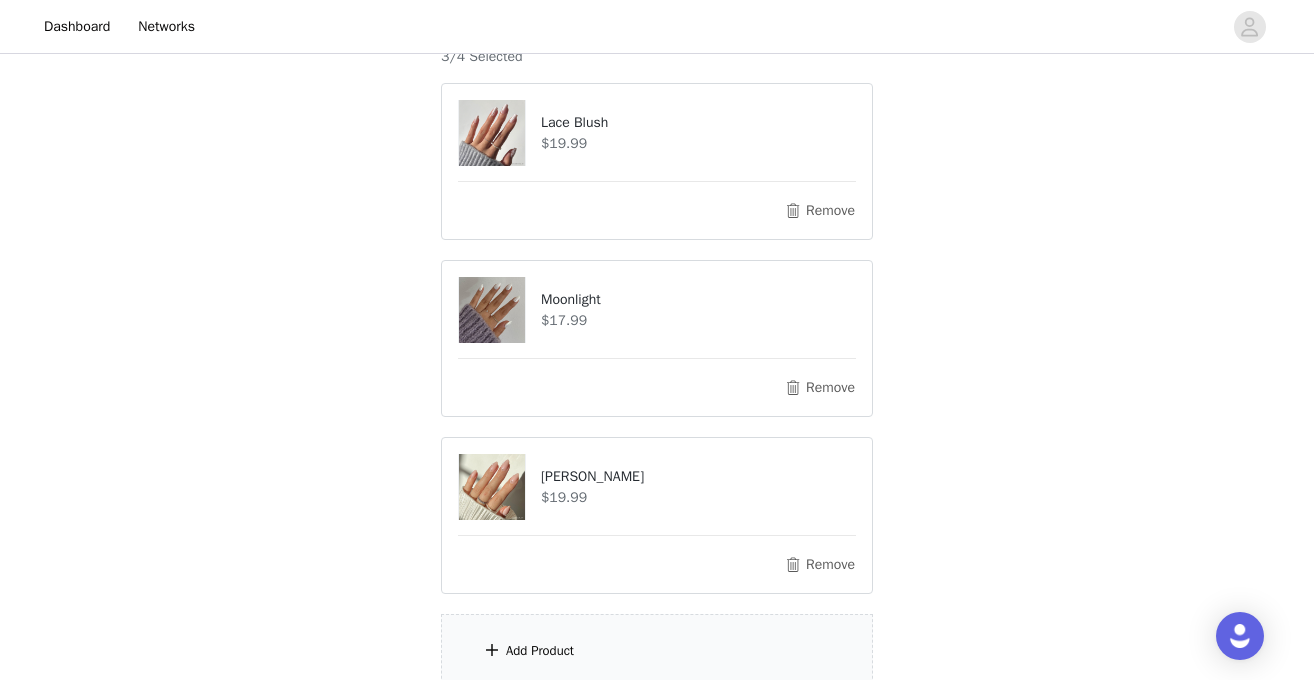 click on "Add Product" at bounding box center [540, 651] 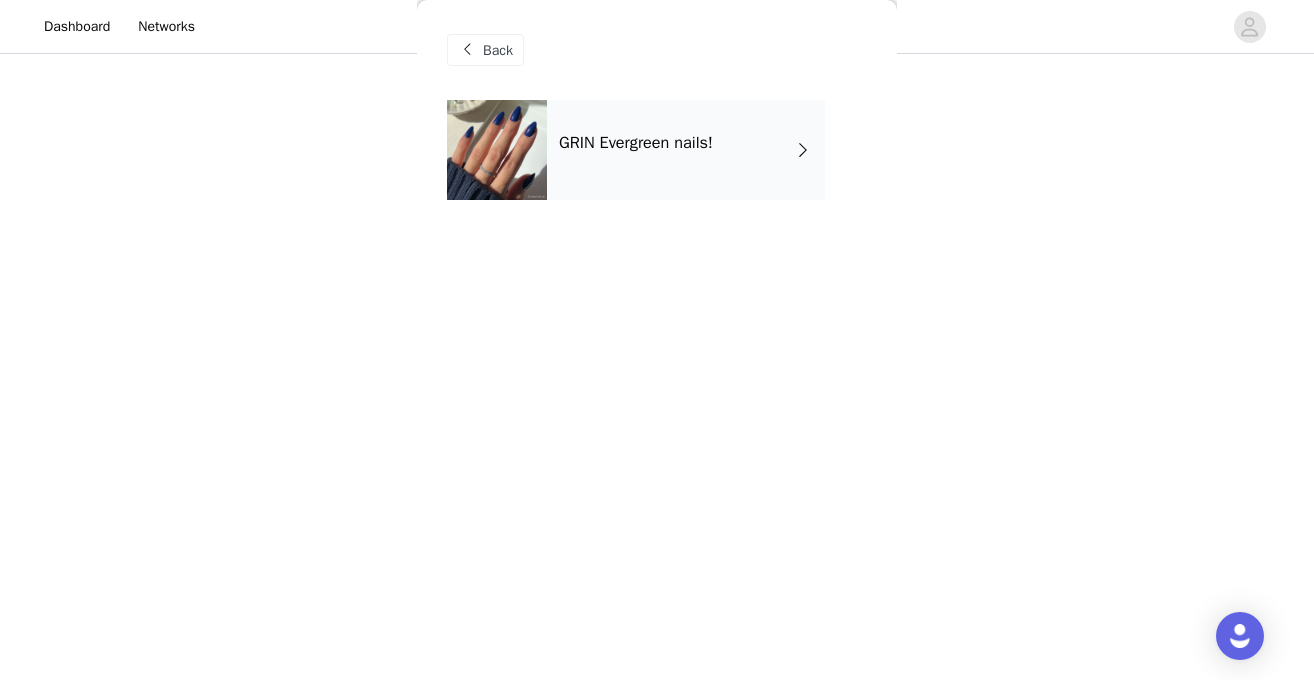 click on "GRIN Evergreen nails!" at bounding box center (636, 143) 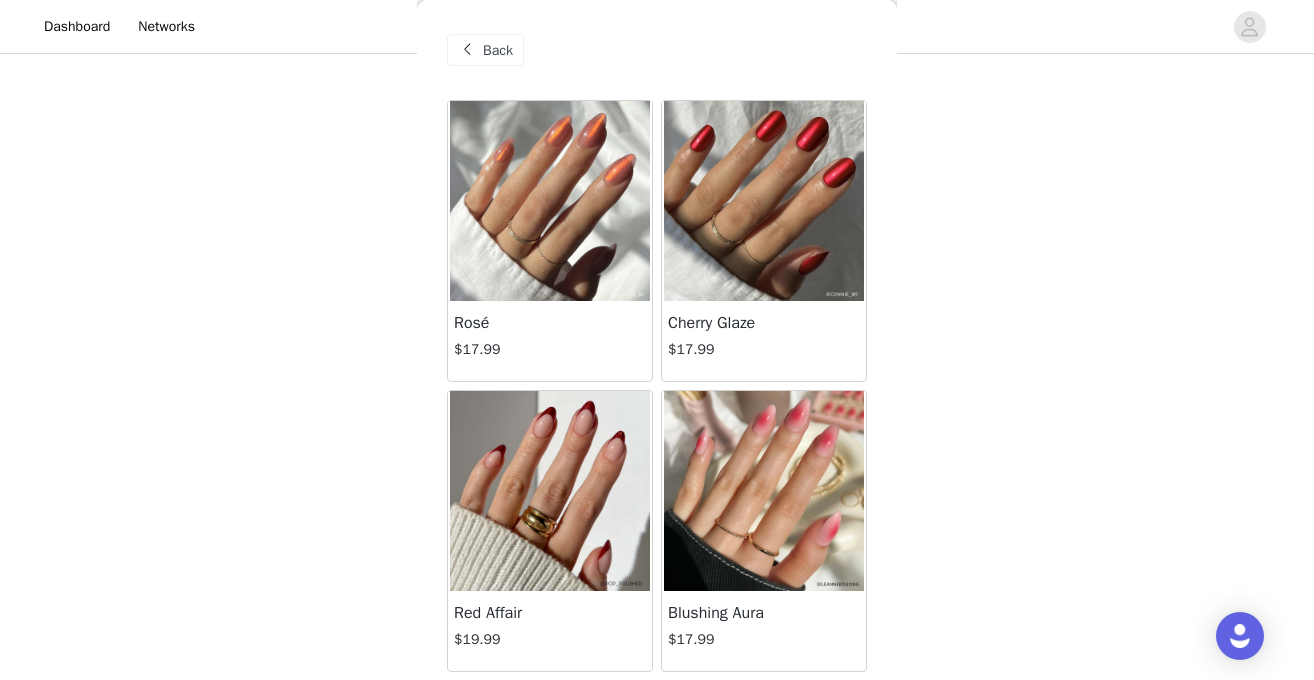 scroll, scrollTop: 370, scrollLeft: 0, axis: vertical 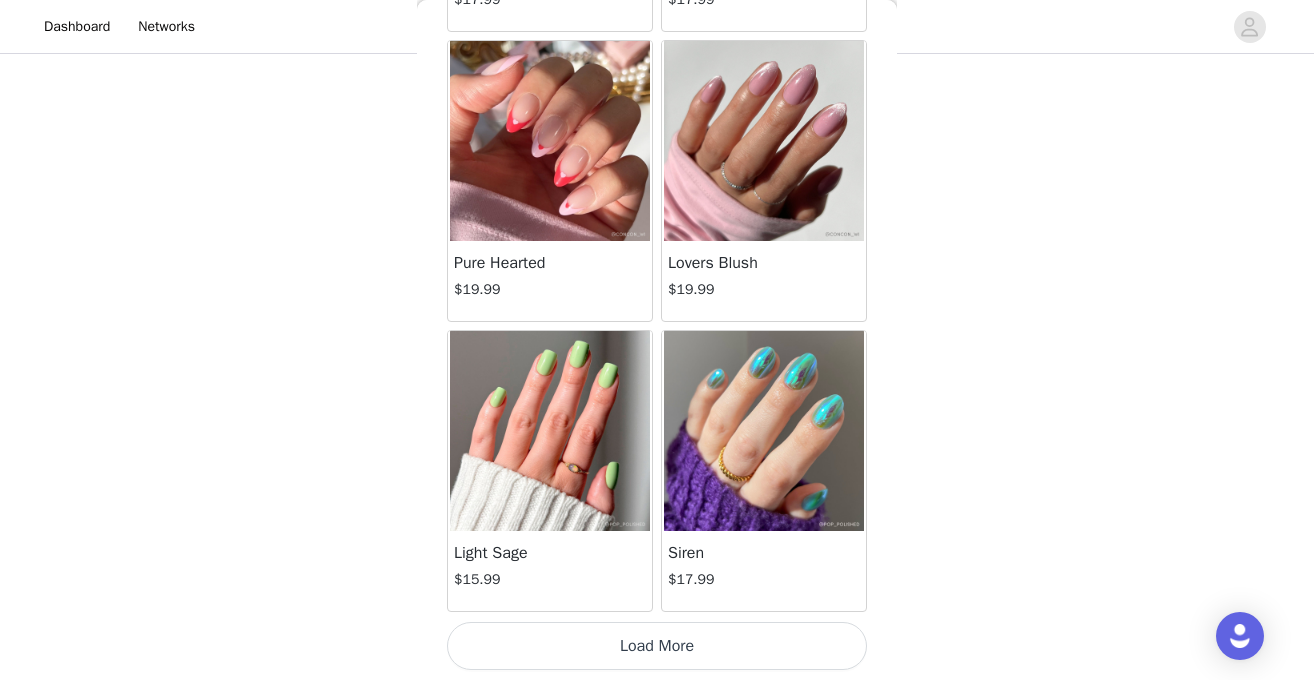 click on "Load More" at bounding box center (657, 646) 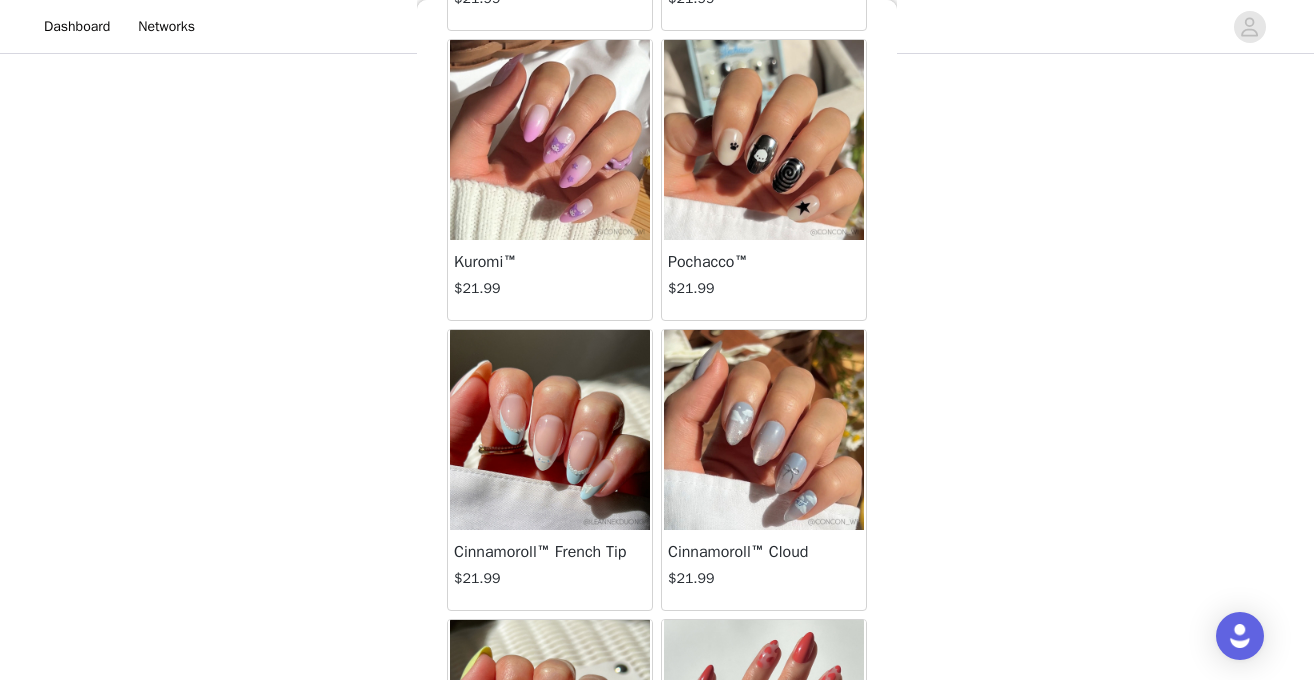 scroll, scrollTop: 4094, scrollLeft: 0, axis: vertical 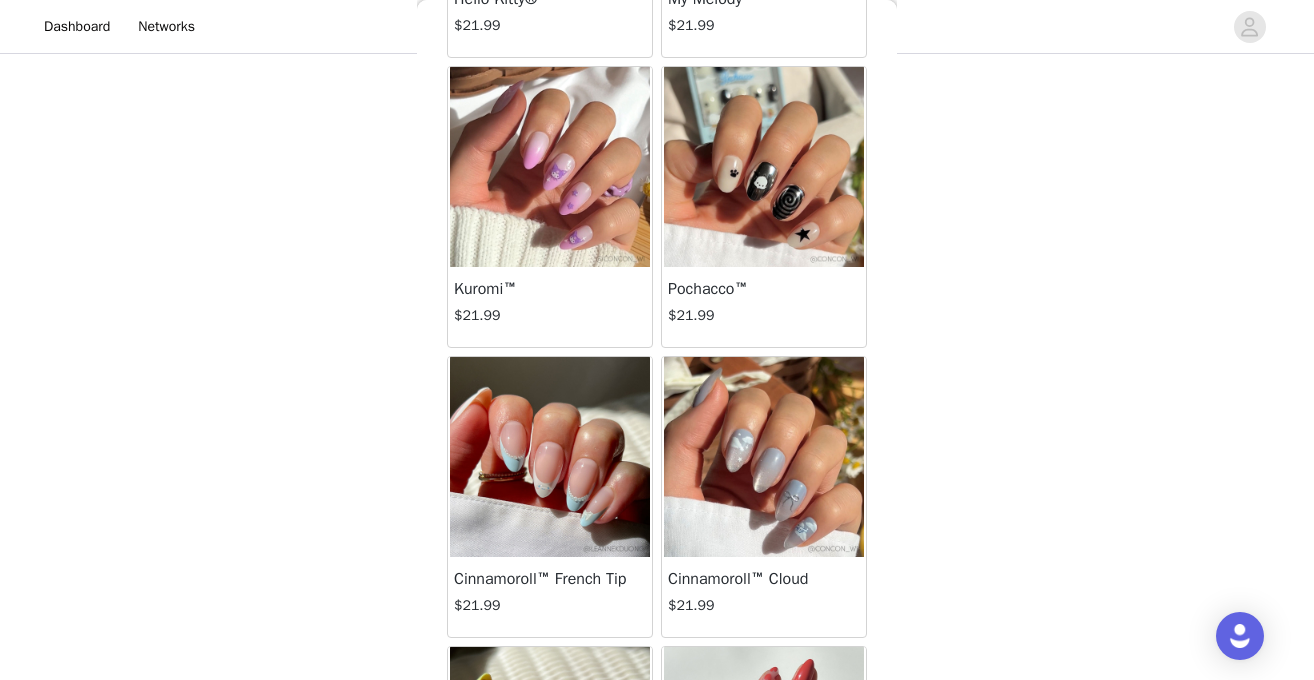 click at bounding box center [764, 457] 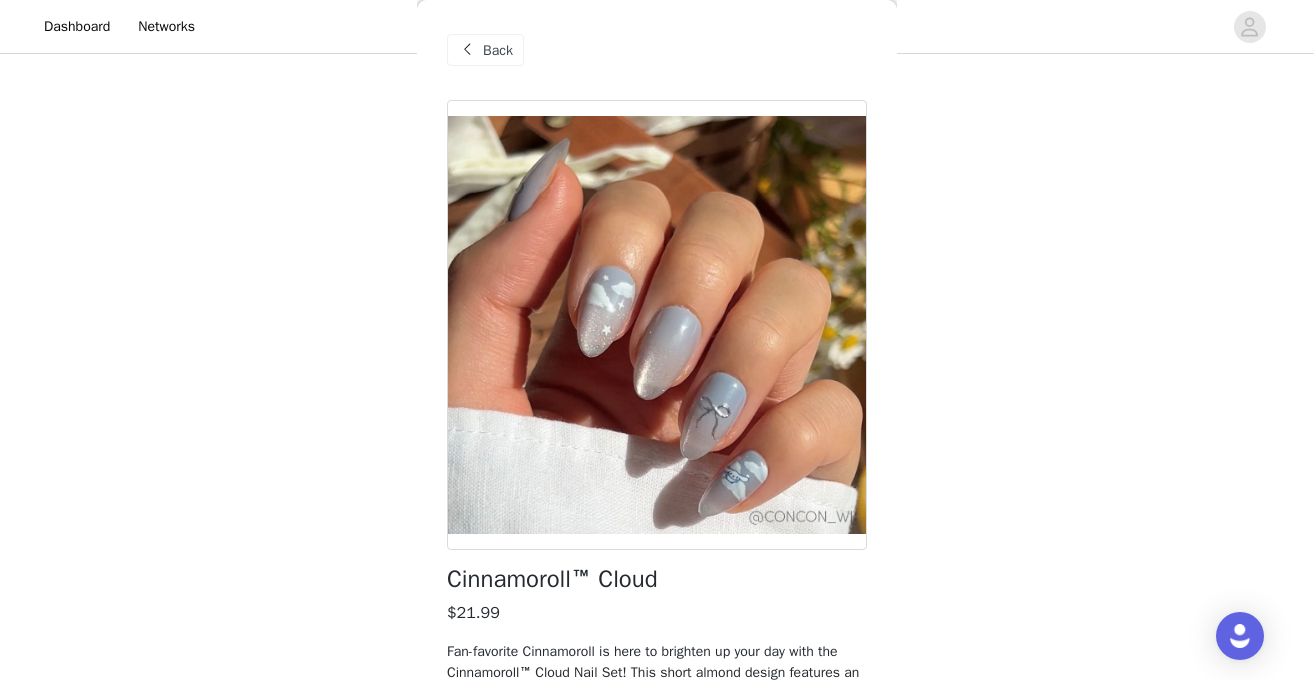 scroll, scrollTop: 239, scrollLeft: 0, axis: vertical 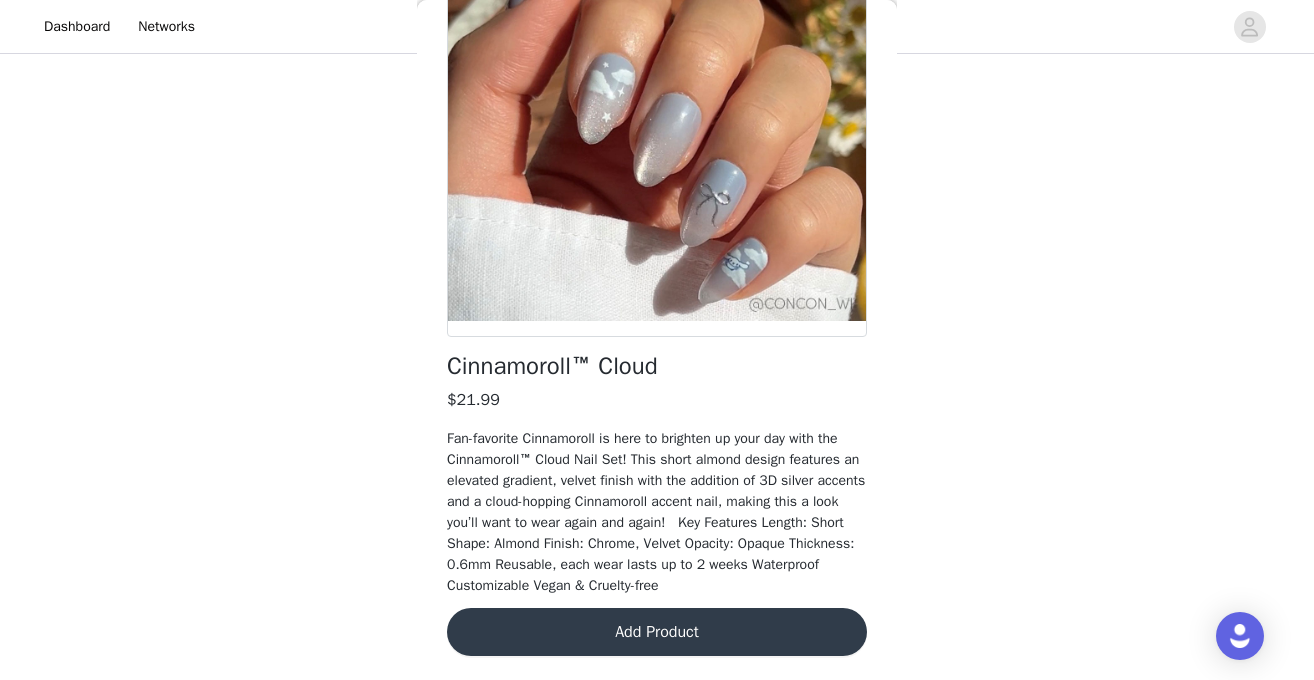 click on "Add Product" at bounding box center (657, 632) 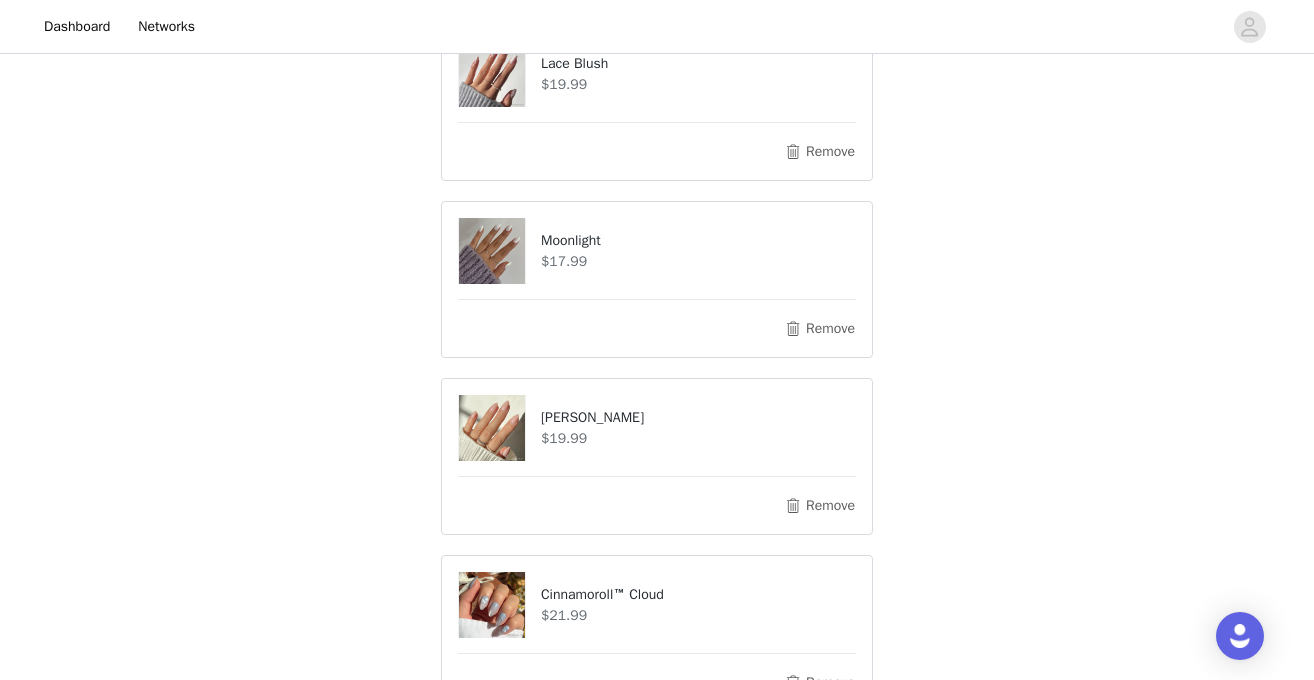 scroll, scrollTop: 172, scrollLeft: 0, axis: vertical 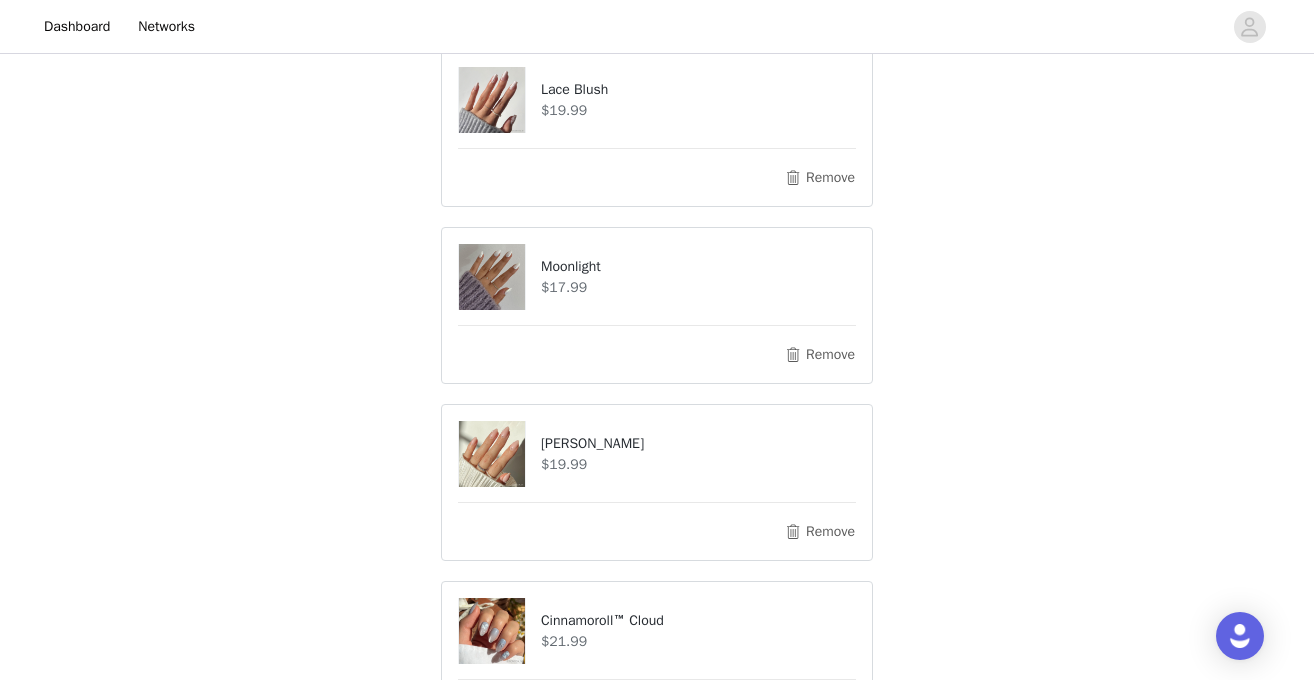 click at bounding box center (492, 100) 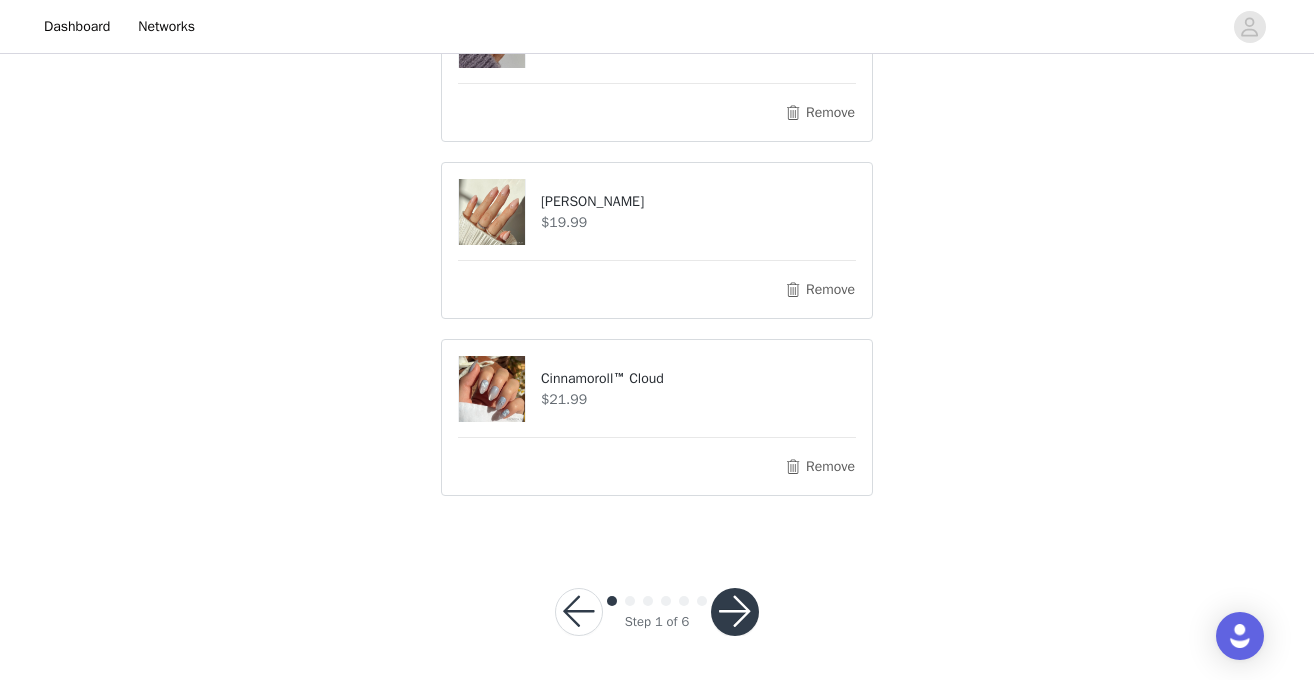 scroll, scrollTop: 418, scrollLeft: 0, axis: vertical 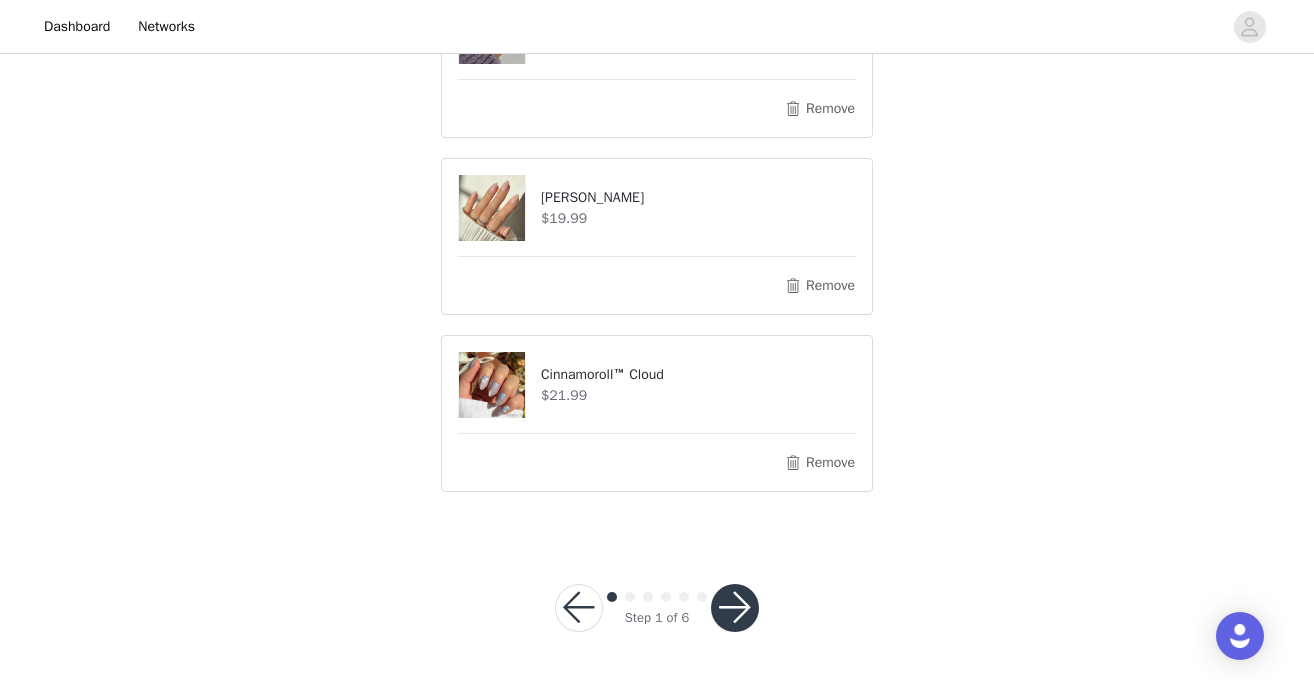 click at bounding box center (735, 608) 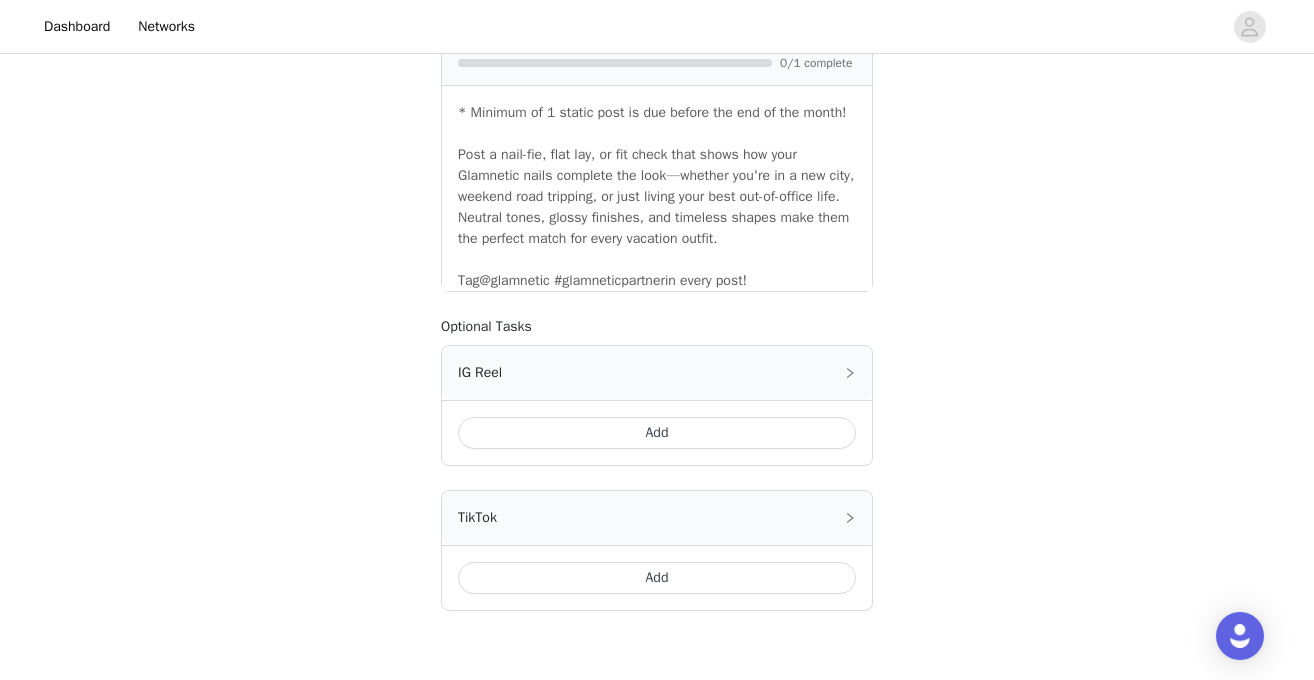 scroll, scrollTop: 943, scrollLeft: 0, axis: vertical 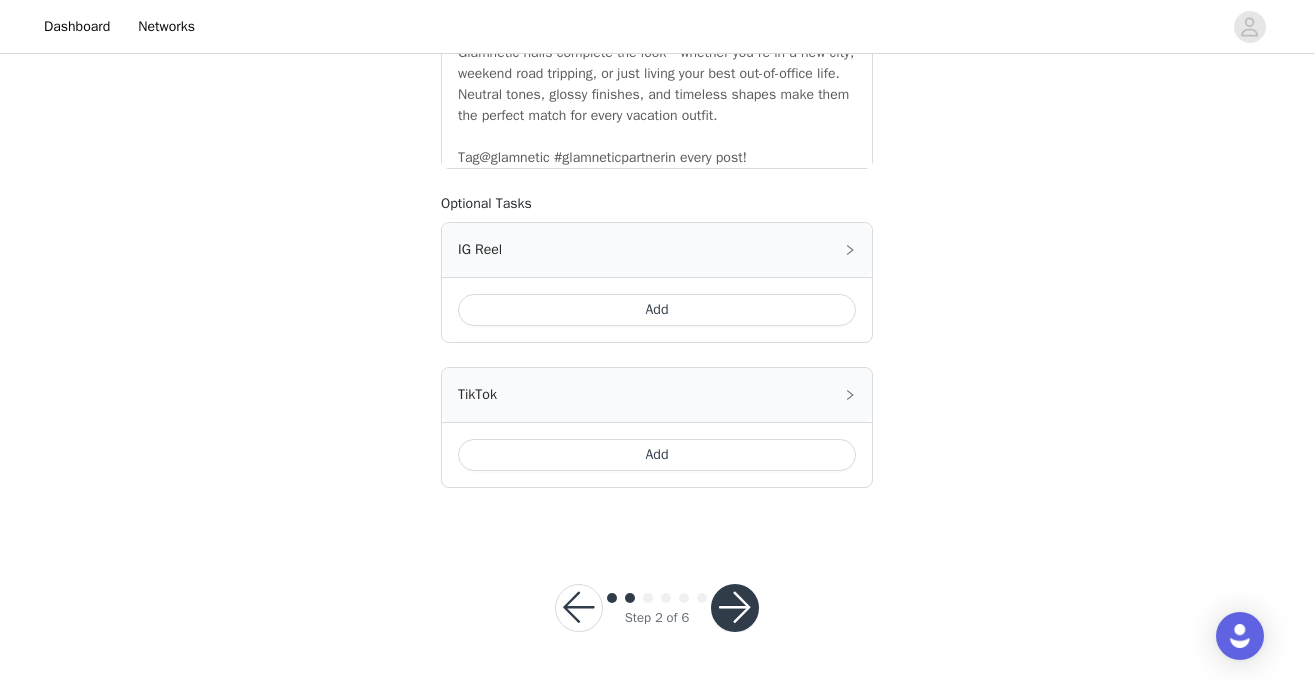 click at bounding box center [735, 608] 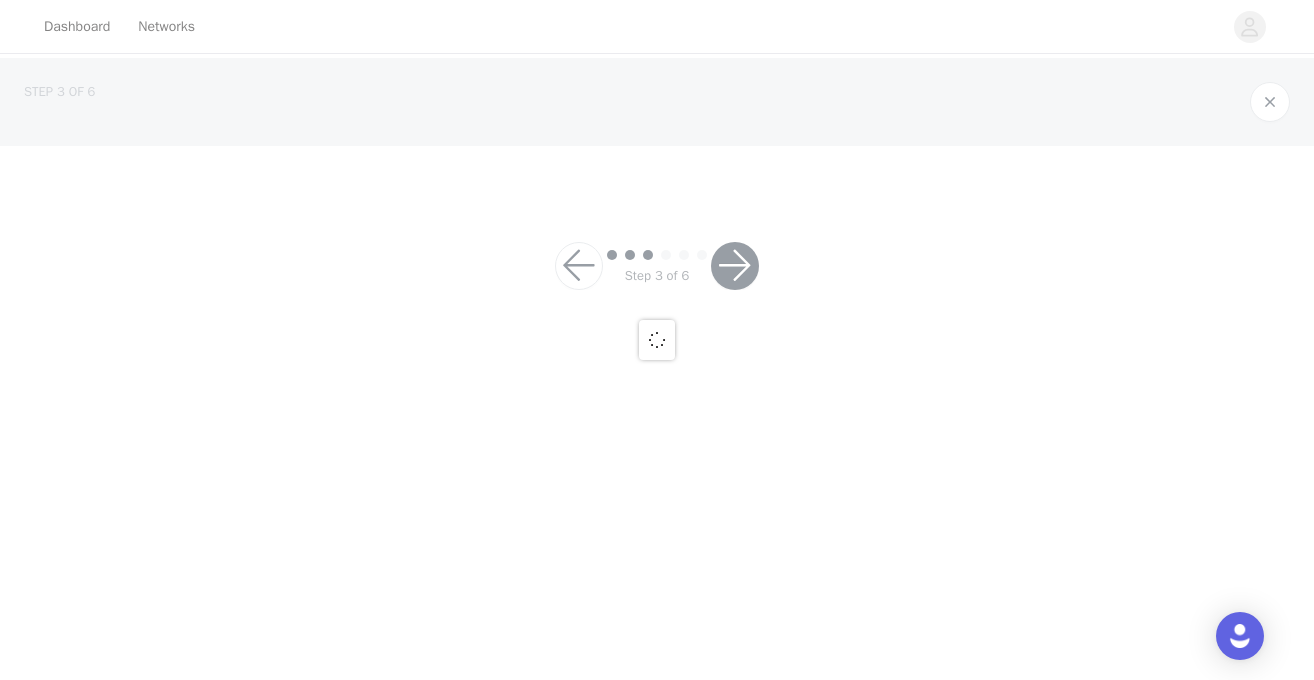 scroll, scrollTop: 0, scrollLeft: 0, axis: both 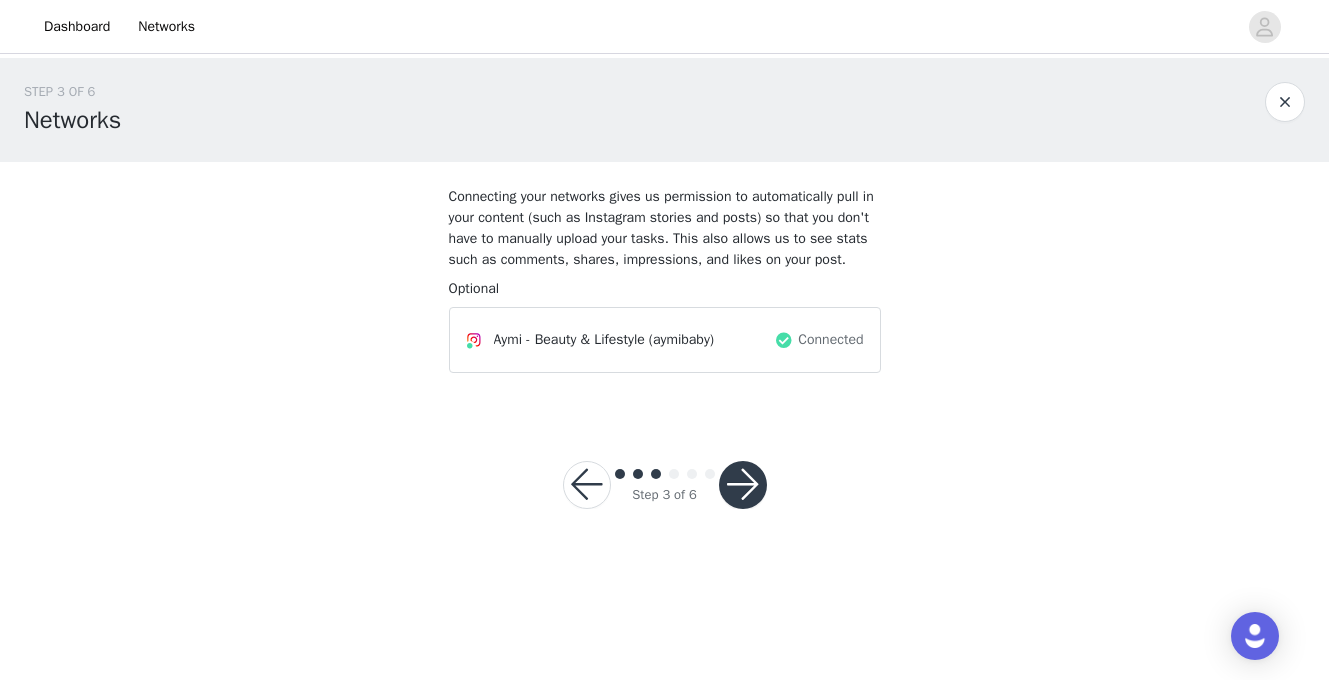 click at bounding box center [743, 485] 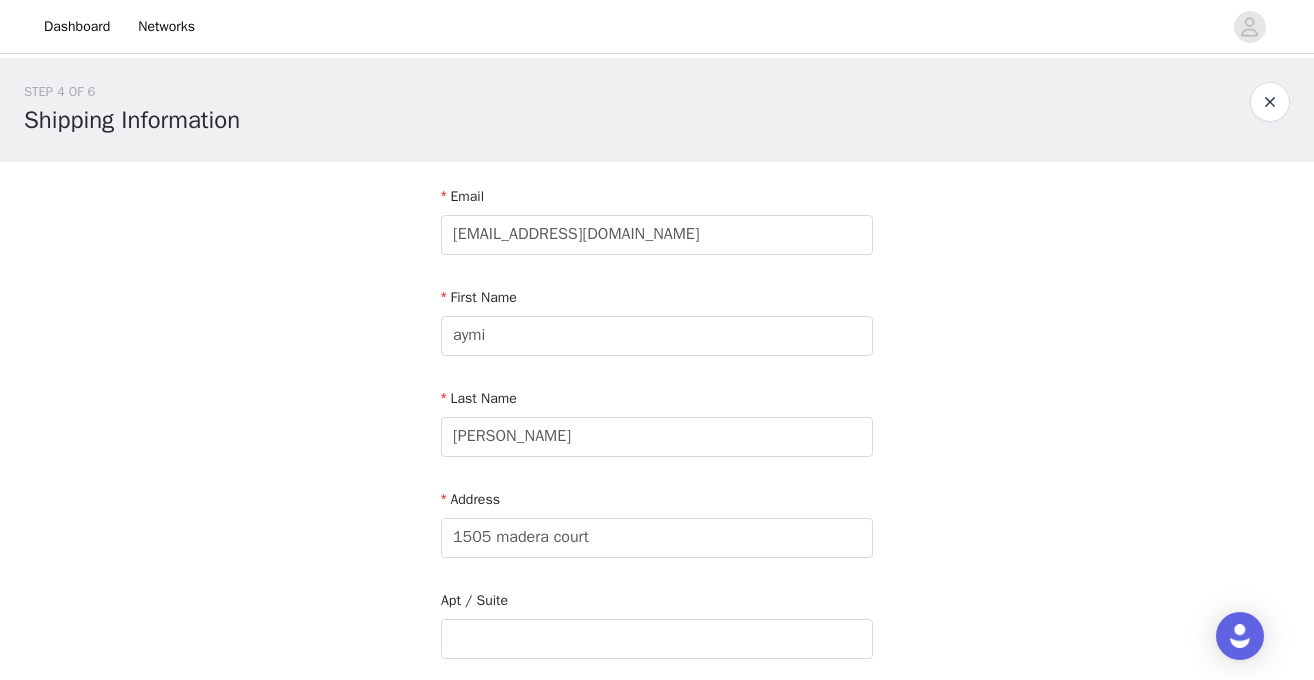 click on "First Name" at bounding box center [657, 301] 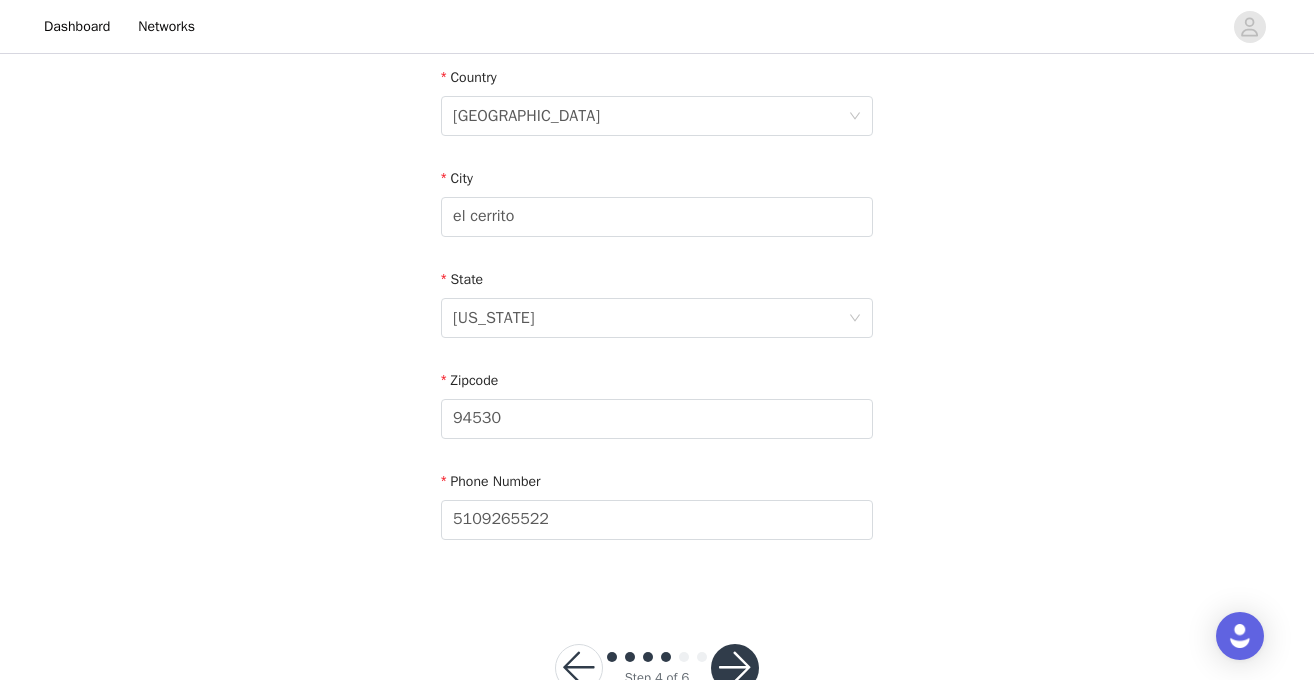 scroll, scrollTop: 684, scrollLeft: 0, axis: vertical 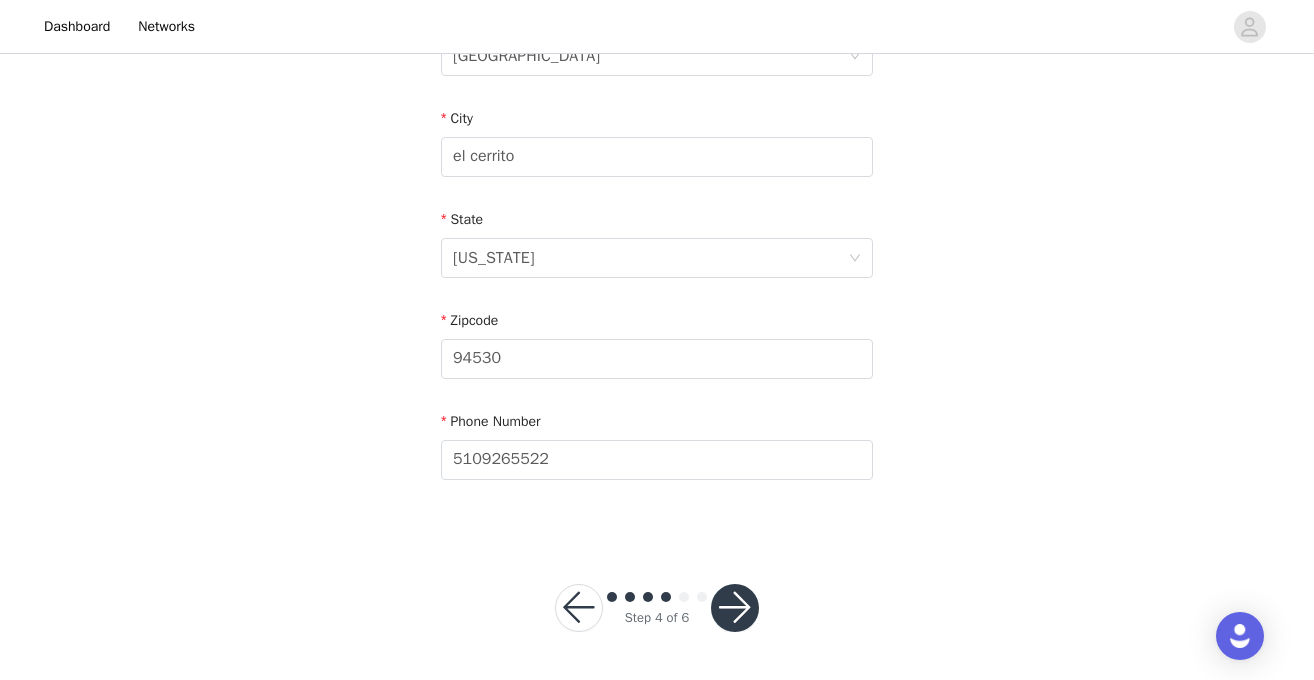 click at bounding box center (735, 608) 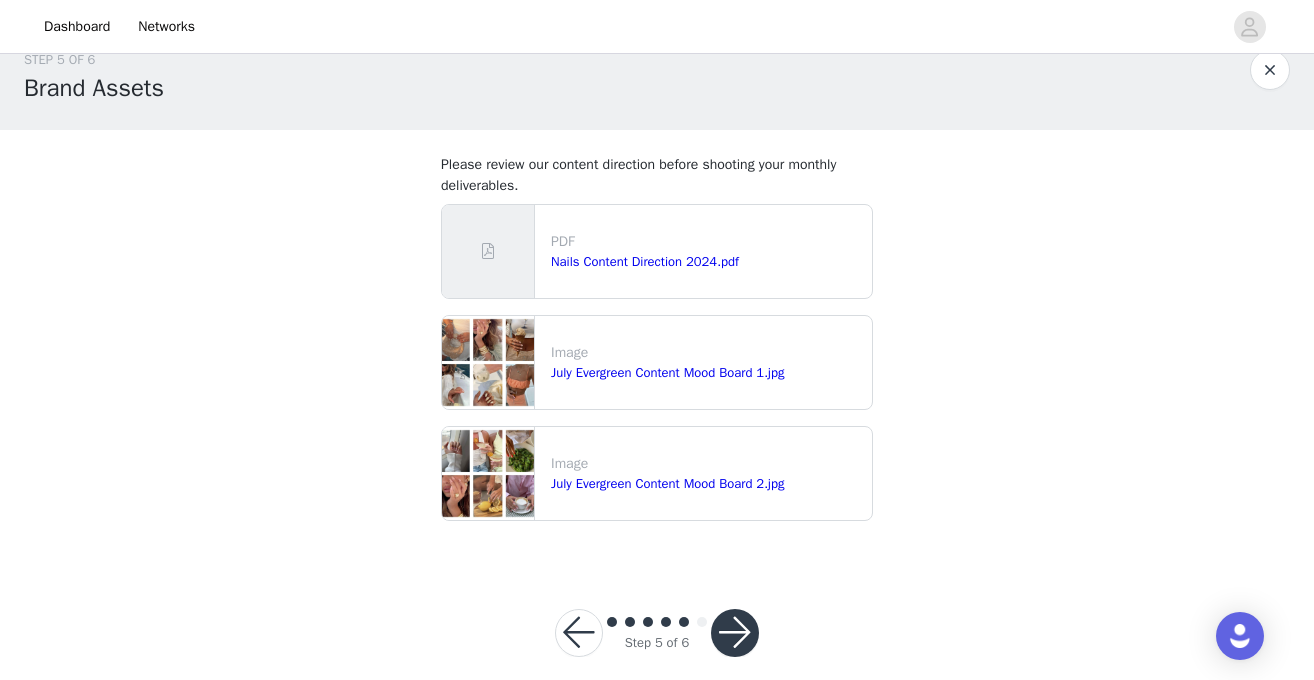 scroll, scrollTop: 57, scrollLeft: 0, axis: vertical 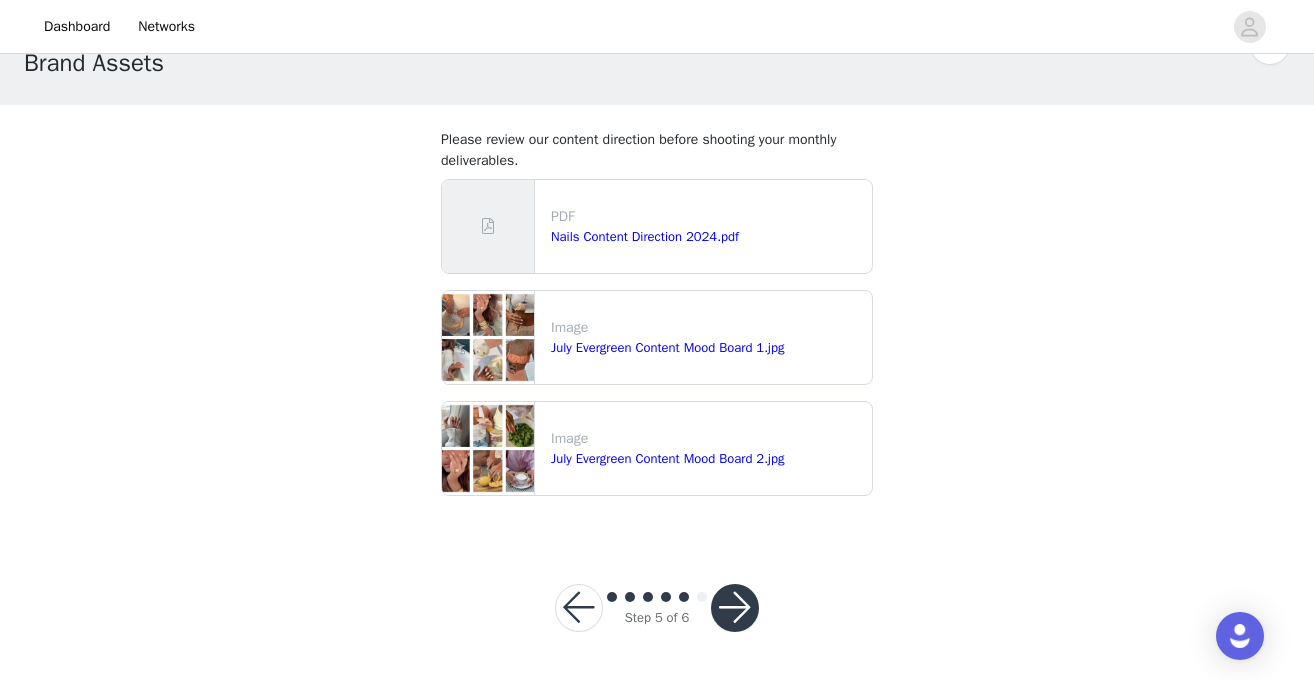 click at bounding box center [735, 608] 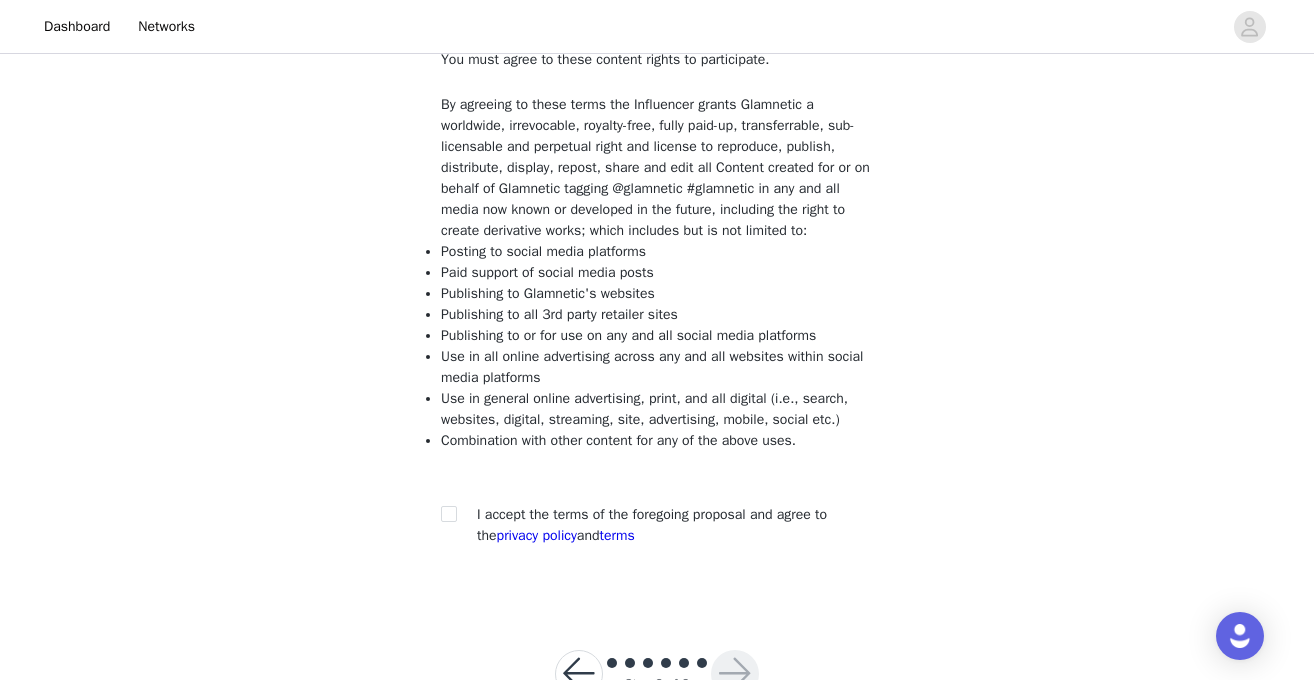 scroll, scrollTop: 224, scrollLeft: 0, axis: vertical 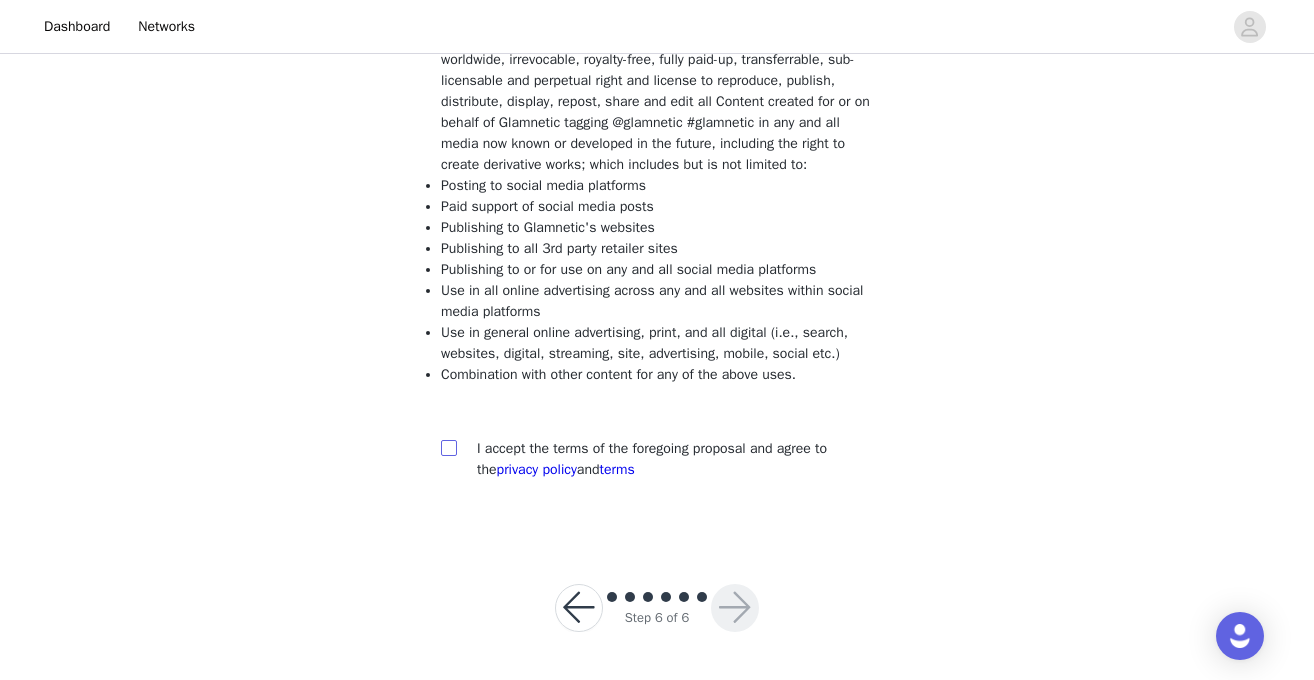 click at bounding box center [448, 447] 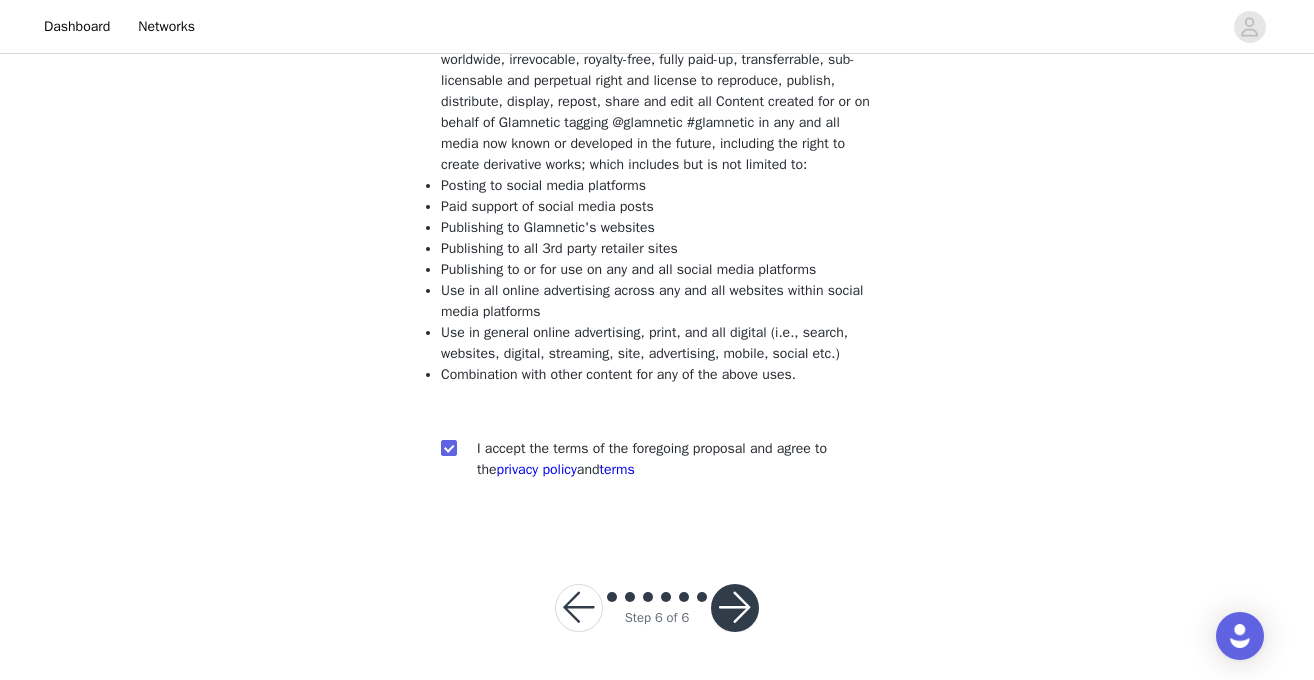 click at bounding box center [735, 608] 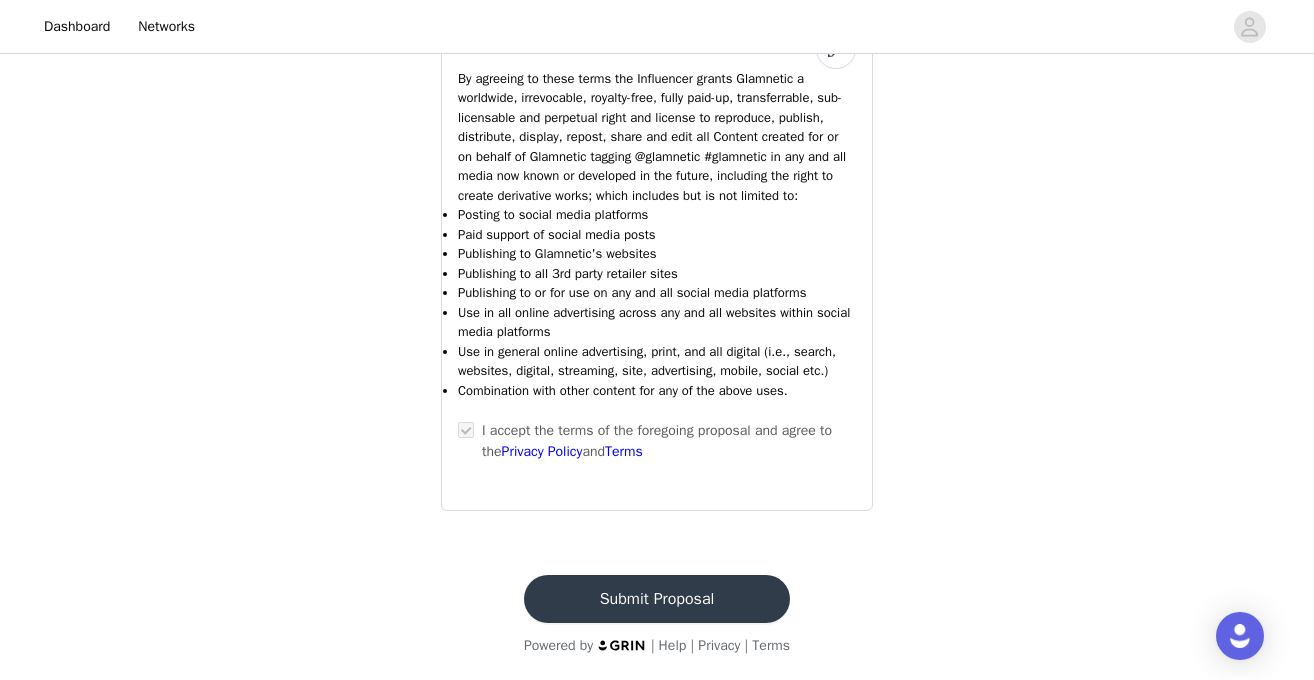 click on "Submit Proposal" at bounding box center (657, 599) 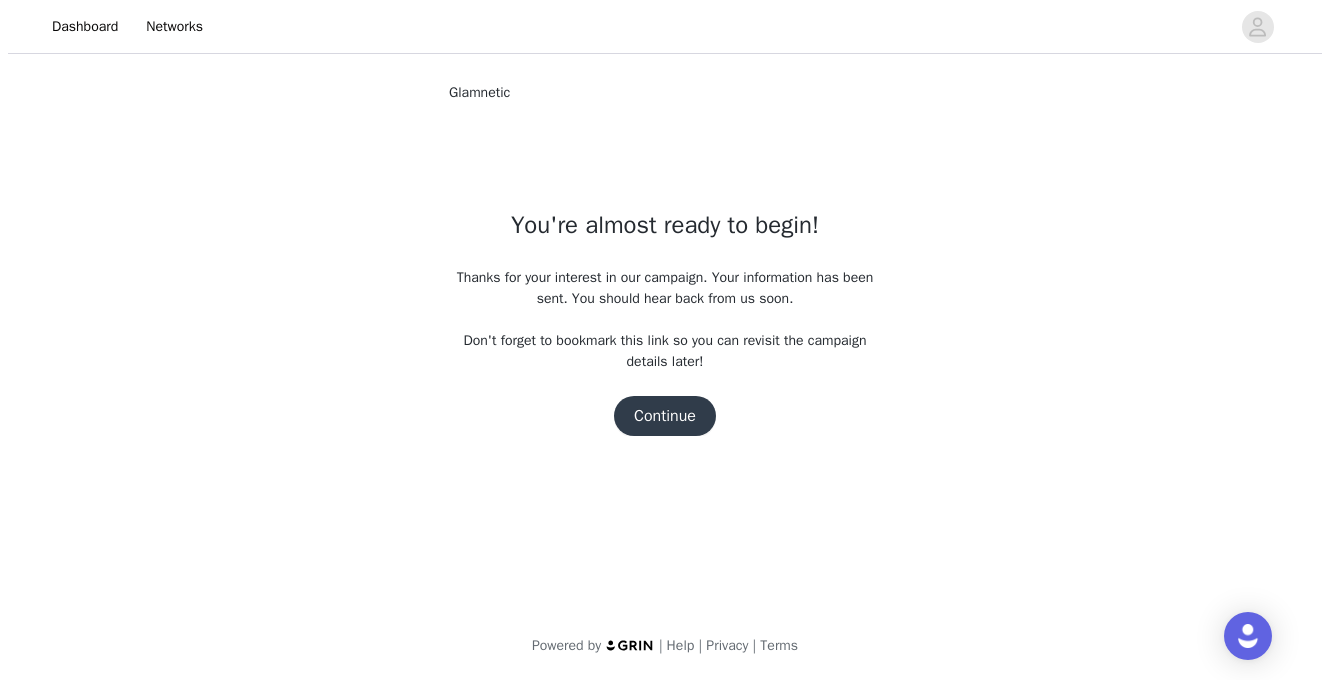 scroll, scrollTop: 0, scrollLeft: 0, axis: both 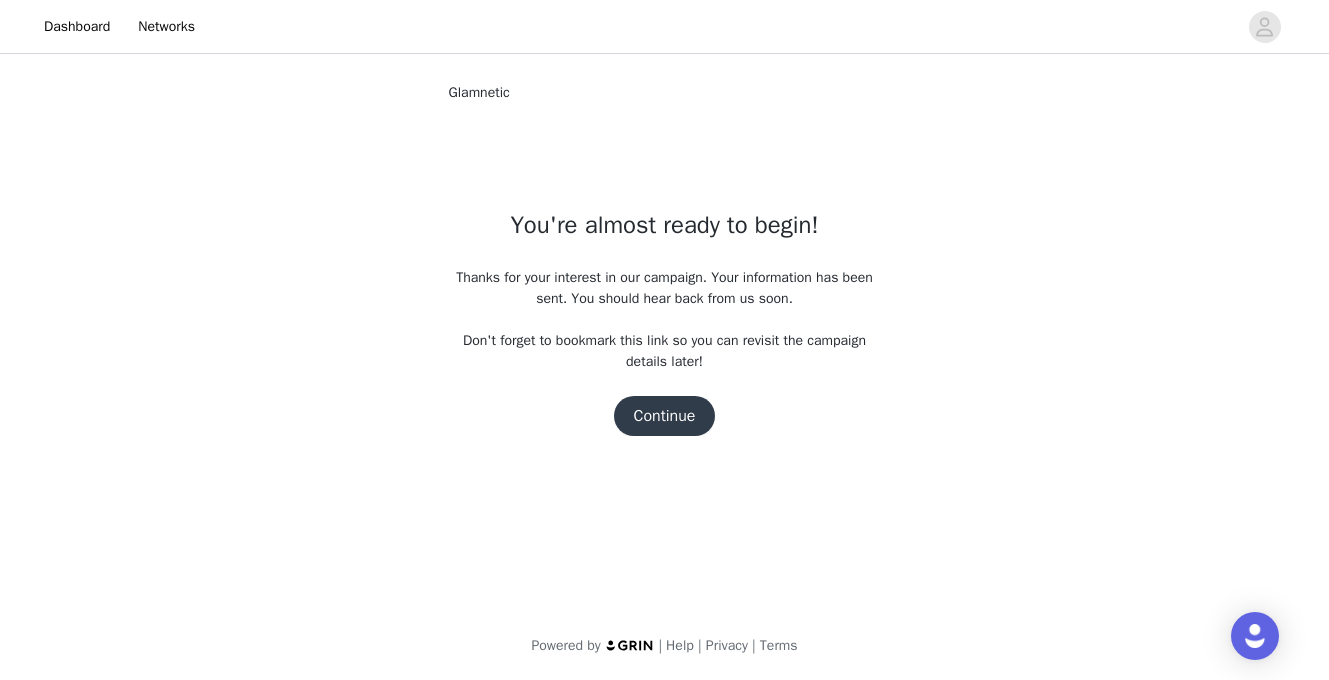click on "Continue" at bounding box center [665, 416] 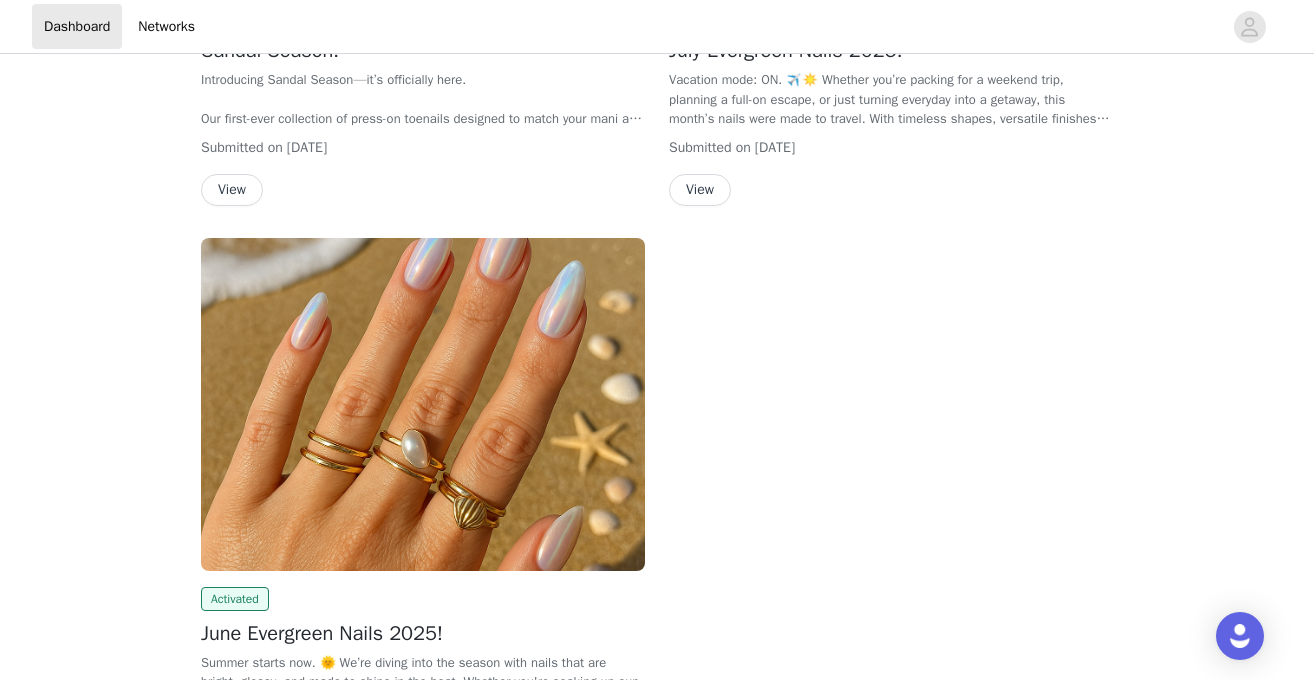 scroll, scrollTop: 872, scrollLeft: 0, axis: vertical 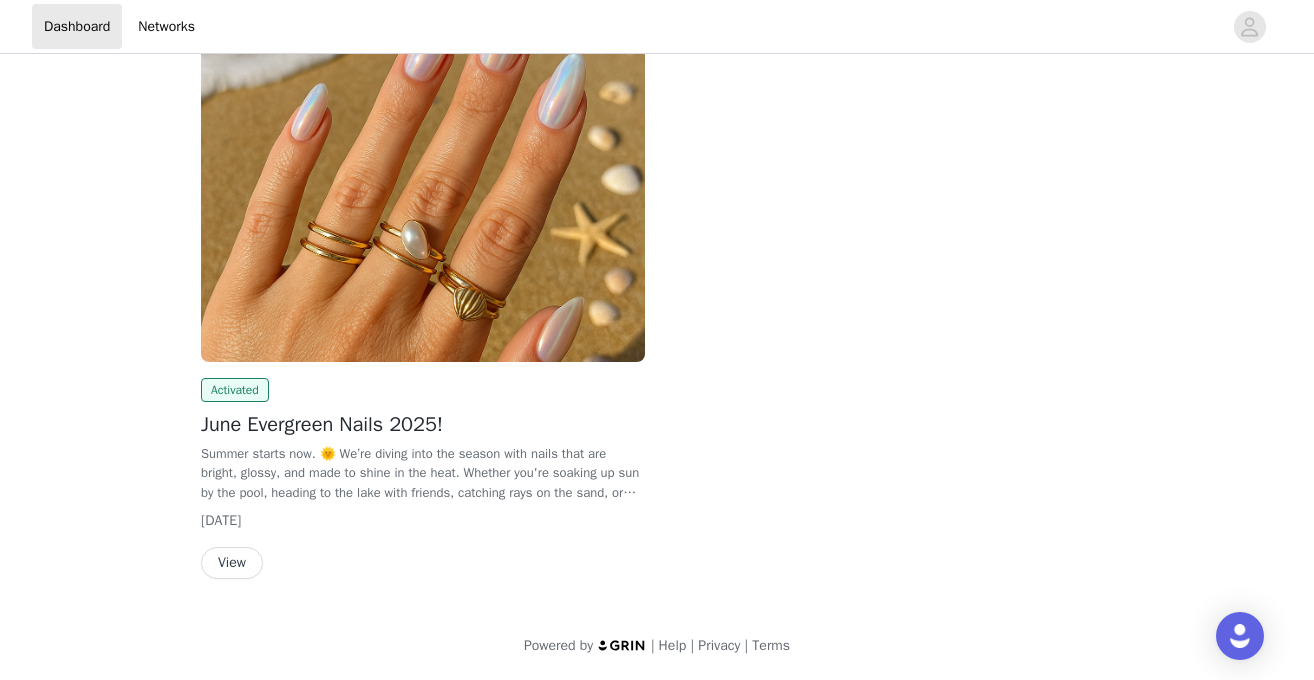 click at bounding box center [423, 195] 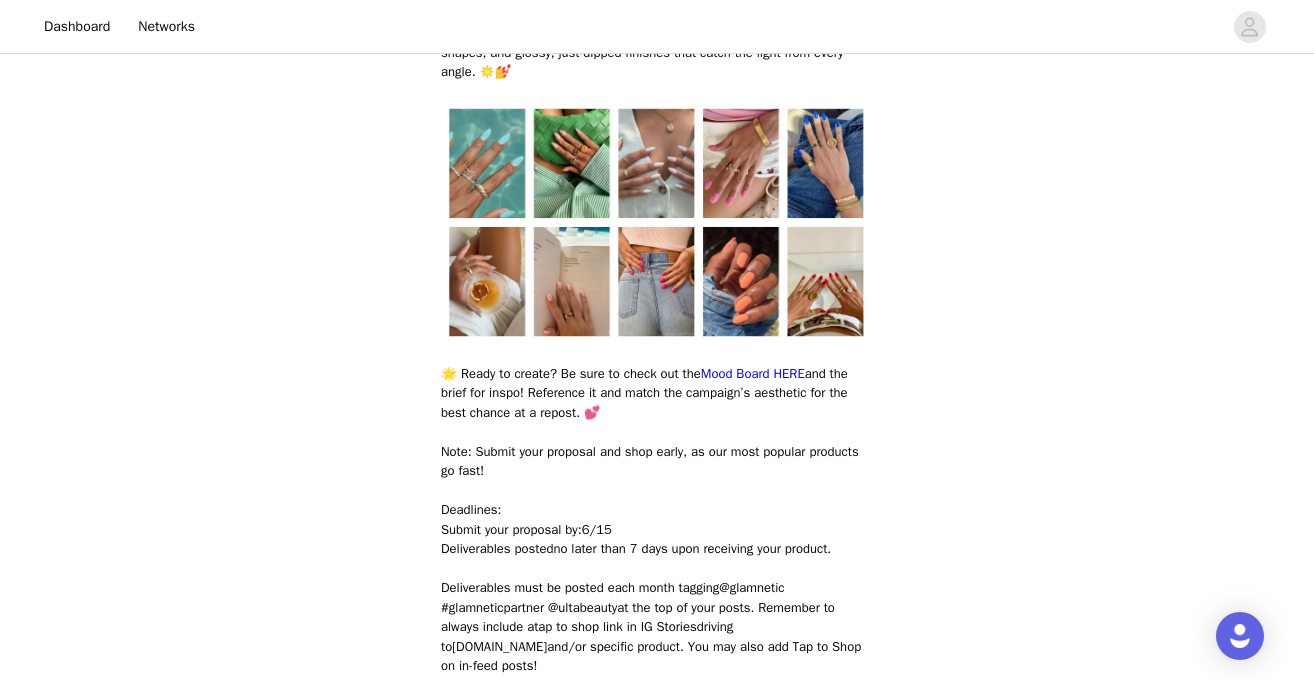 scroll, scrollTop: 946, scrollLeft: 0, axis: vertical 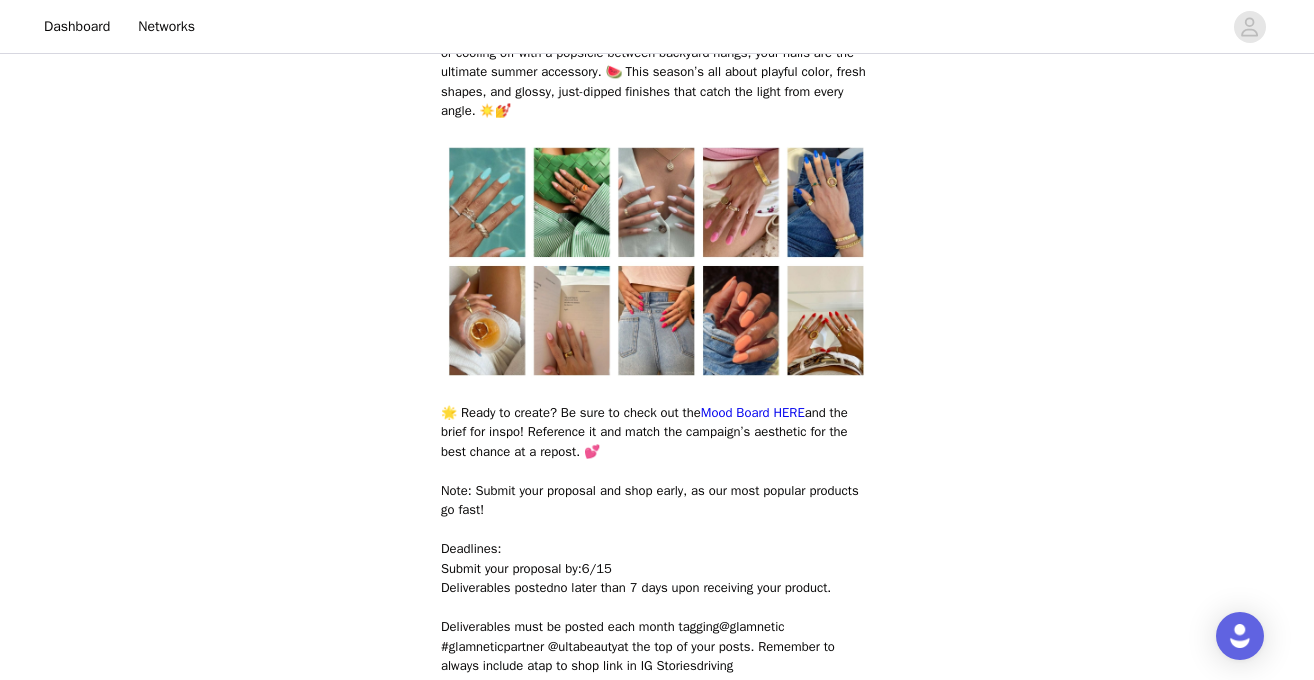click at bounding box center [657, 261] 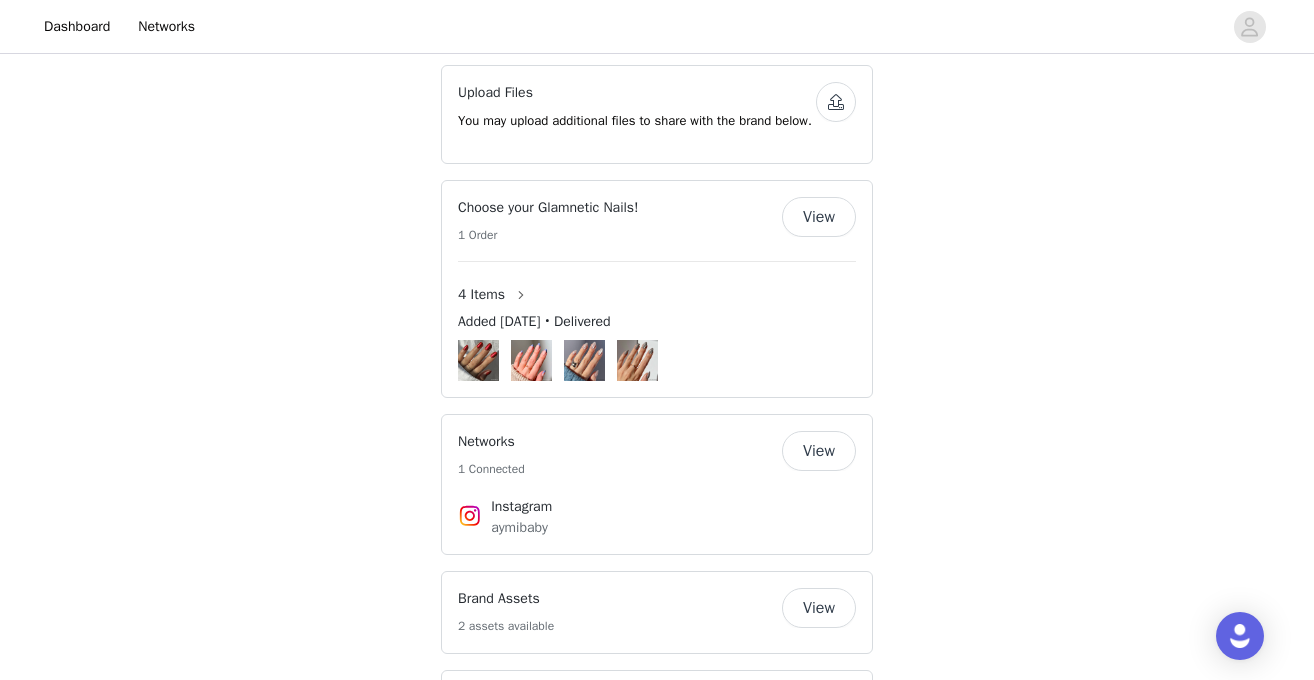 scroll, scrollTop: 2357, scrollLeft: 0, axis: vertical 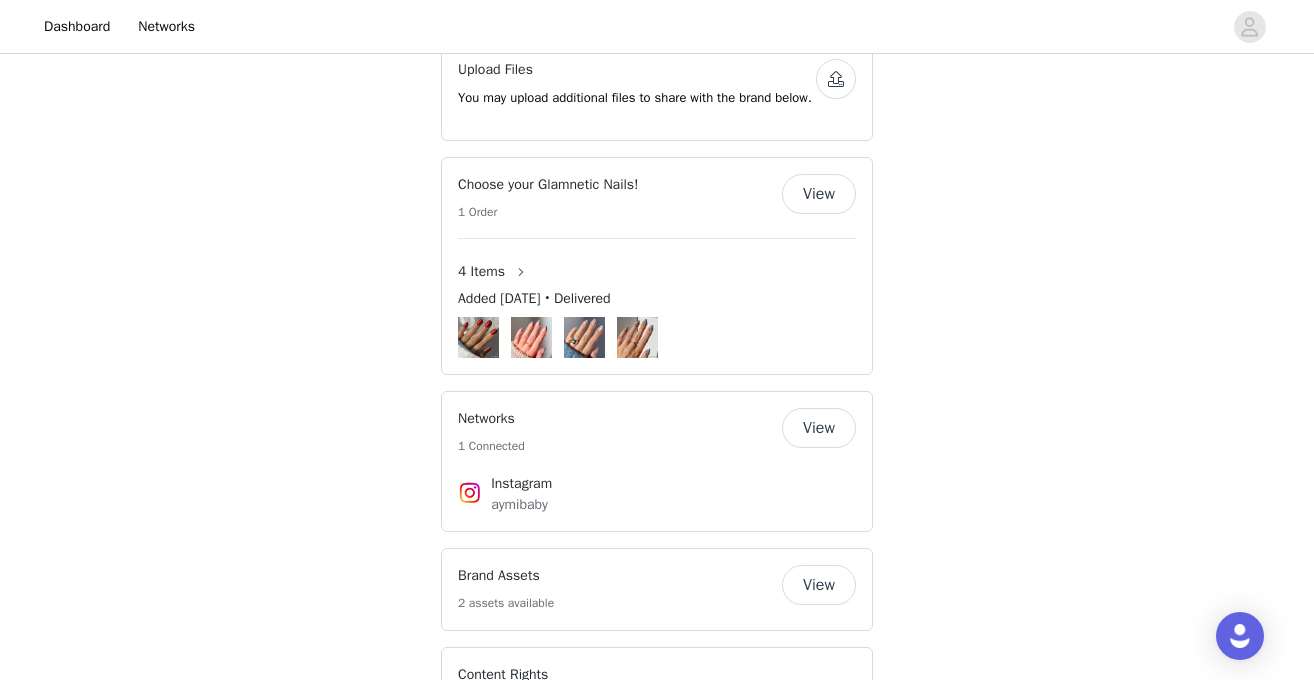 click at bounding box center [584, 337] 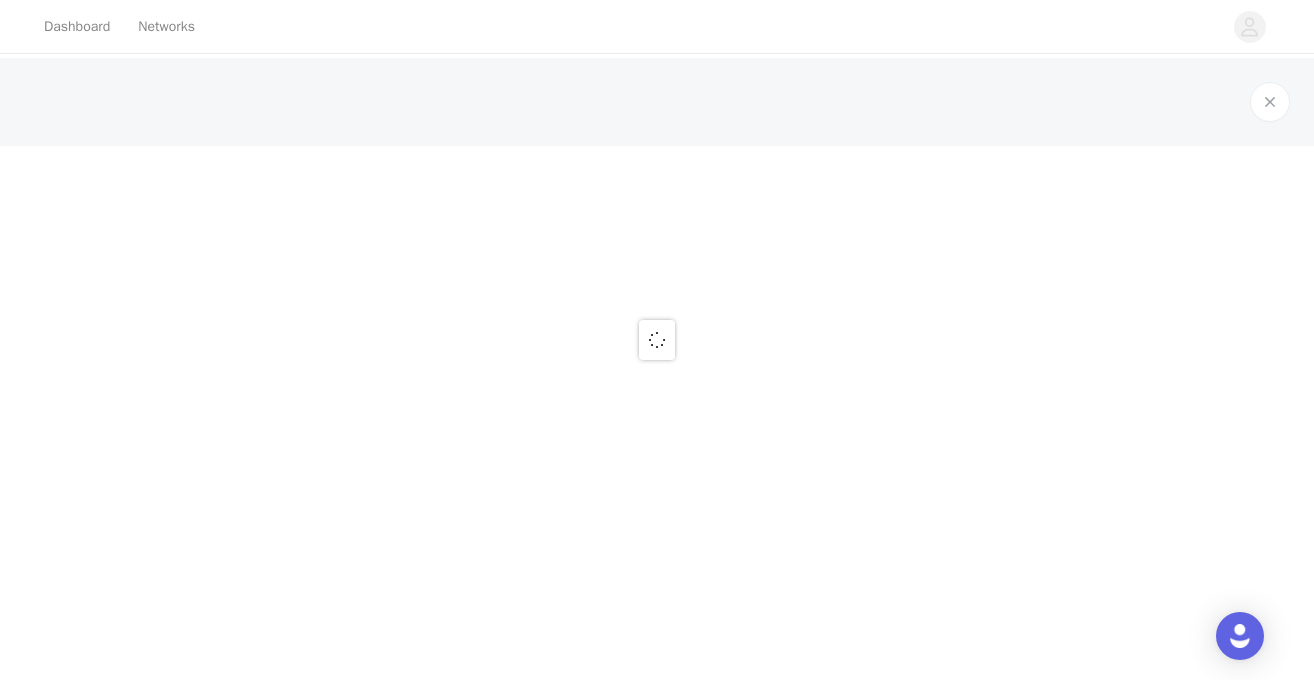 scroll, scrollTop: 0, scrollLeft: 0, axis: both 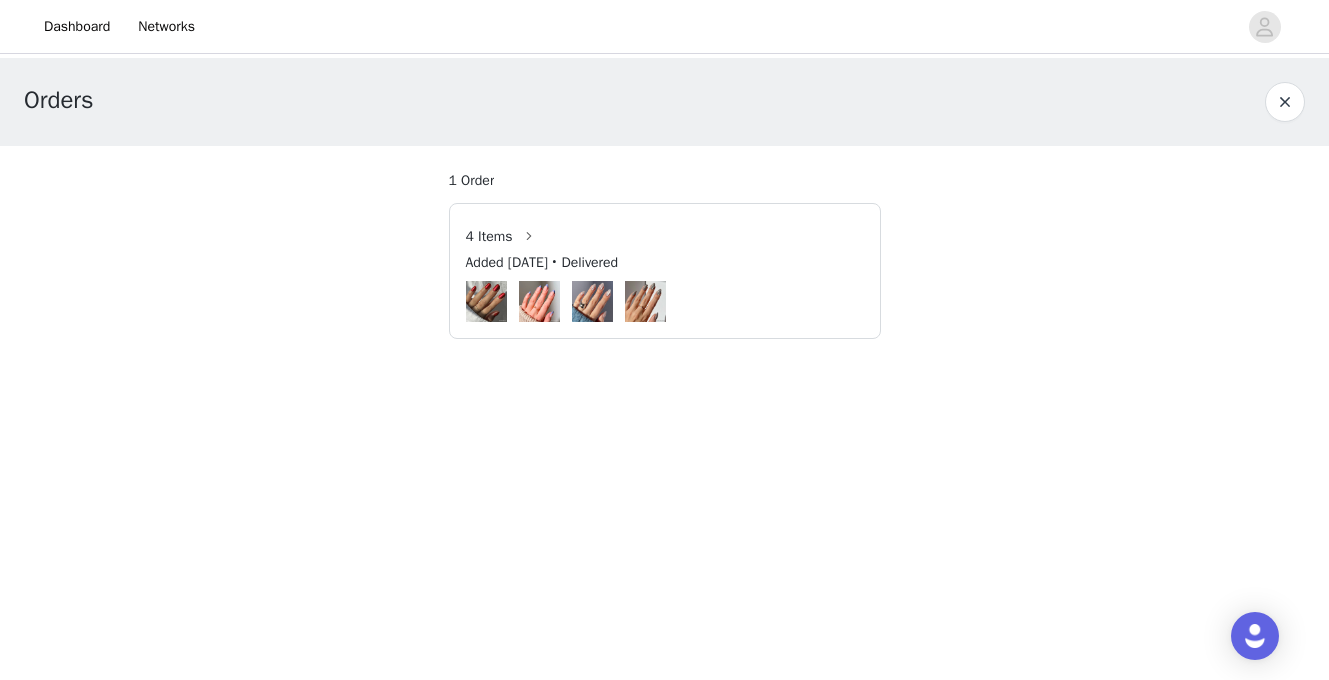 click at bounding box center (645, 301) 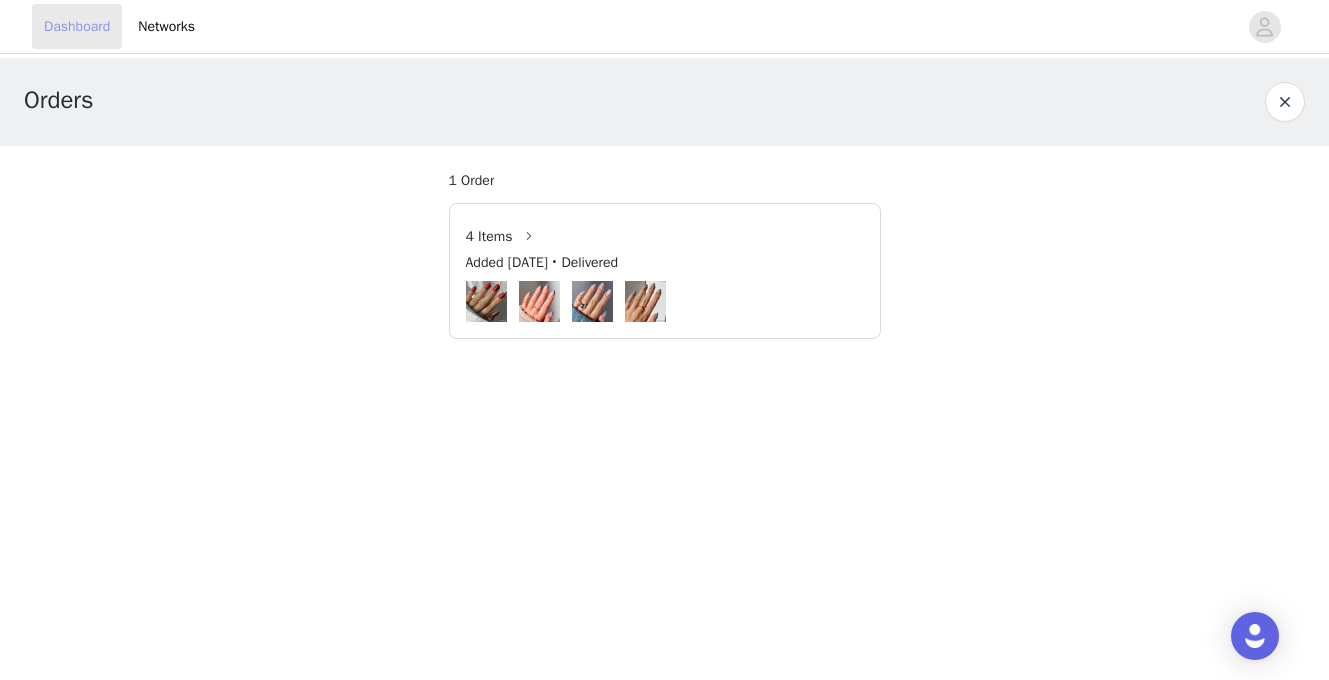click on "Dashboard" at bounding box center (77, 26) 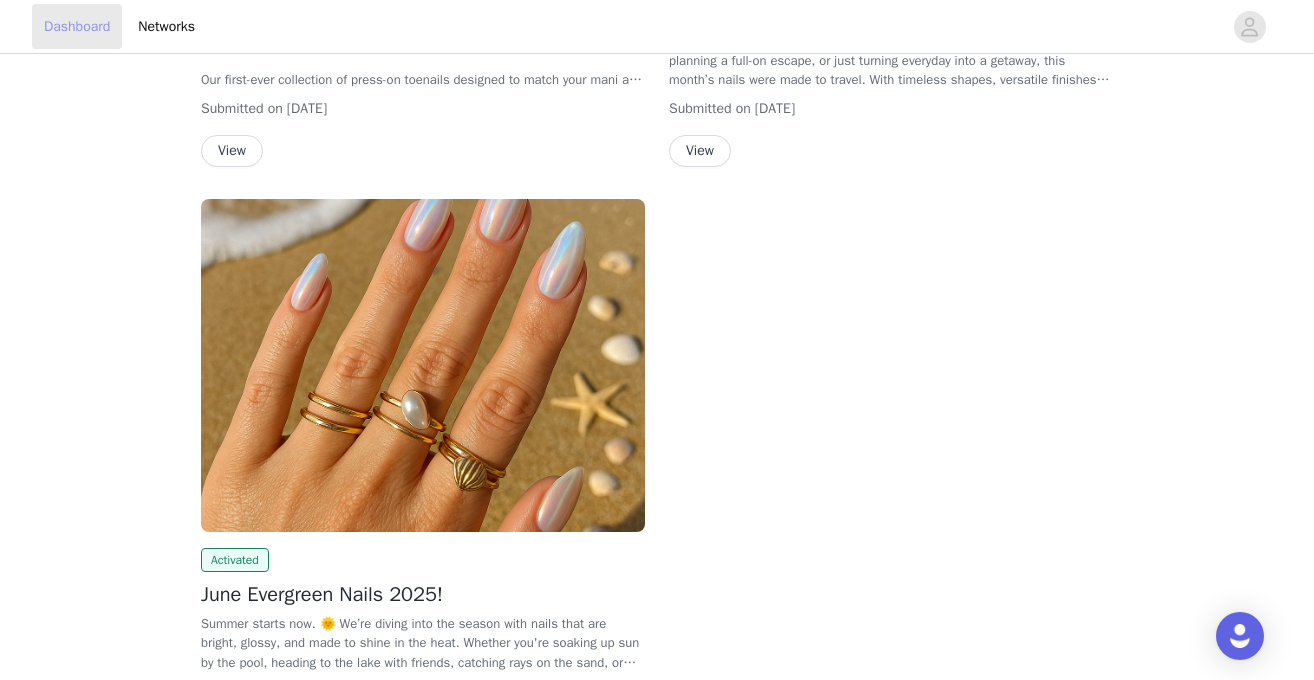 scroll, scrollTop: 872, scrollLeft: 0, axis: vertical 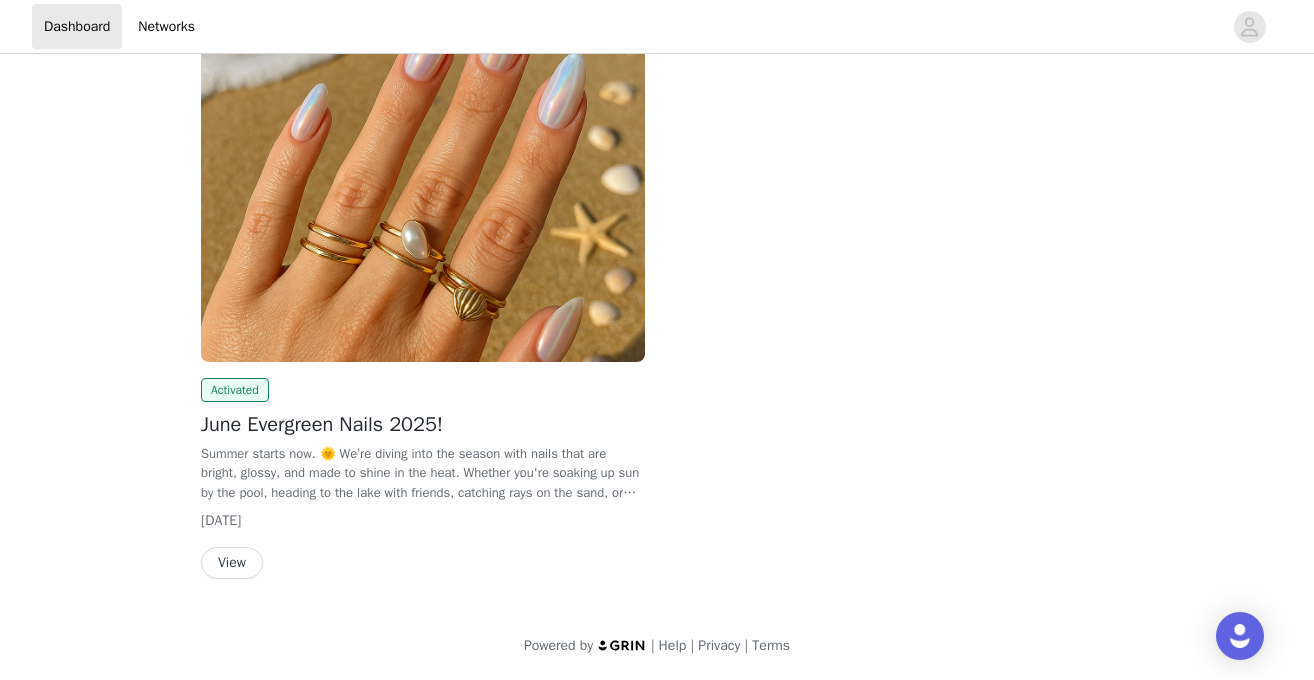 click on "View" at bounding box center (423, 563) 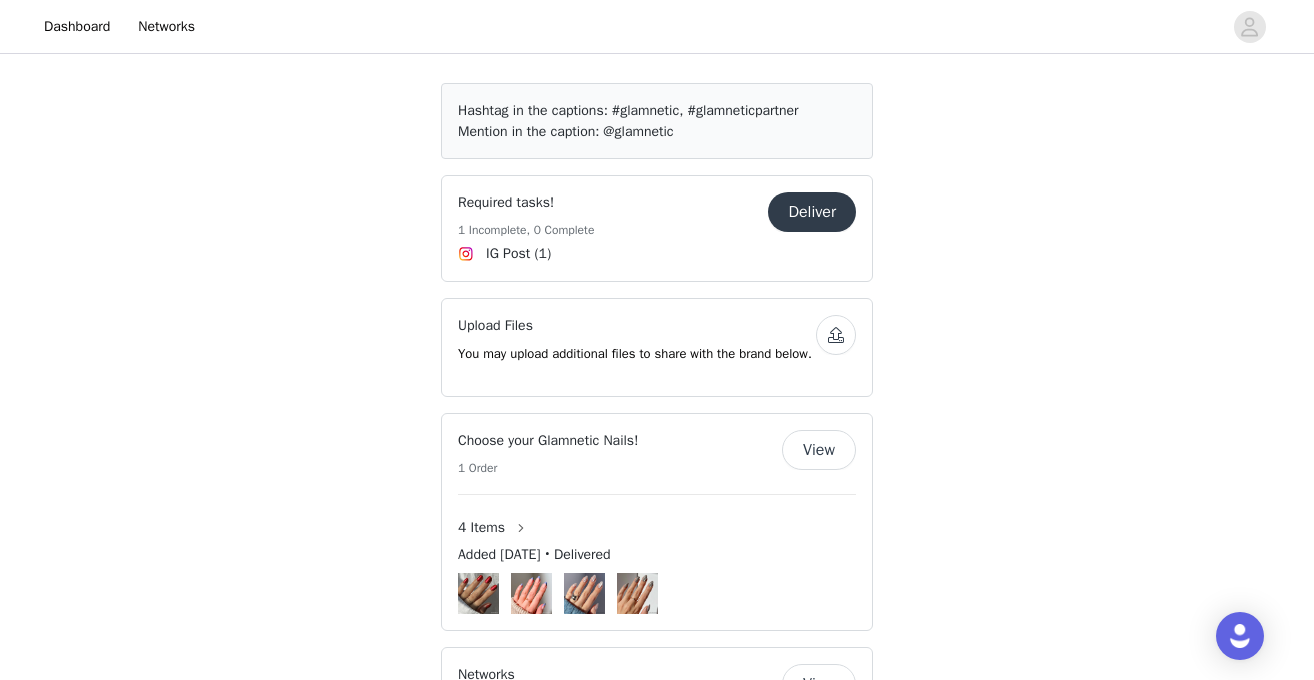 scroll, scrollTop: 2097, scrollLeft: 0, axis: vertical 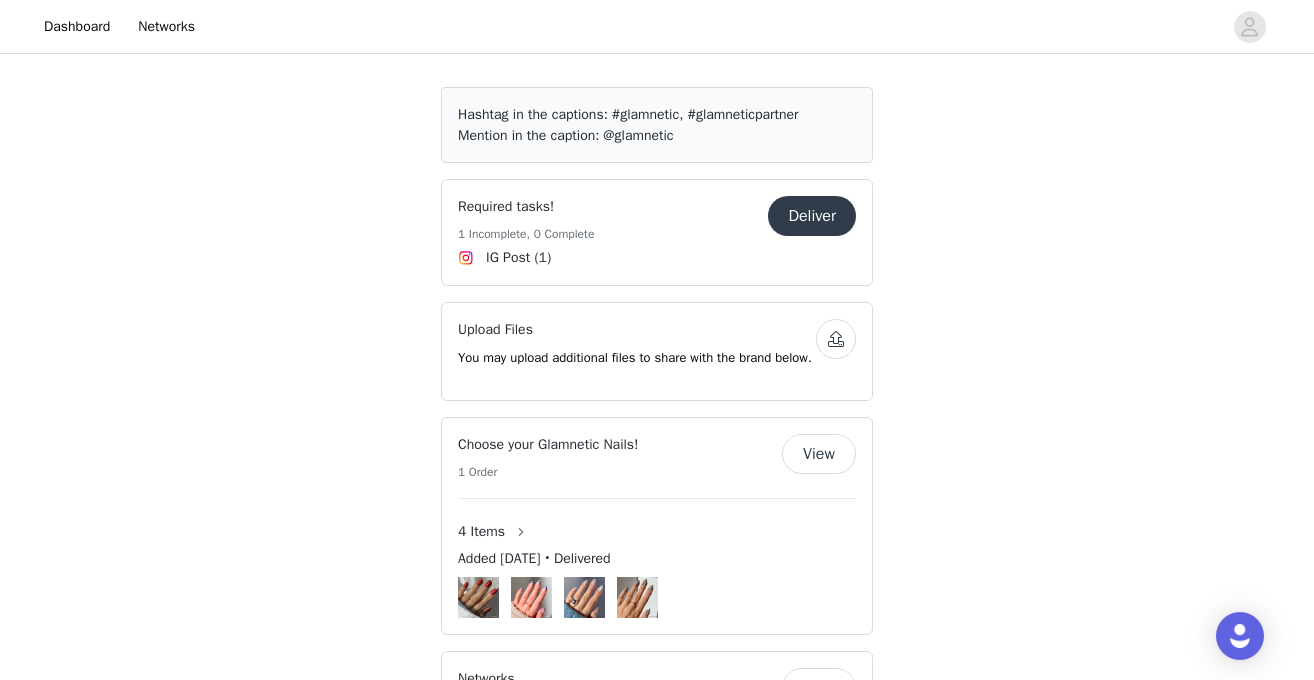 click on "Deliver" at bounding box center [812, 216] 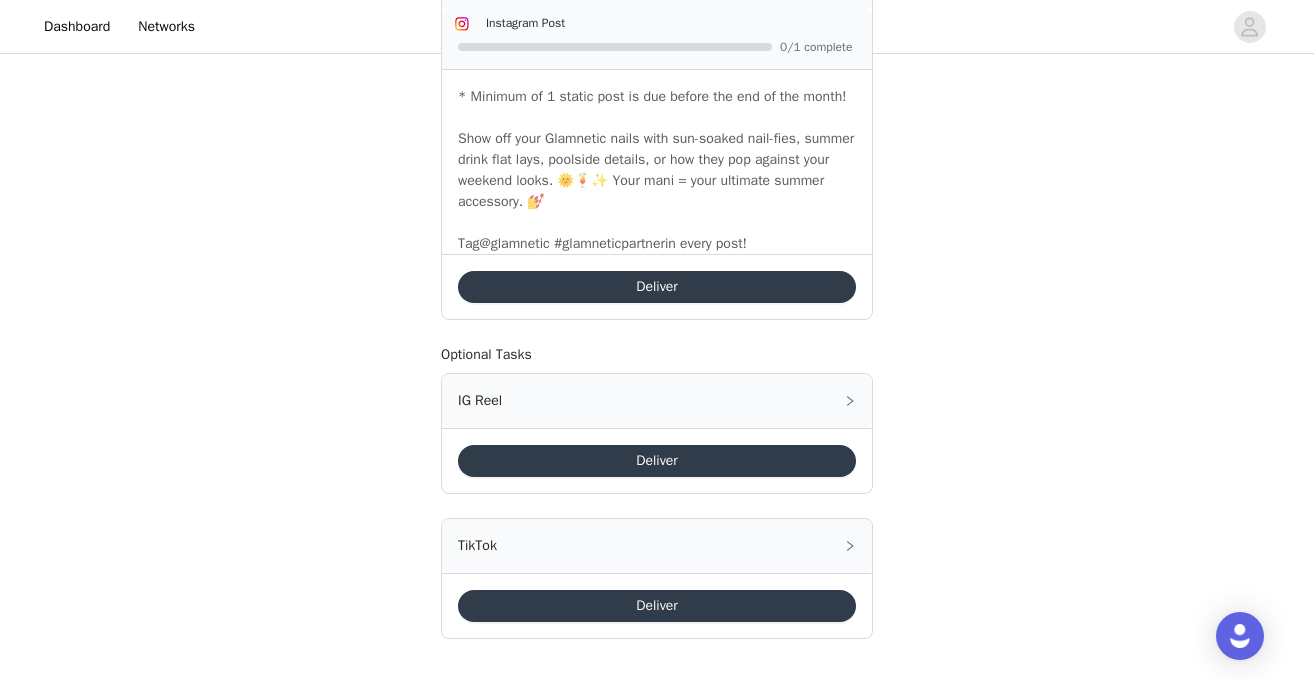 scroll, scrollTop: 733, scrollLeft: 0, axis: vertical 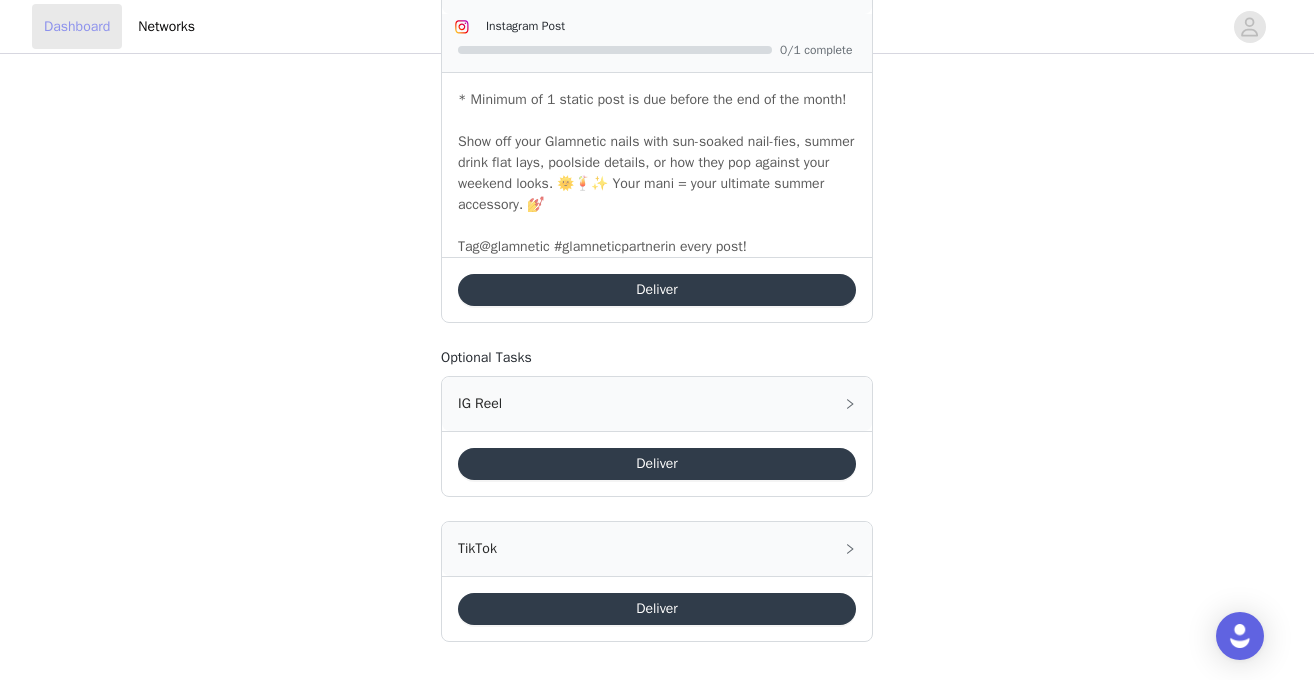 click on "Dashboard" at bounding box center (77, 26) 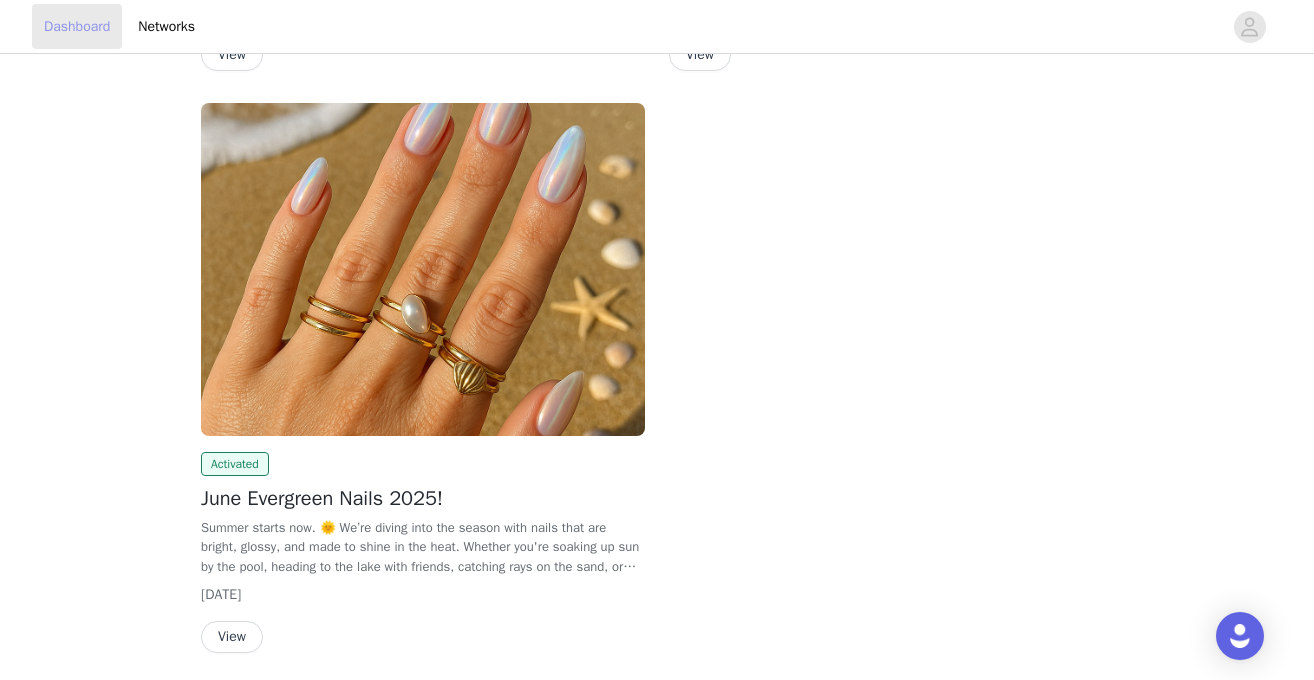 scroll, scrollTop: 872, scrollLeft: 0, axis: vertical 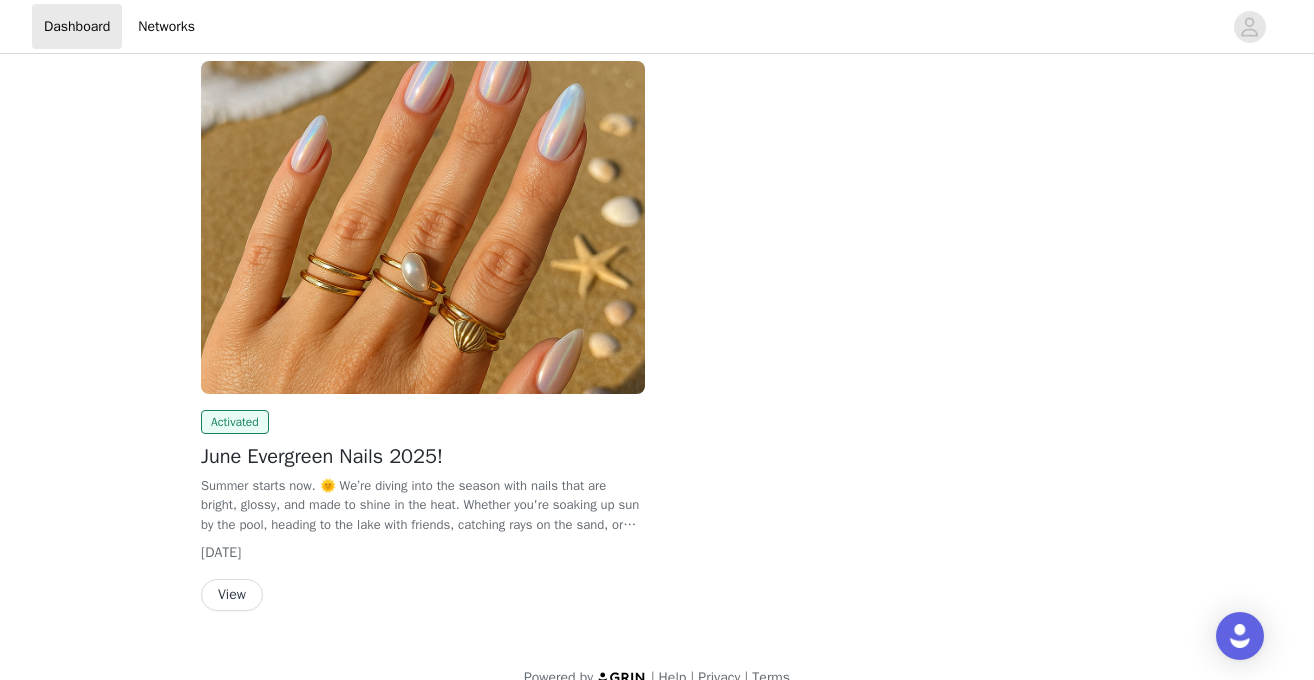 click at bounding box center [423, 227] 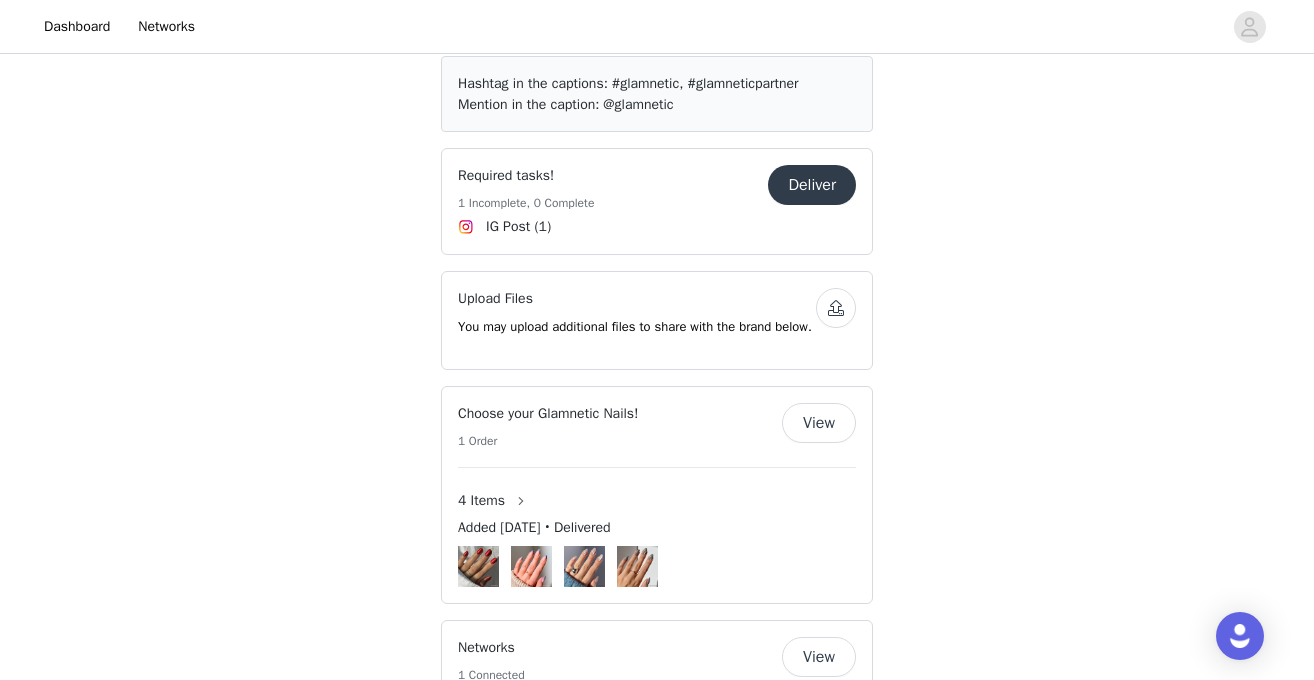 scroll, scrollTop: 2117, scrollLeft: 0, axis: vertical 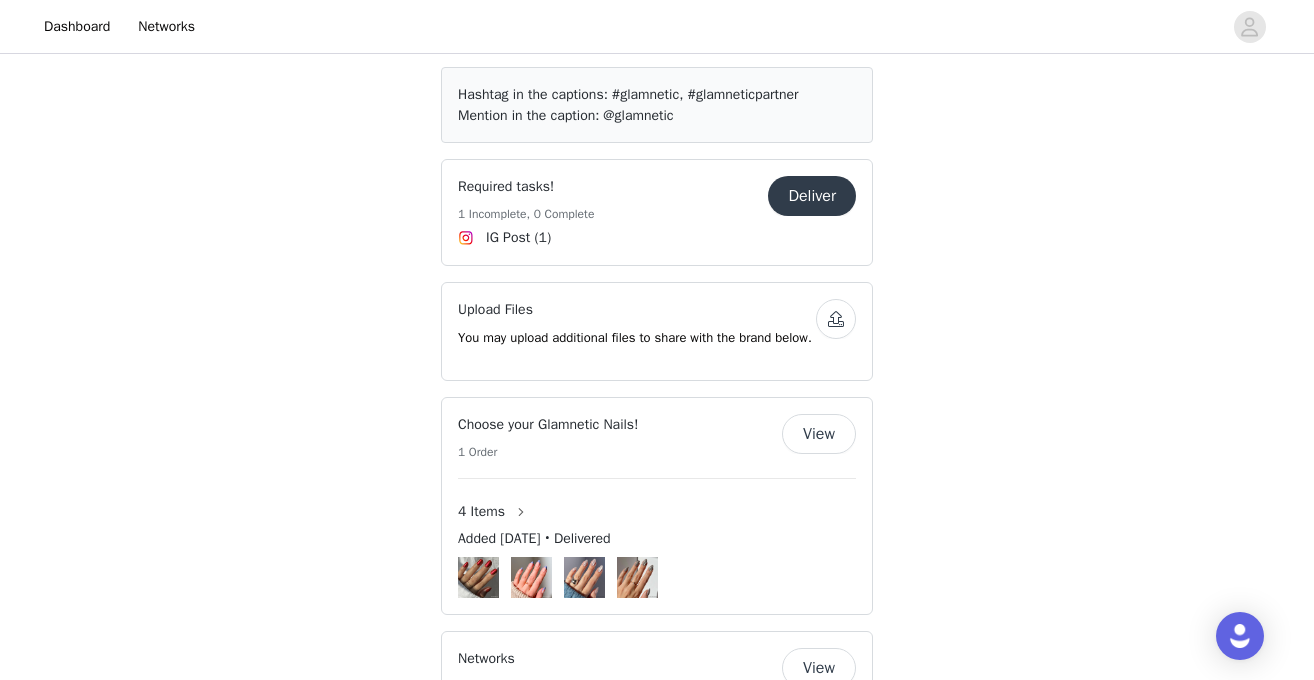 click on "Deliver" at bounding box center (812, 196) 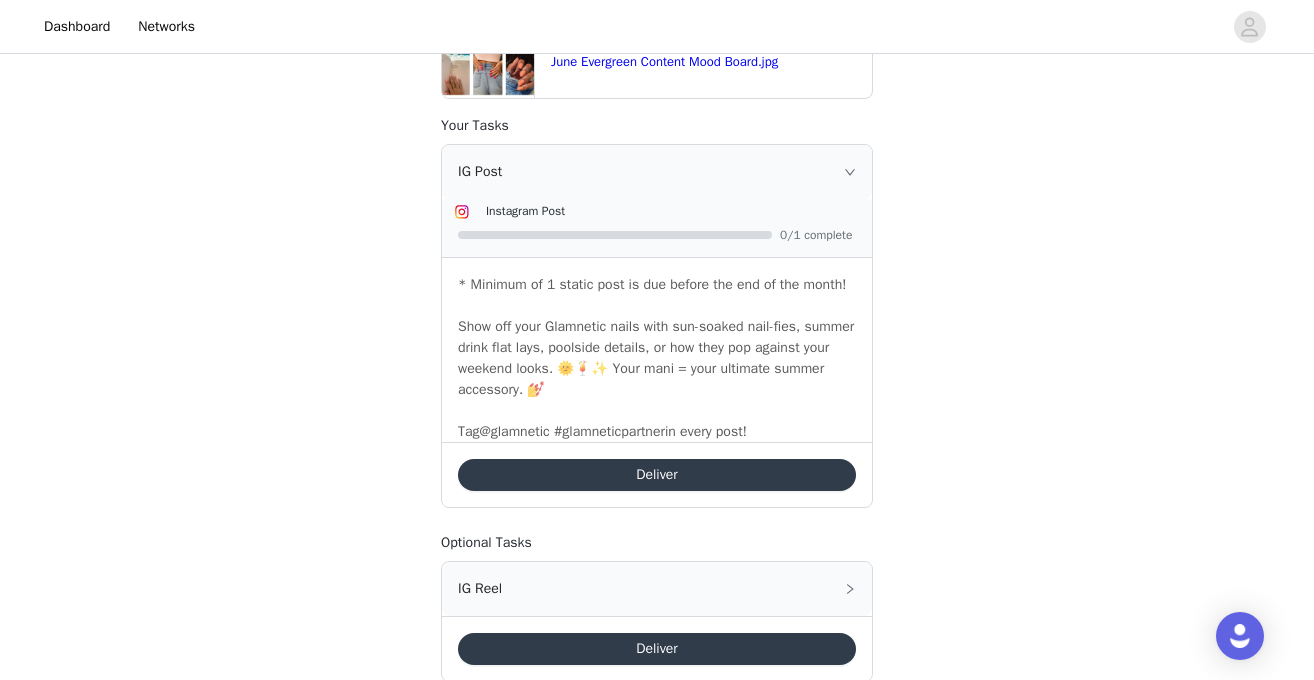 scroll, scrollTop: 561, scrollLeft: 0, axis: vertical 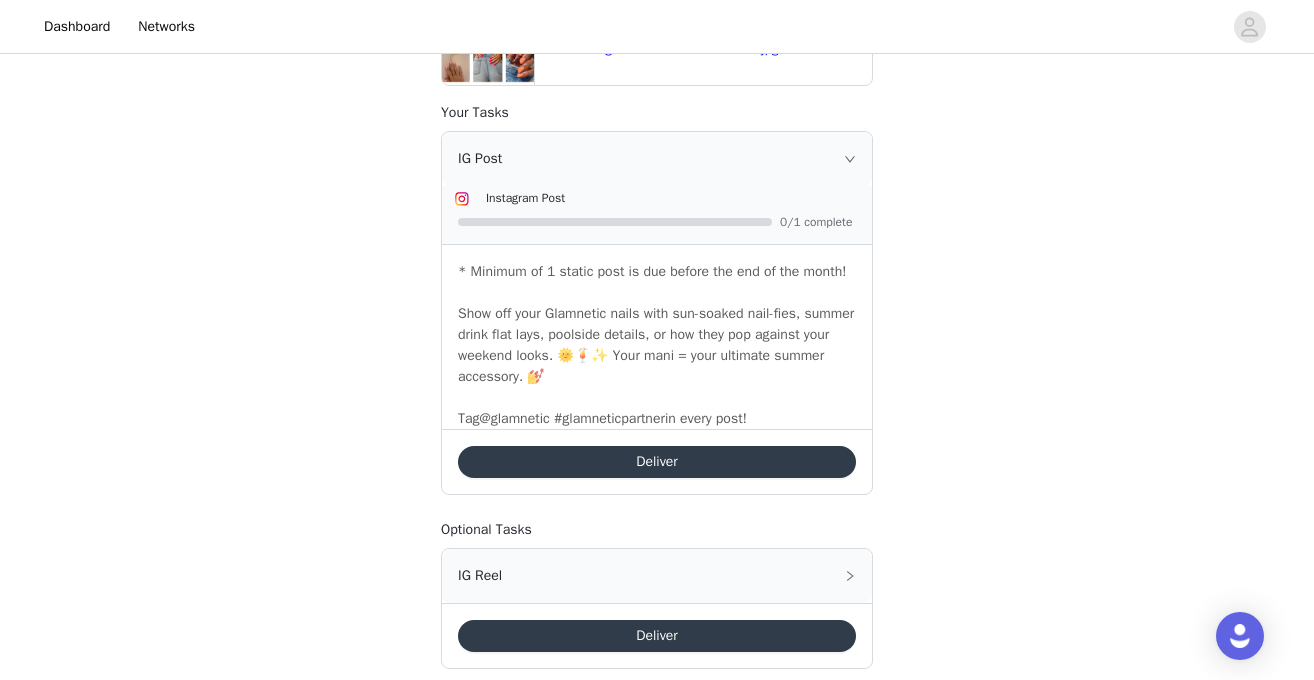 click on "Deliver" at bounding box center (657, 462) 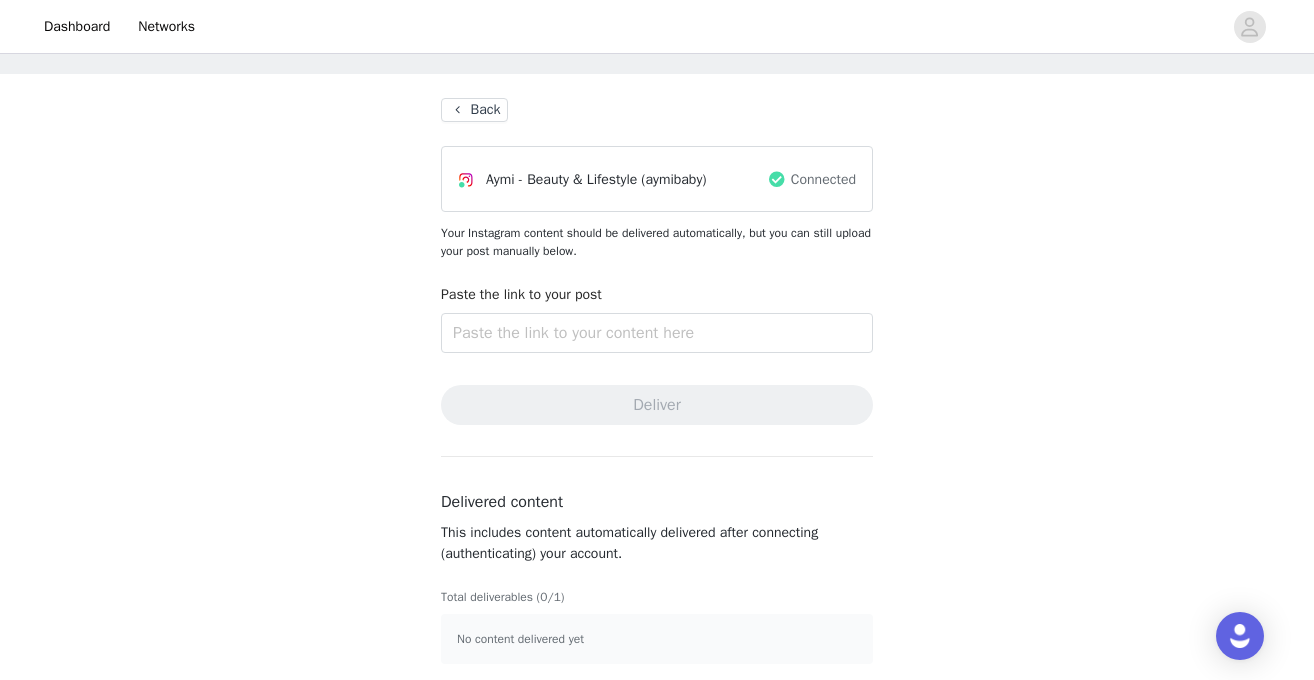 scroll, scrollTop: 80, scrollLeft: 0, axis: vertical 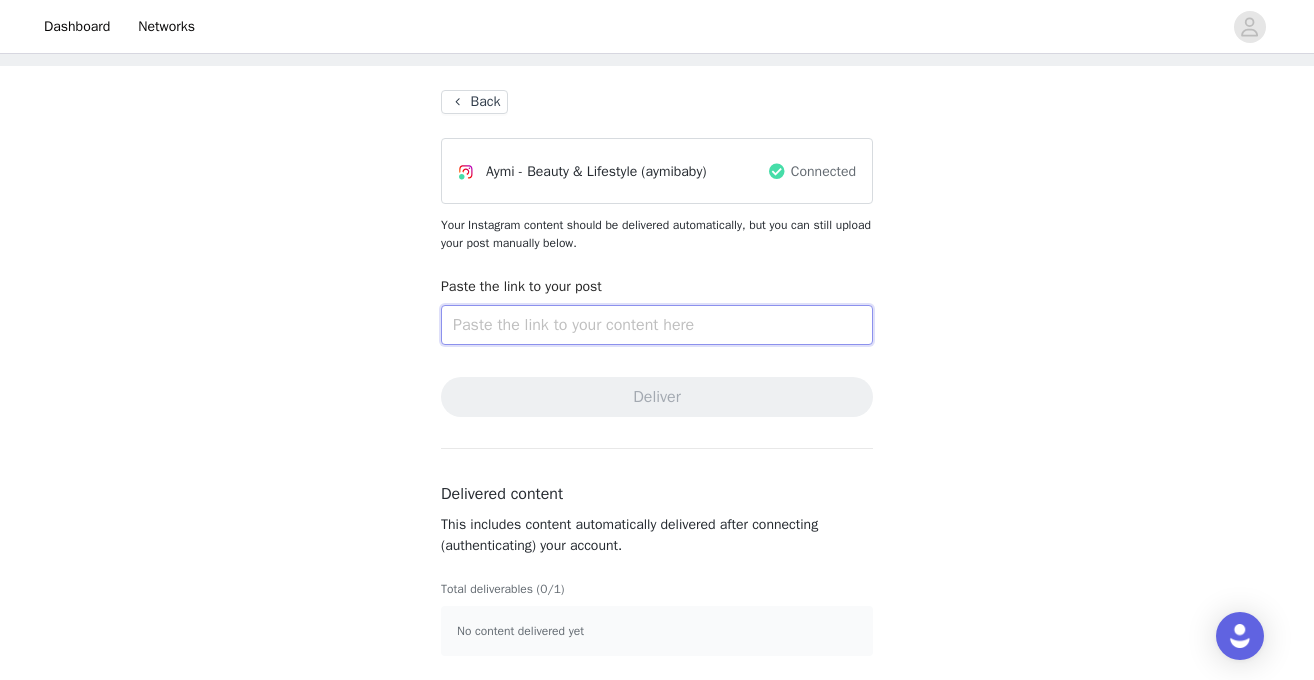 click at bounding box center (657, 325) 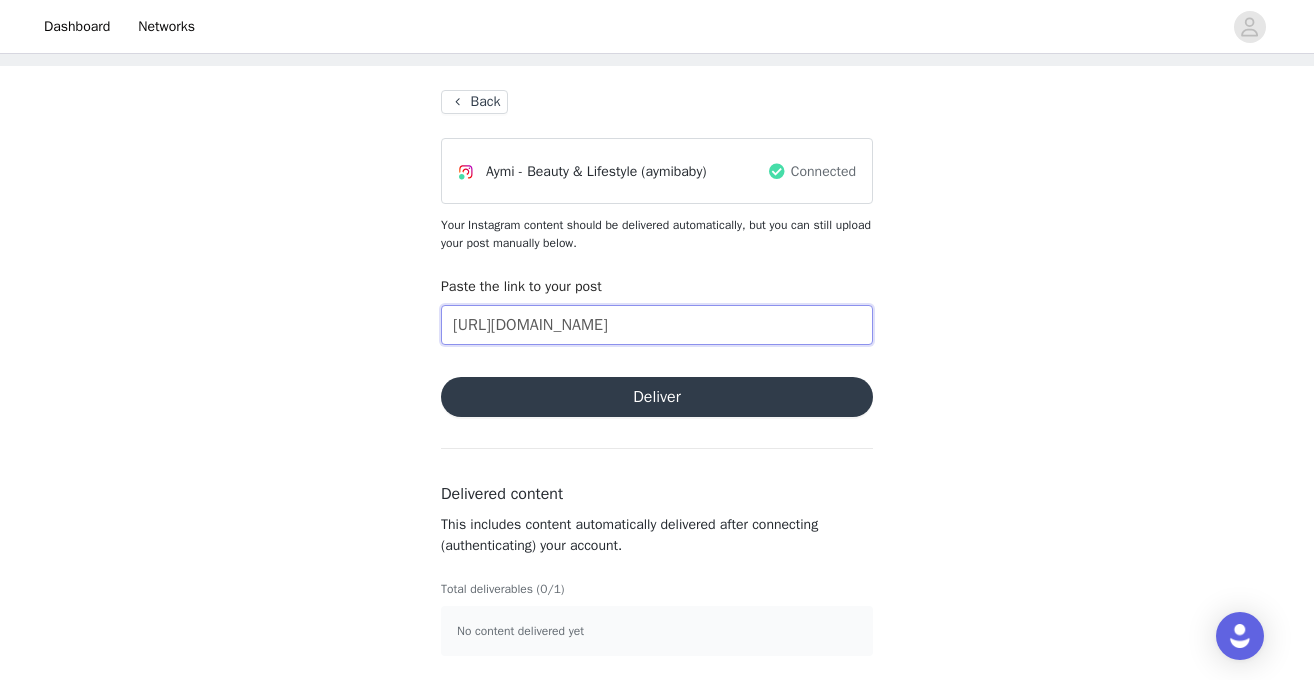 scroll, scrollTop: 0, scrollLeft: 118, axis: horizontal 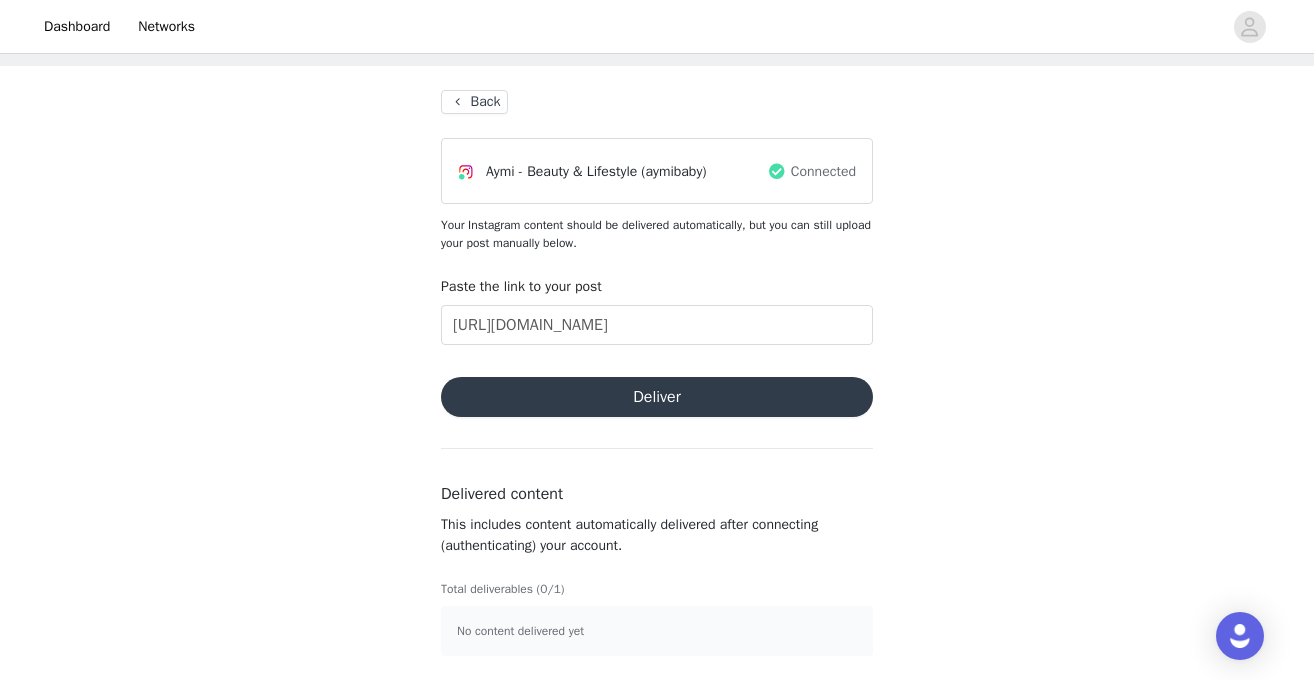 click on "Deliver" at bounding box center [657, 397] 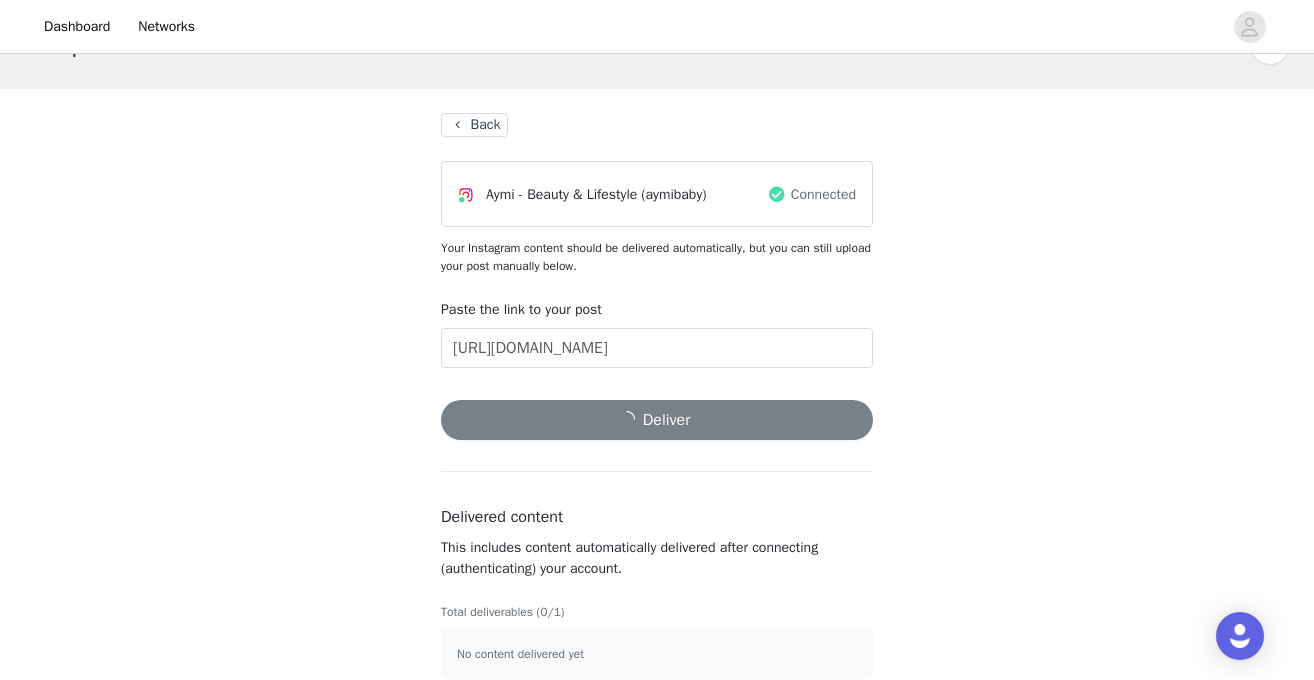 scroll, scrollTop: 80, scrollLeft: 0, axis: vertical 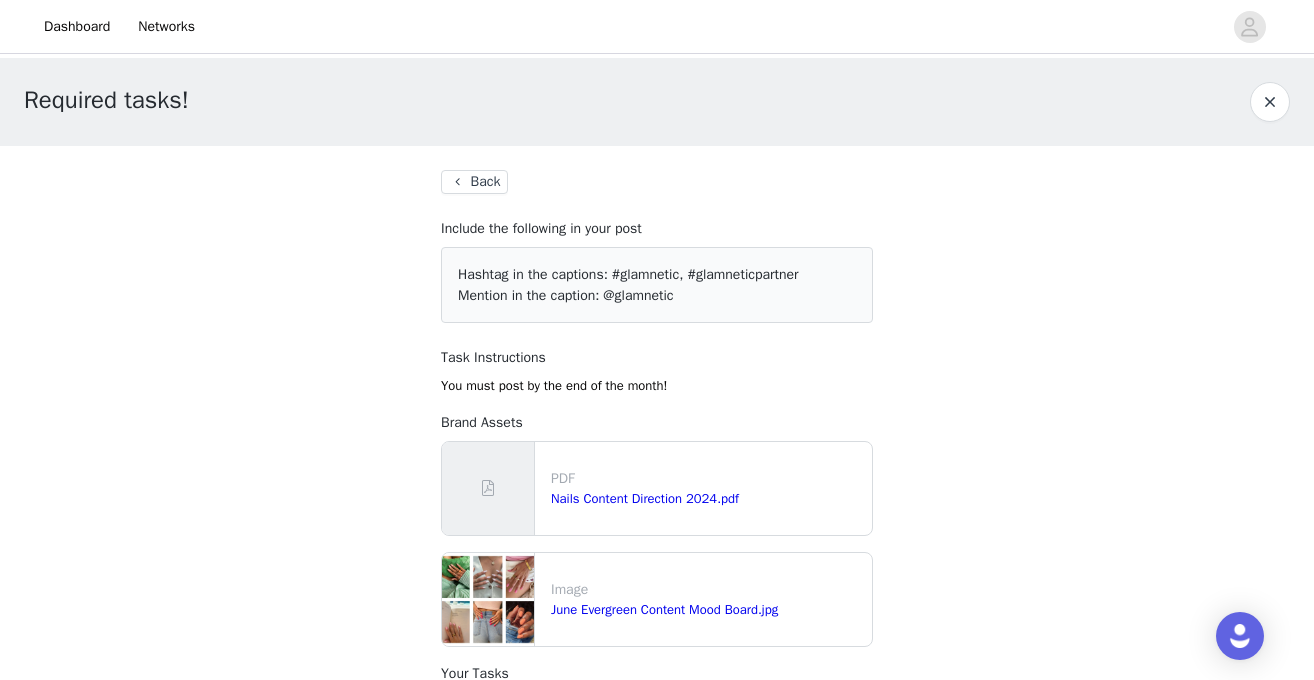 click on "Back" at bounding box center [474, 182] 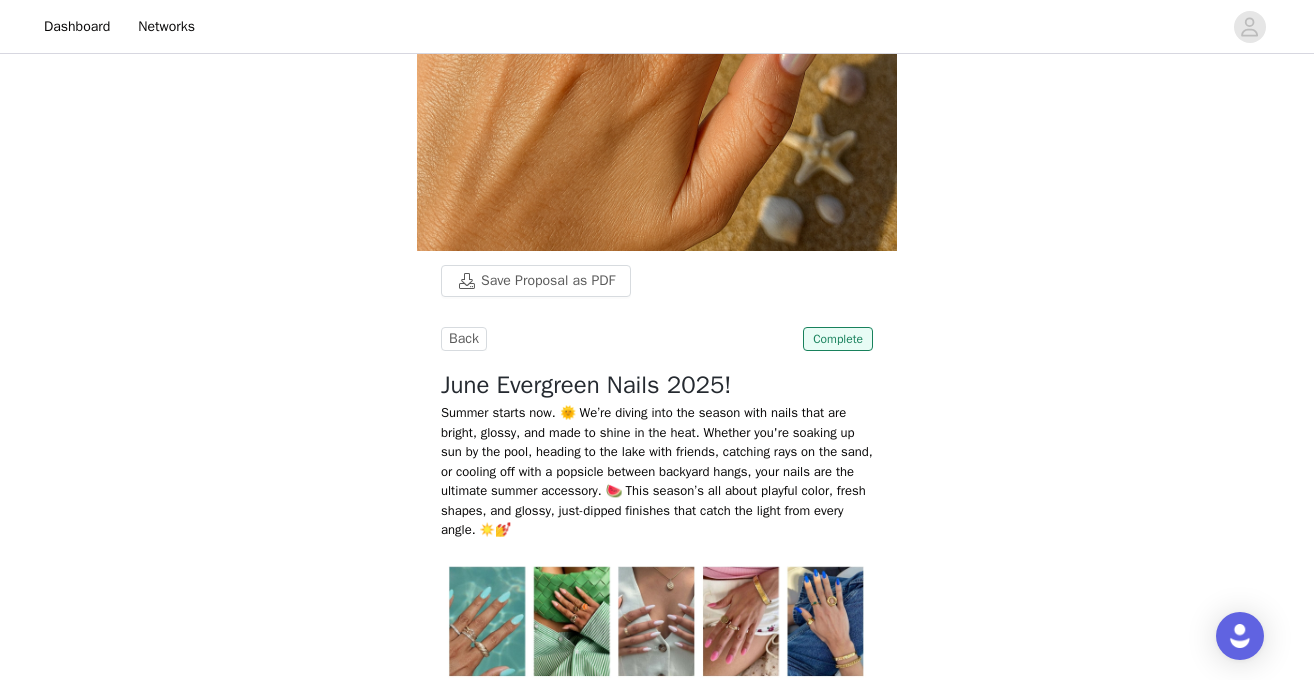 scroll, scrollTop: 686, scrollLeft: 0, axis: vertical 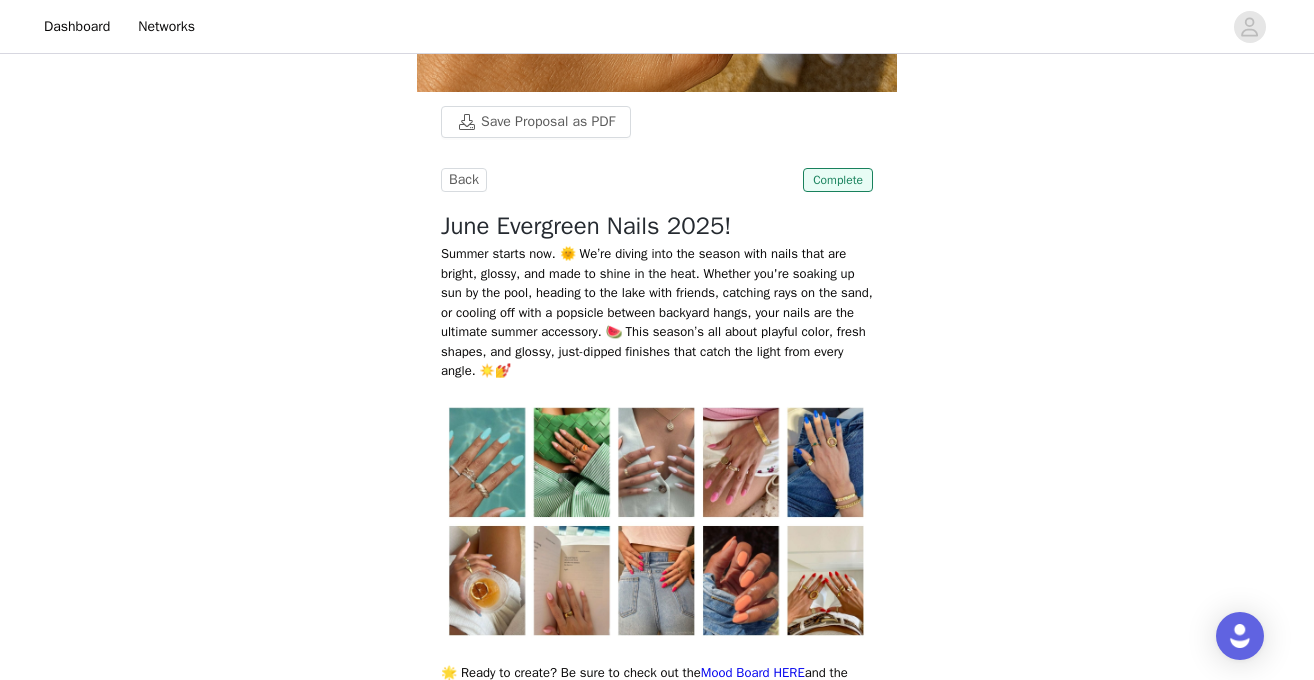 click at bounding box center [657, 521] 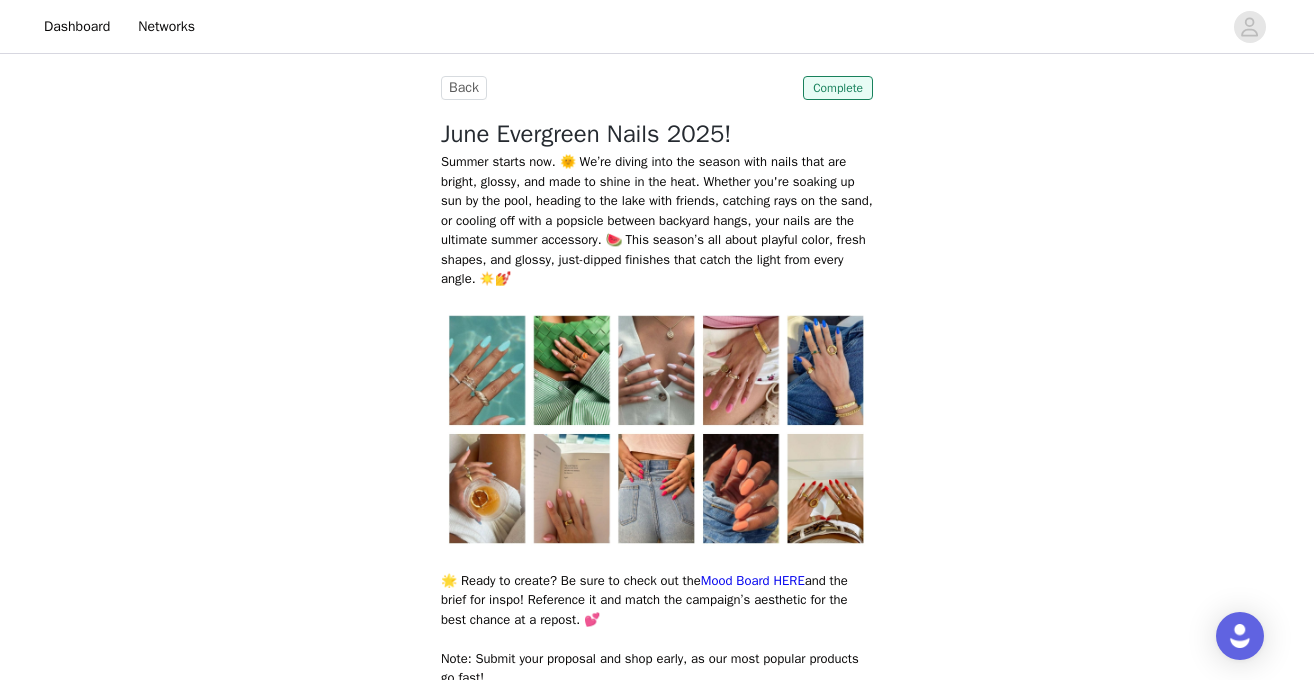 scroll, scrollTop: 865, scrollLeft: 0, axis: vertical 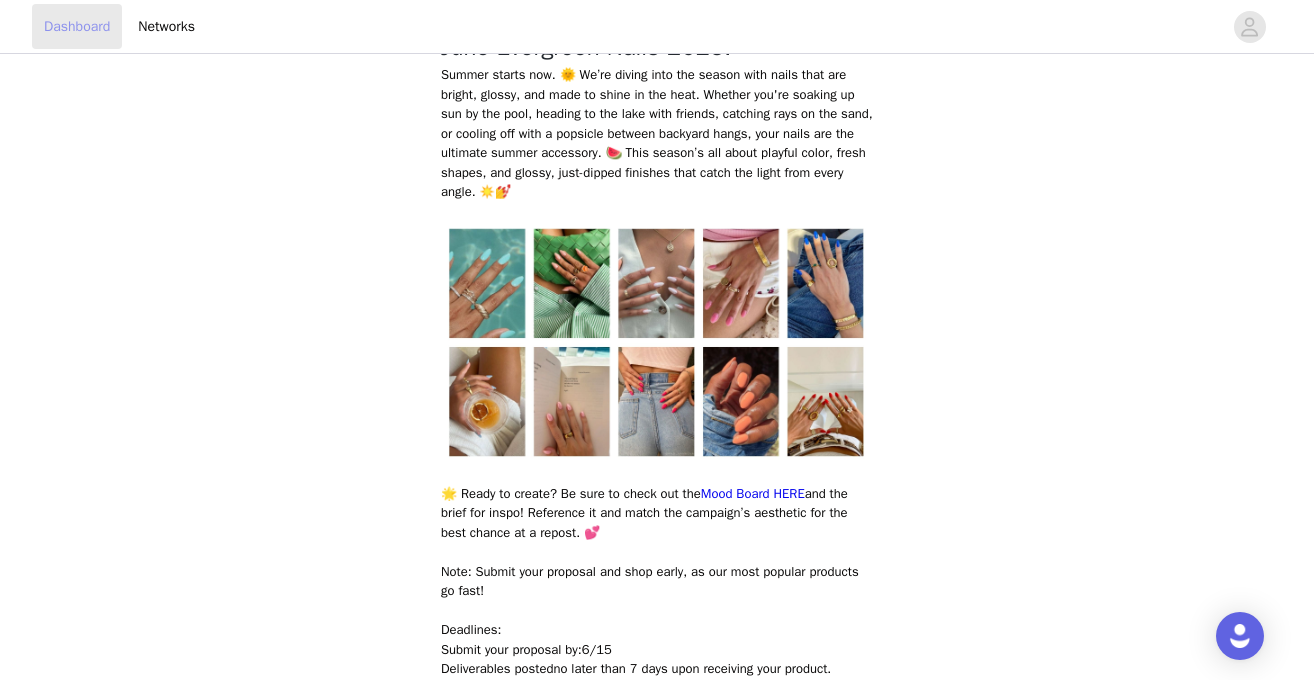 click on "Dashboard" at bounding box center (77, 26) 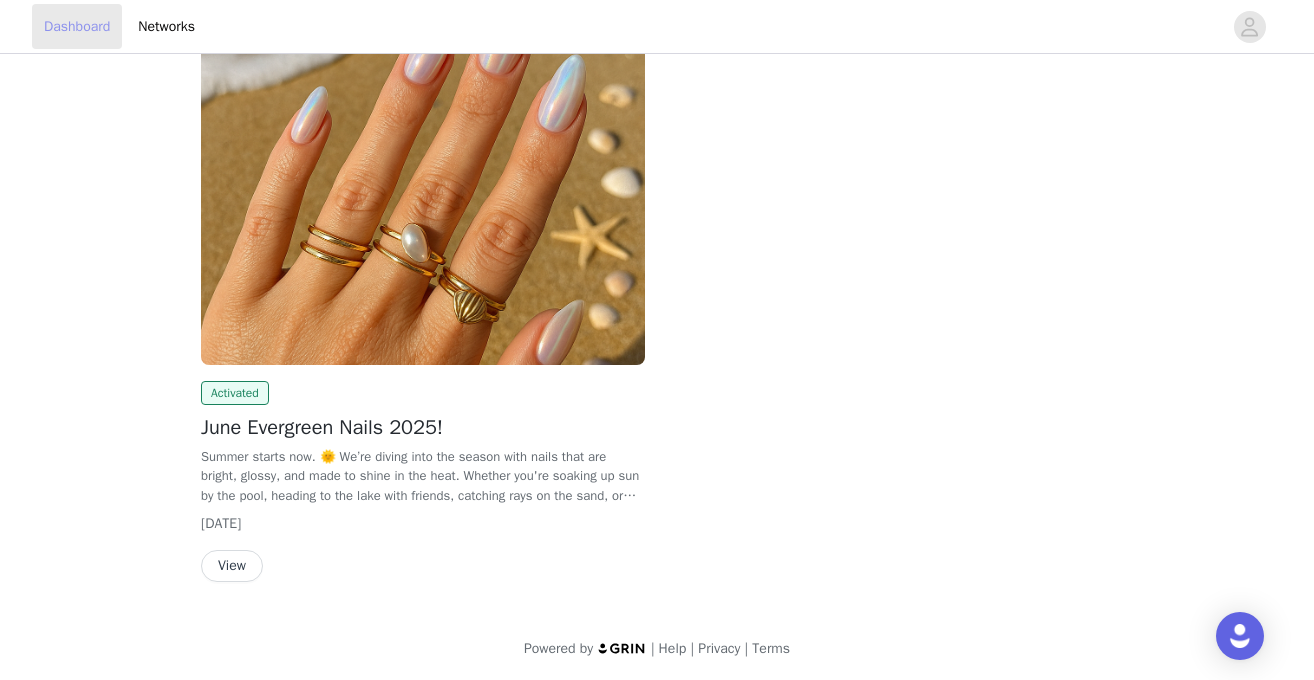 scroll, scrollTop: 780, scrollLeft: 0, axis: vertical 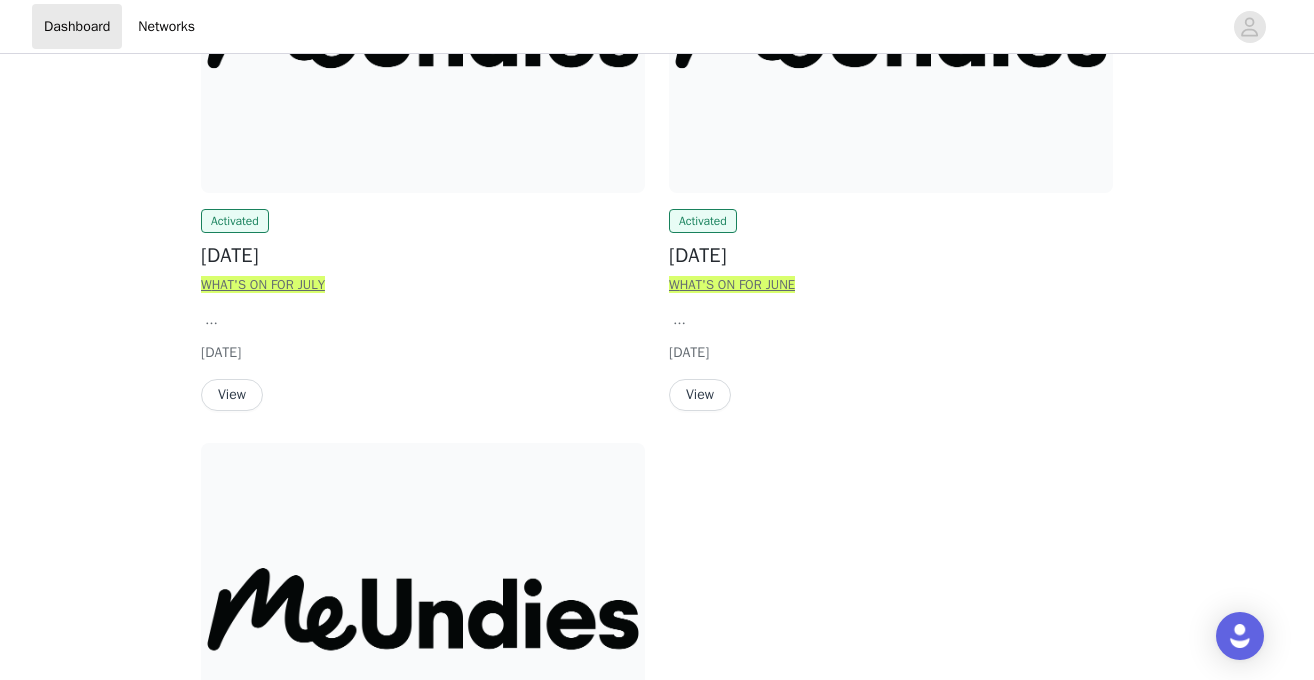 click on "View" at bounding box center [232, 395] 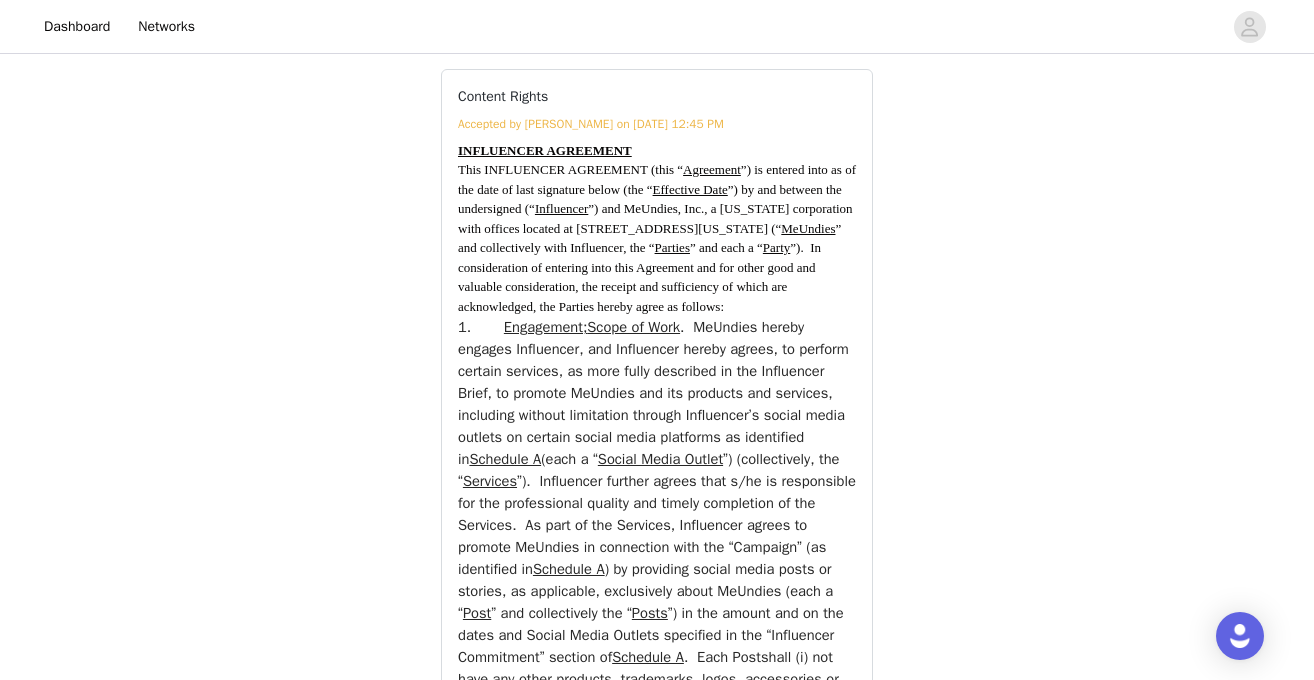 scroll, scrollTop: 1724, scrollLeft: 0, axis: vertical 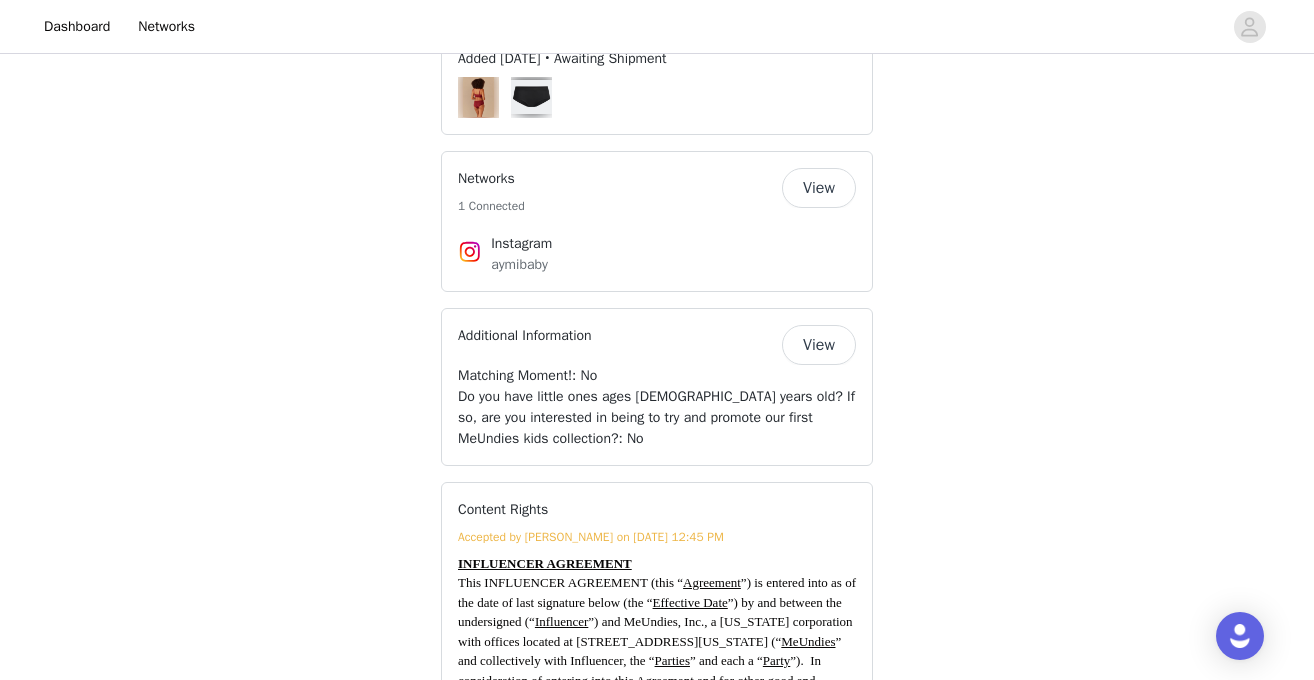 click on "Choose Your Product   1 Order         View     2 Items           Added [DATE] • Awaiting Shipment" at bounding box center (657, 26) 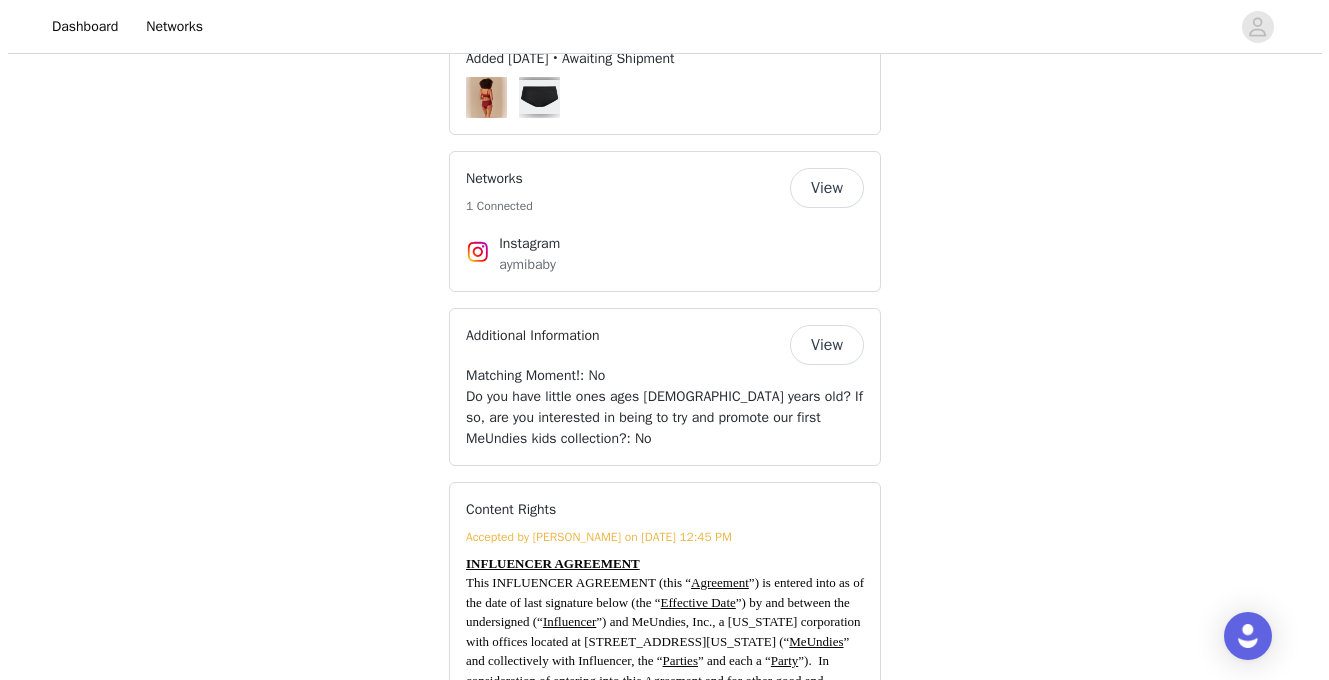scroll, scrollTop: 0, scrollLeft: 0, axis: both 